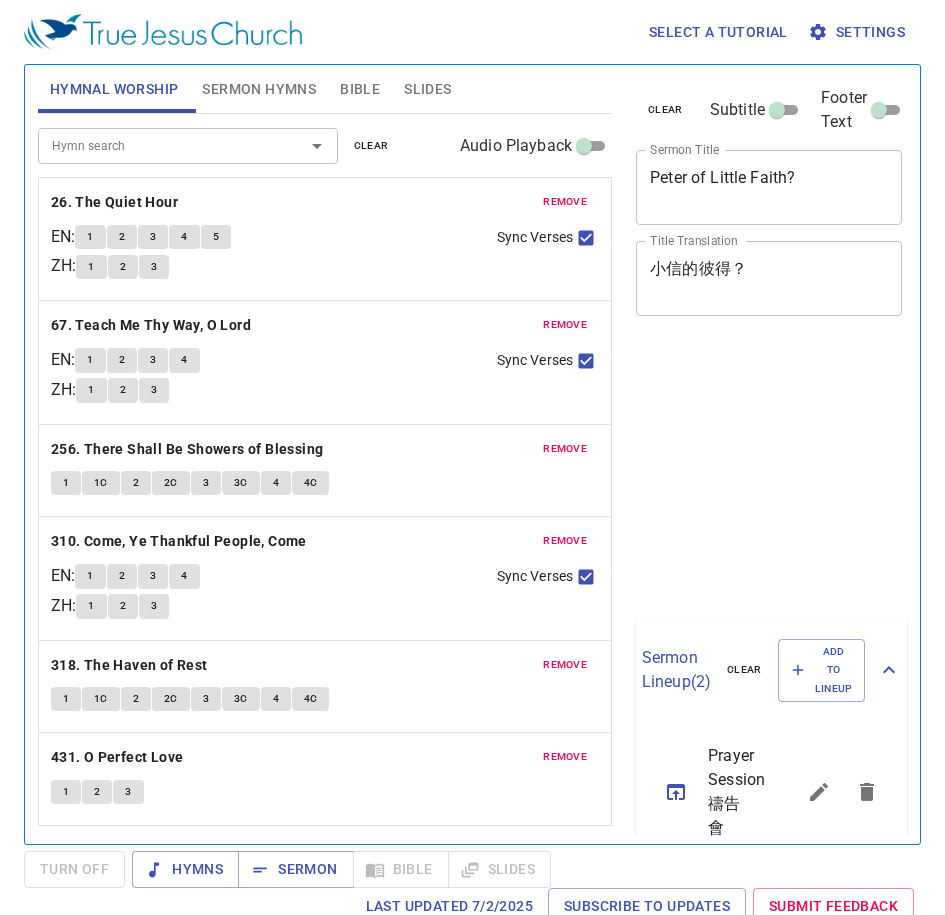 scroll, scrollTop: 0, scrollLeft: 0, axis: both 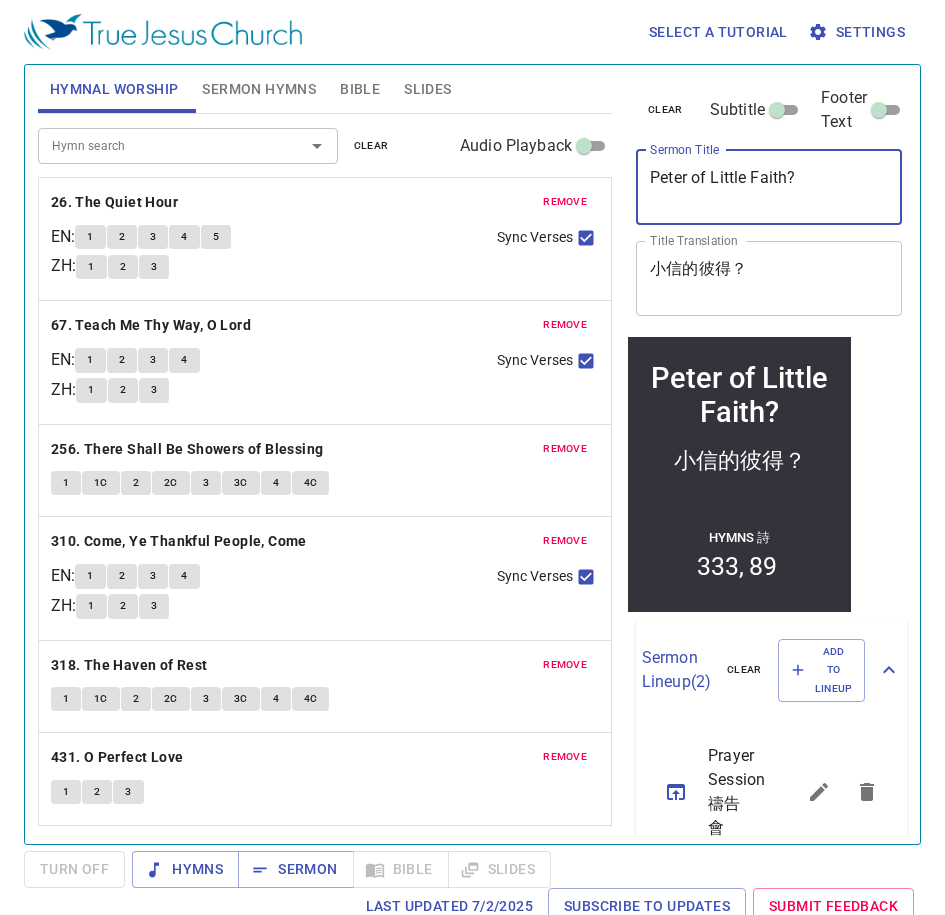 drag, startPoint x: 698, startPoint y: 147, endPoint x: 521, endPoint y: 164, distance: 177.81451 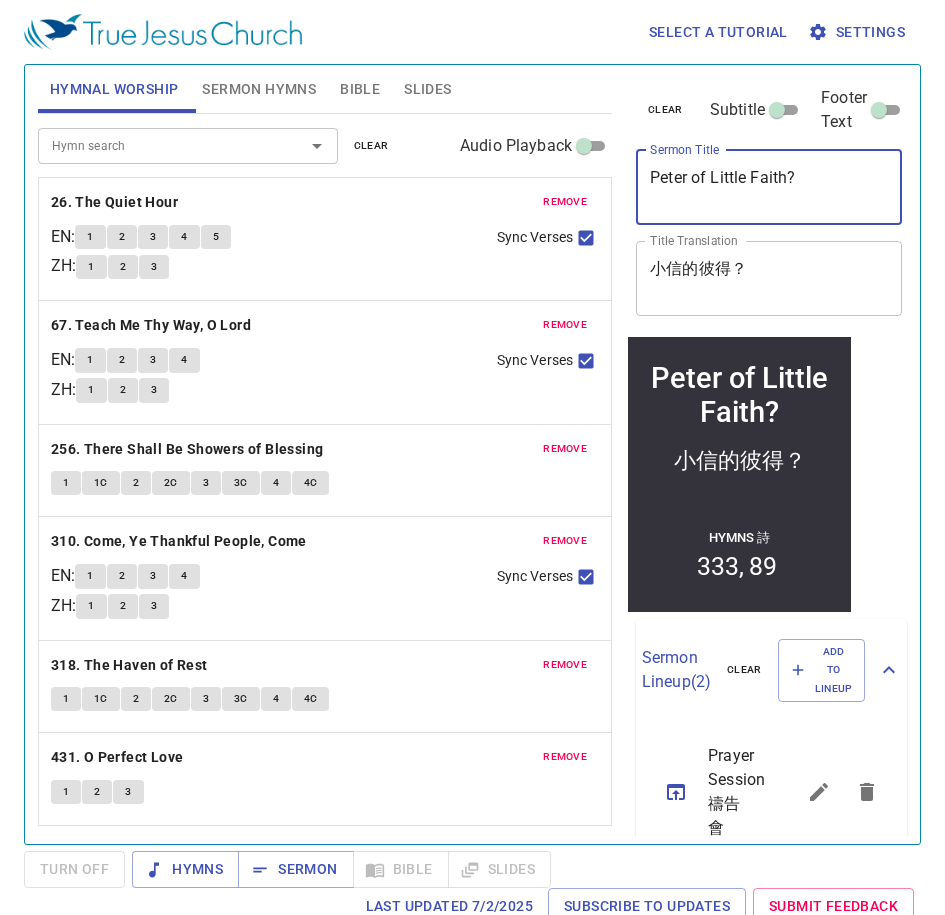 click on "Hymnal Worship Sermon Hymns Bible Slides Hymn search Hymn search   clear Audio Playback remove 26. The Quiet Hour   EN :   1 2 3 4 5 ZH :   1 2 3 Sync Verses remove 67. Teach Me Thy Way, O Lord   EN :   1 2 3 4 ZH :   1 2 3 Sync Verses remove 256. There Shall Be Showers of Blessing   1 1C 2 2C 3 3C 4 4C remove 310. Come, Ye Thankful People, Come   EN :   1 2 3 4 ZH :   1 2 3 Sync Verses remove 318. The Haven of Rest   1 1C 2 2C 3 3C 4 4C remove 431. O Perfect Love   1 2 3 Hymn search Hymn search   clear Audio Playback remove 333. Safely Through Another Week   1 2 3 4 remove 89. His Grace Aboundeth More   EN :   1 1C 2 2C 3 3C 4 4C 5 5C ZH :   1 1C 2 2C 3 3C 4 4C Sync Verses Genesis 1 Bible Reference (Ctrl + /) Bible Reference (Ctrl + /)   Verse History   Previous  (←, ↑)     Next  (→, ↓) Show 1 verse Show 2 verses Show 3 verses Show 4 verses Show 5 verses 1 In the beginning God created the heavens and the earth.   ﻿起初 ，　神 創造 天 地 。 2   地 是 空虛 混沌" at bounding box center (472, 446) 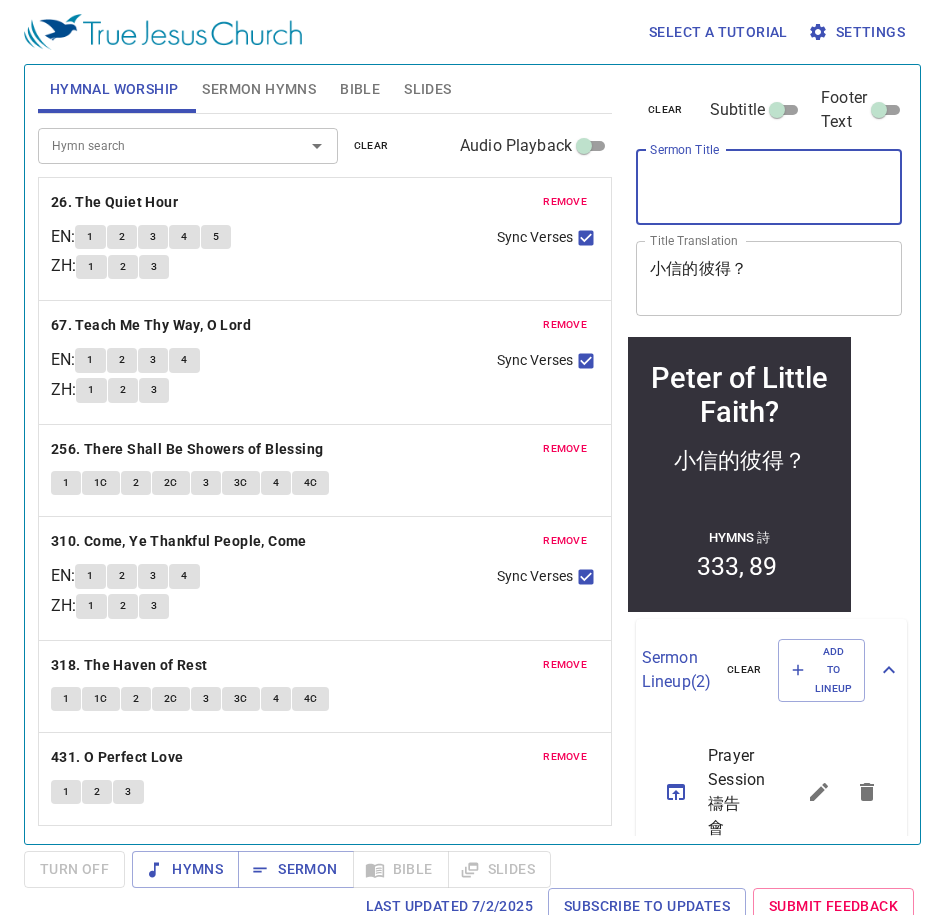 type on "\" 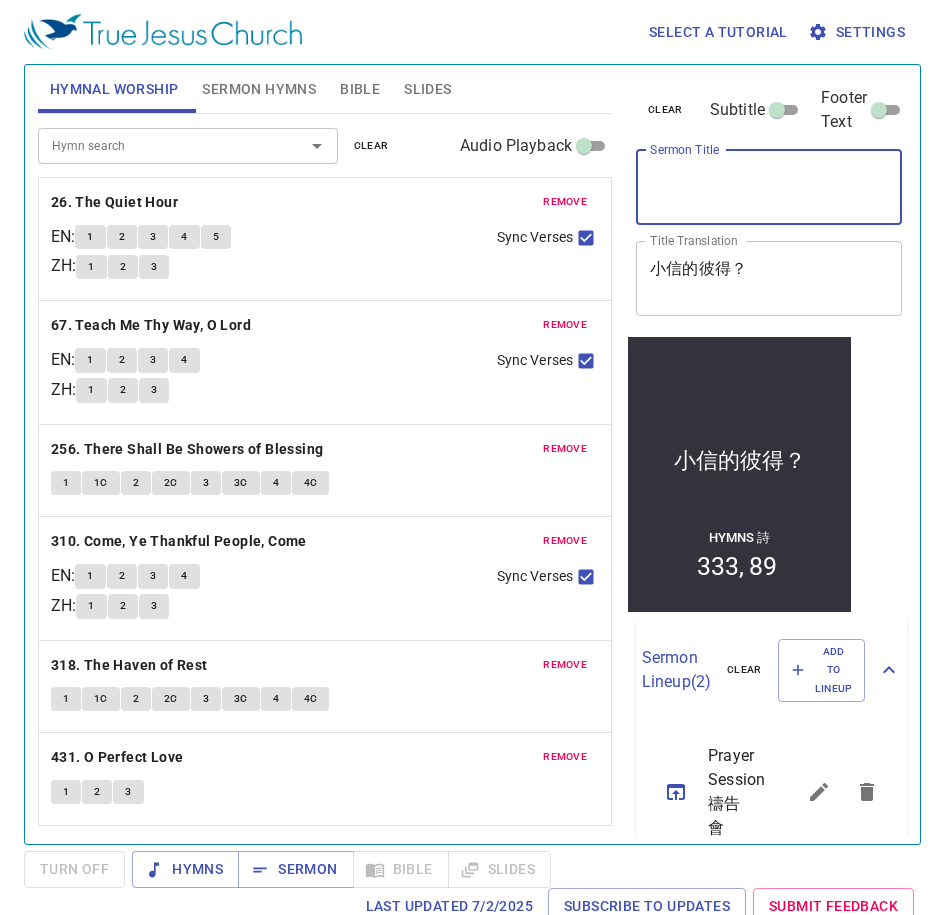 type 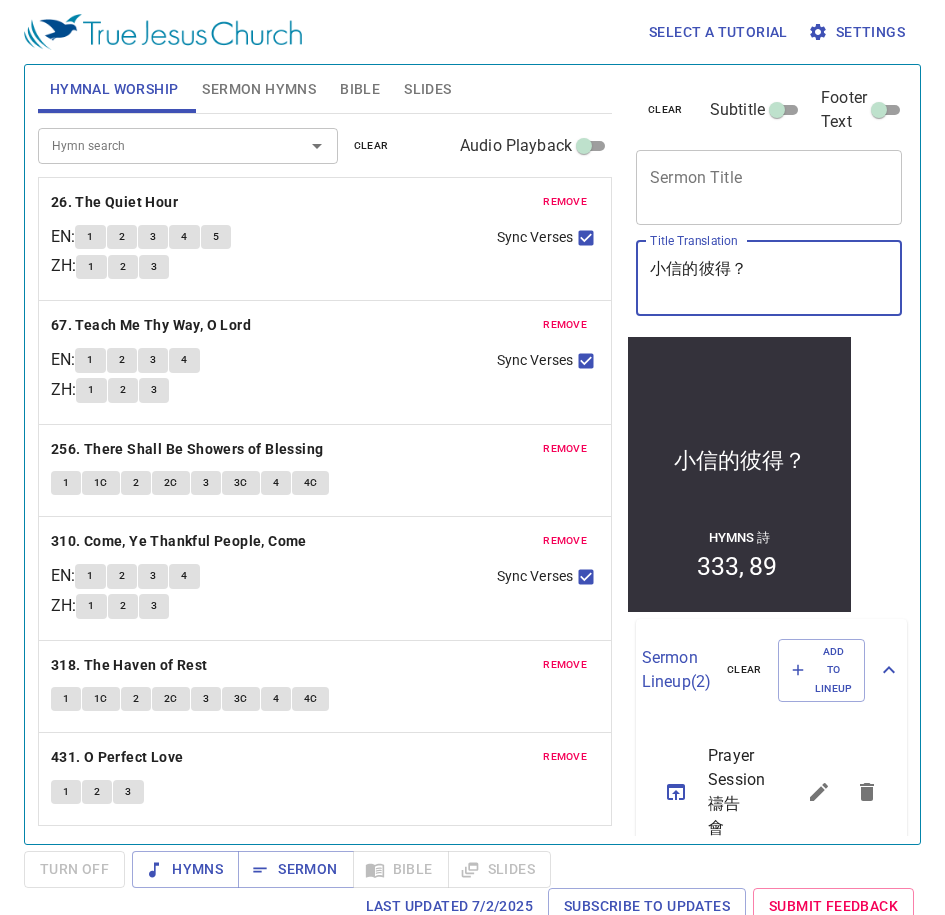 click on "小信的彼得？" at bounding box center (769, 278) 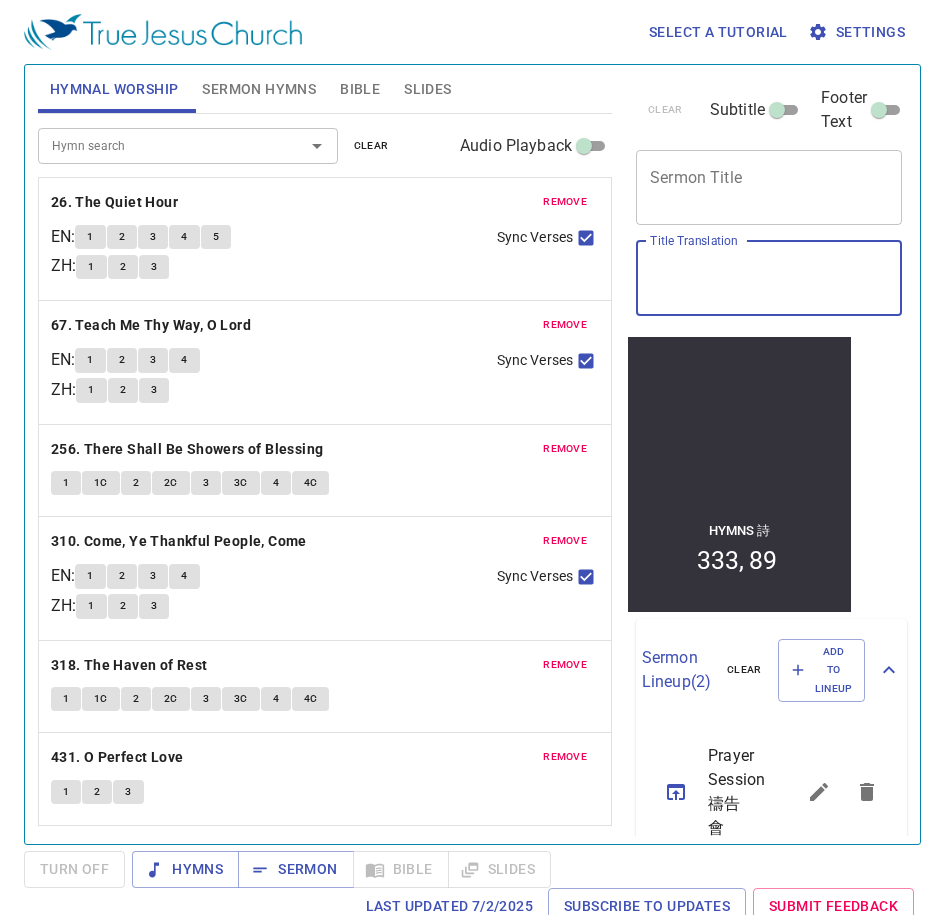 type 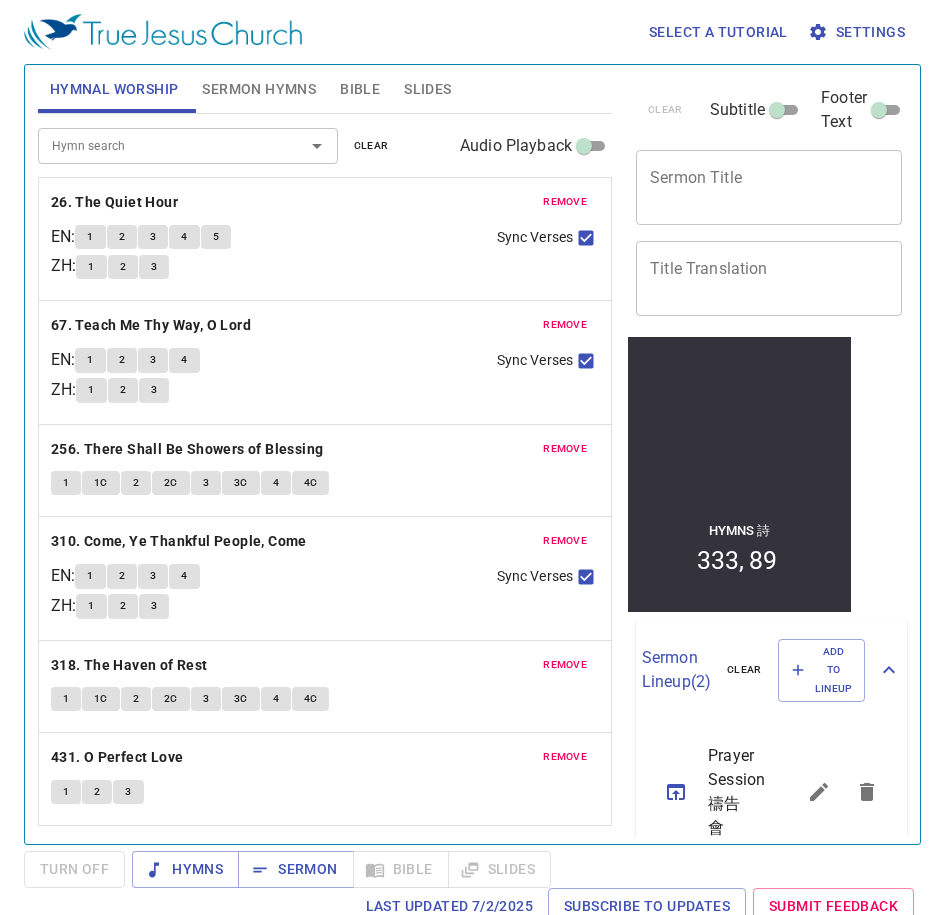 click on "x Sermon Title" at bounding box center [769, 187] 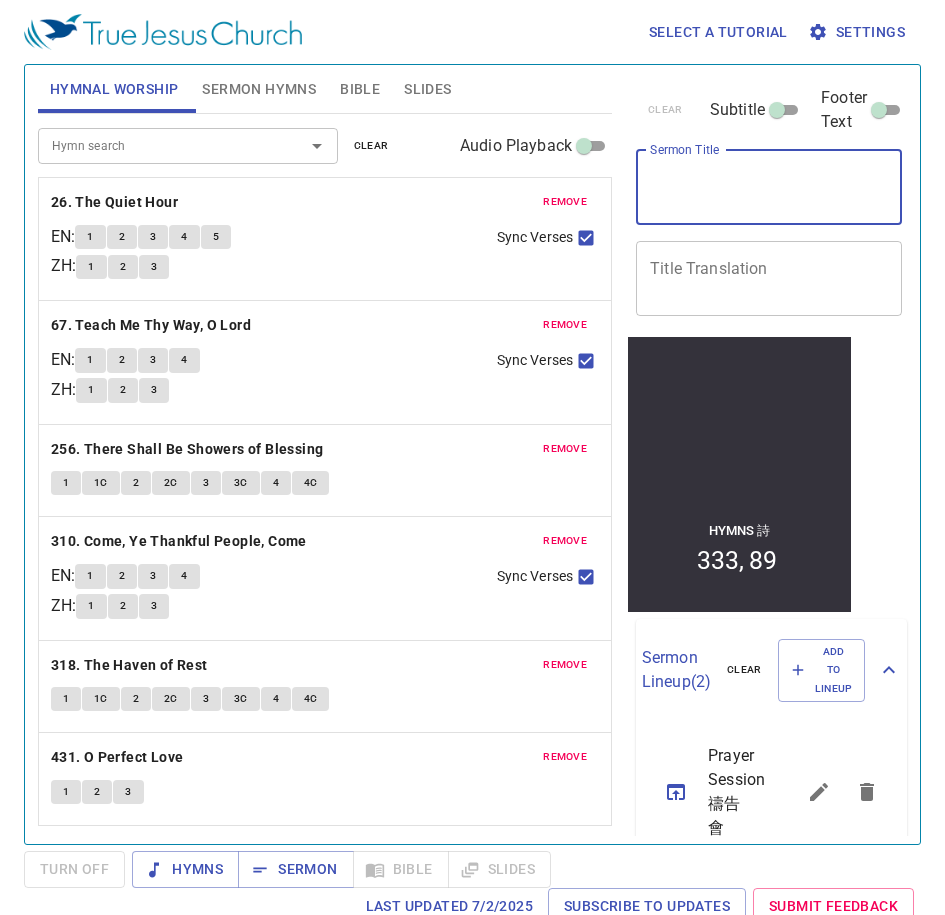 paste on "Election of Grace (III)" 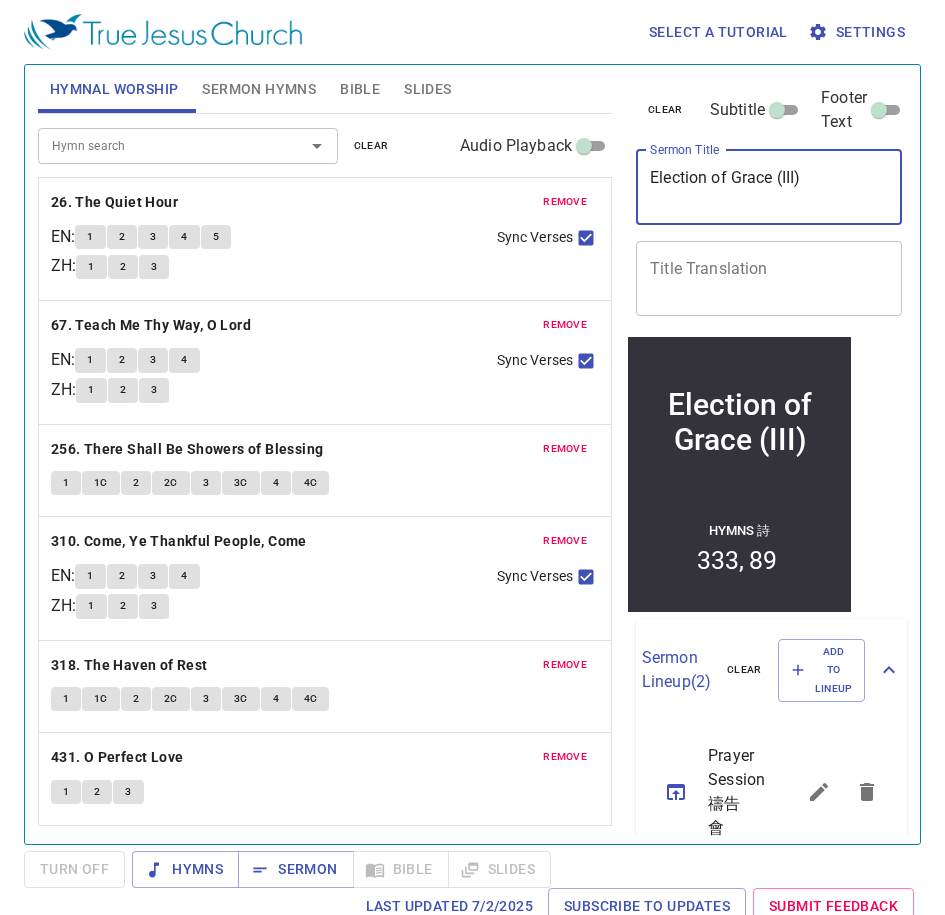 type on "Election of Grace (III)" 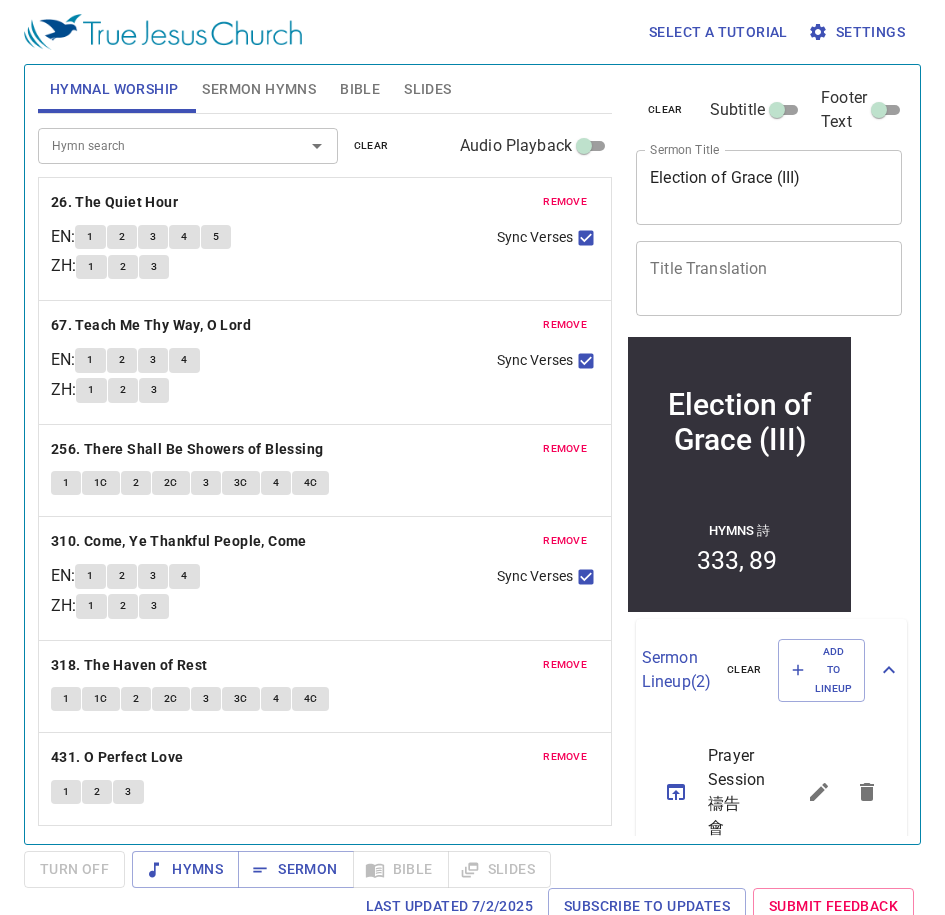 click on "Title Translation" at bounding box center (769, 278) 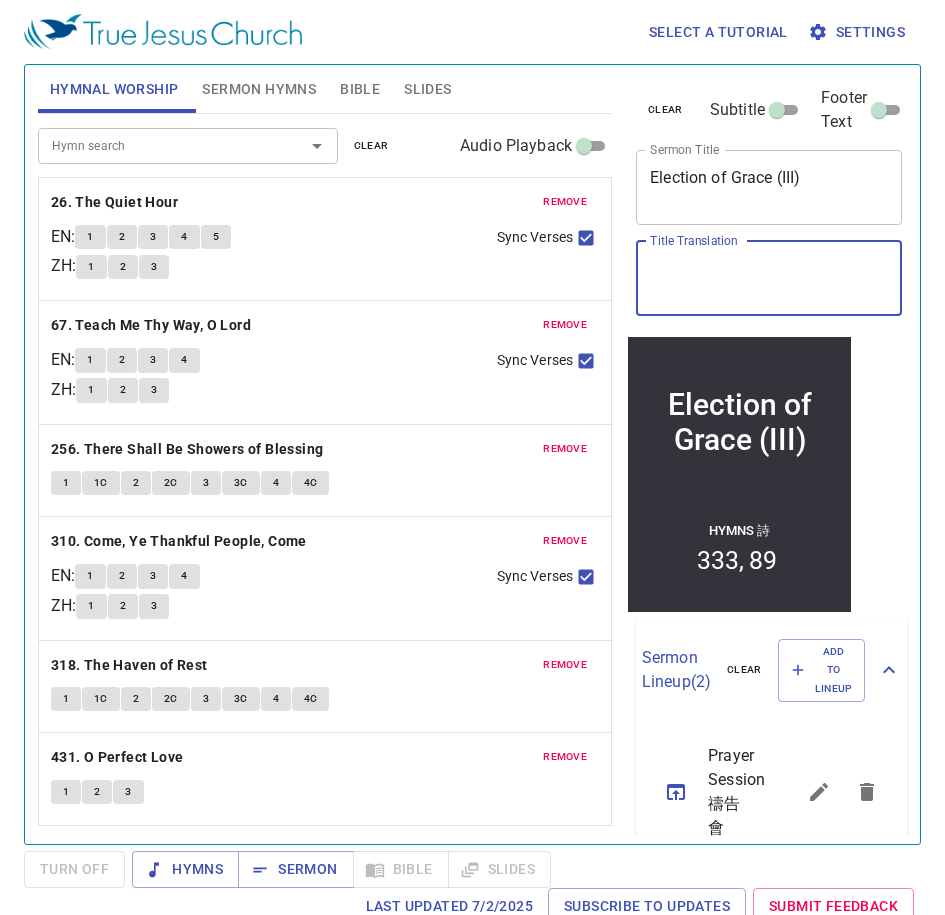paste on "恩典的揀選 (三)" 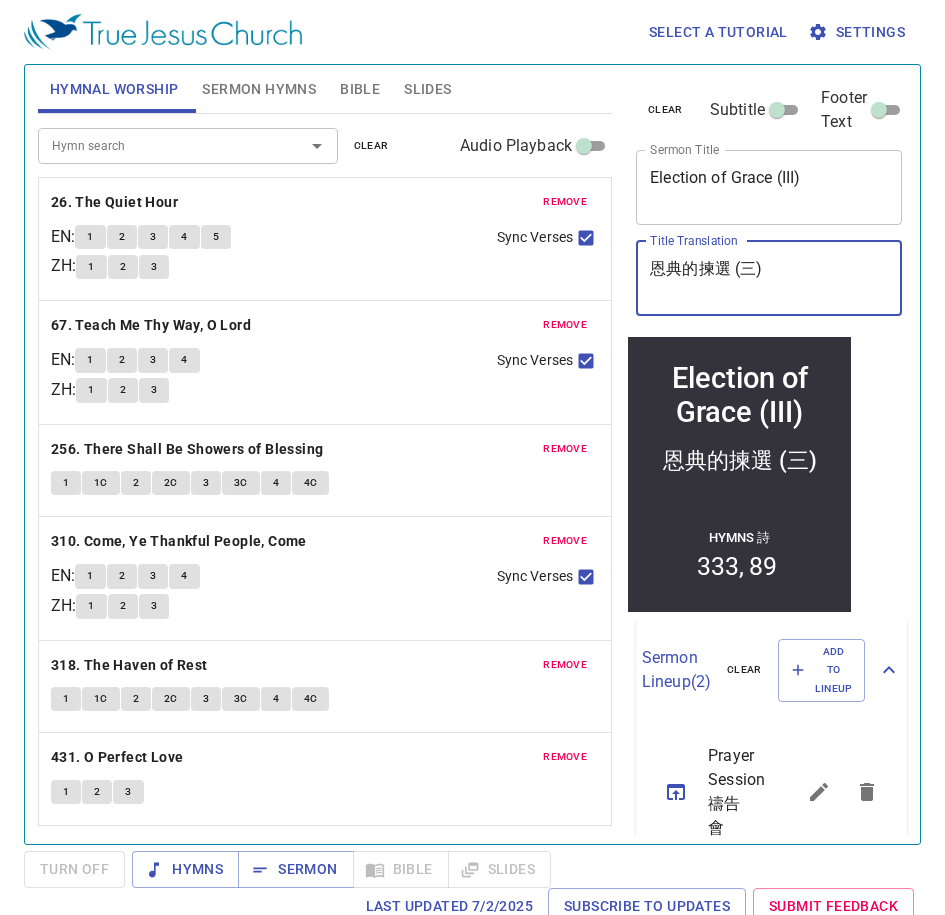type on "恩典的揀選 (三)" 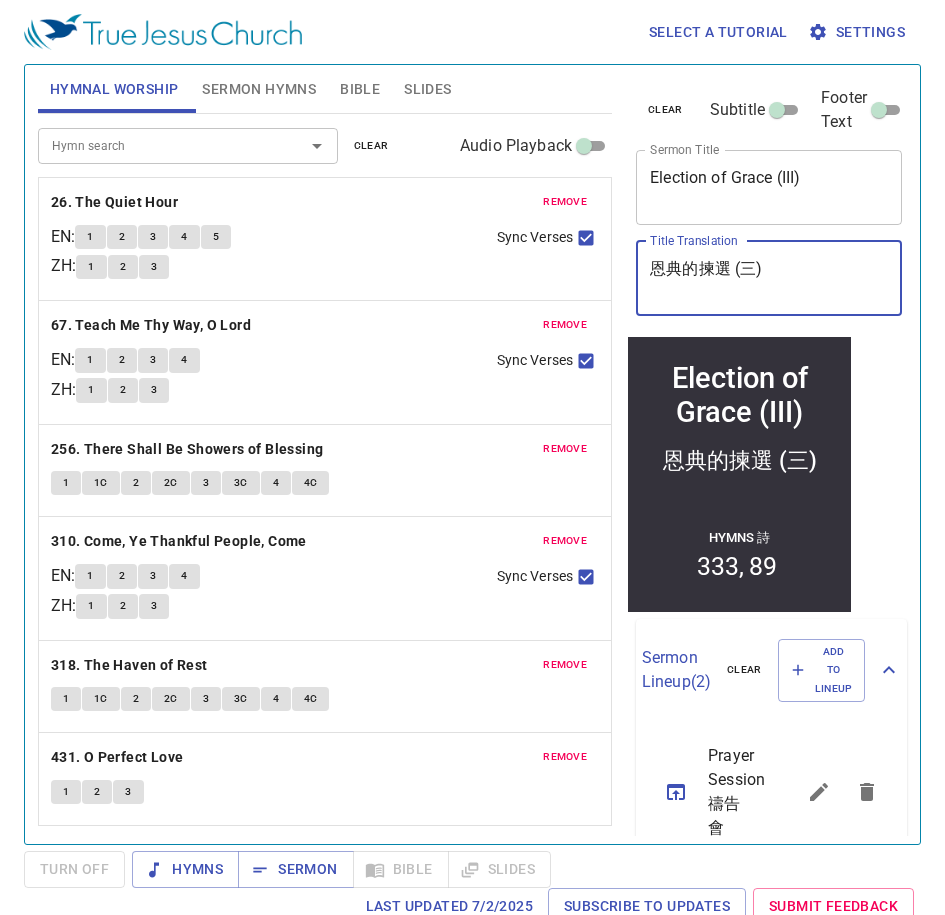 click on "Election of Grace (III)" at bounding box center (739, 394) 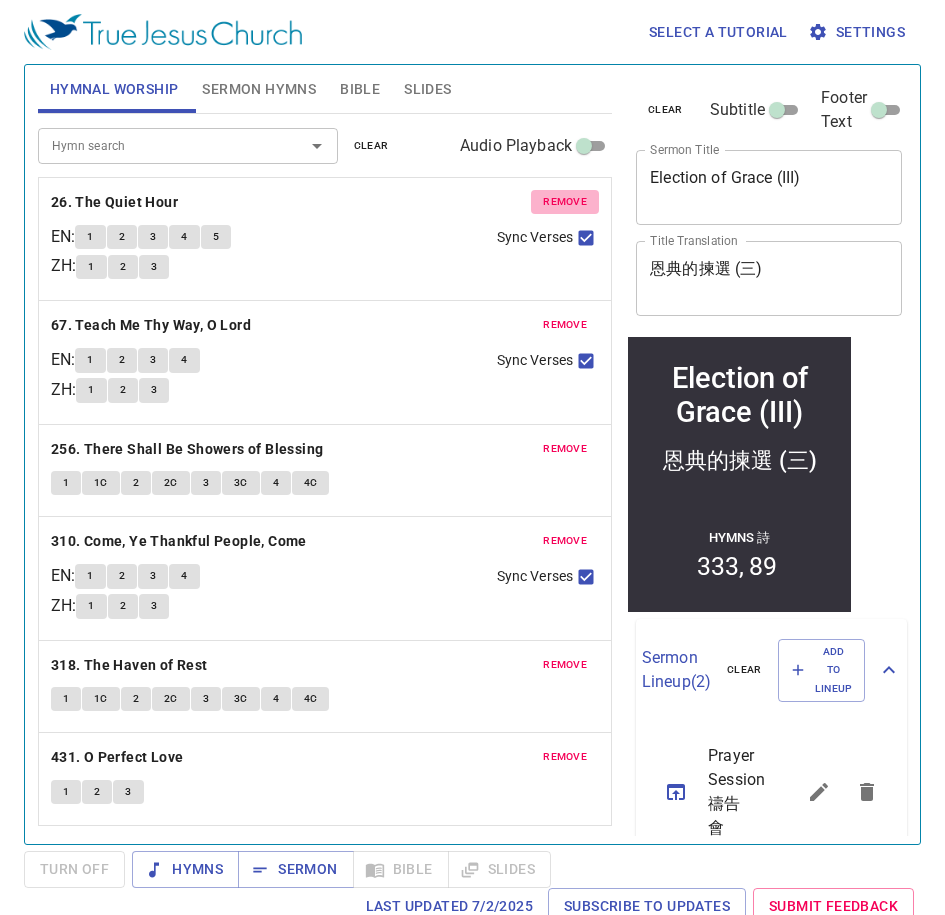 click on "remove" at bounding box center [565, 202] 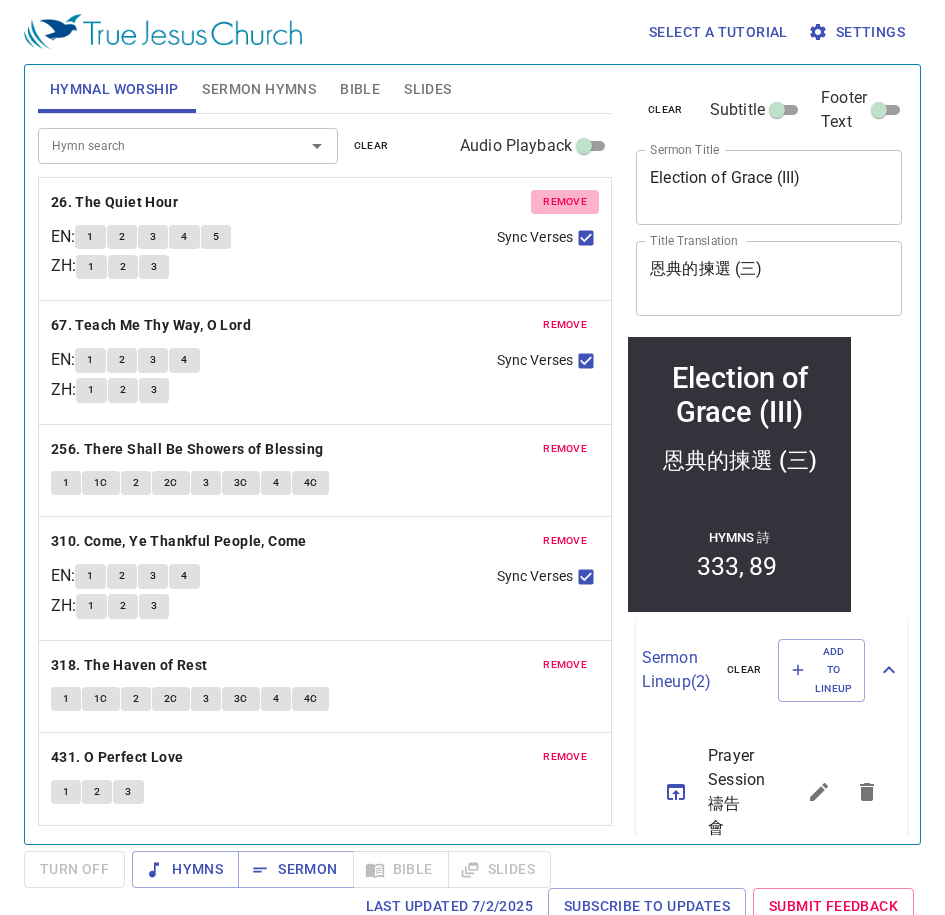click on "remove" at bounding box center [565, 325] 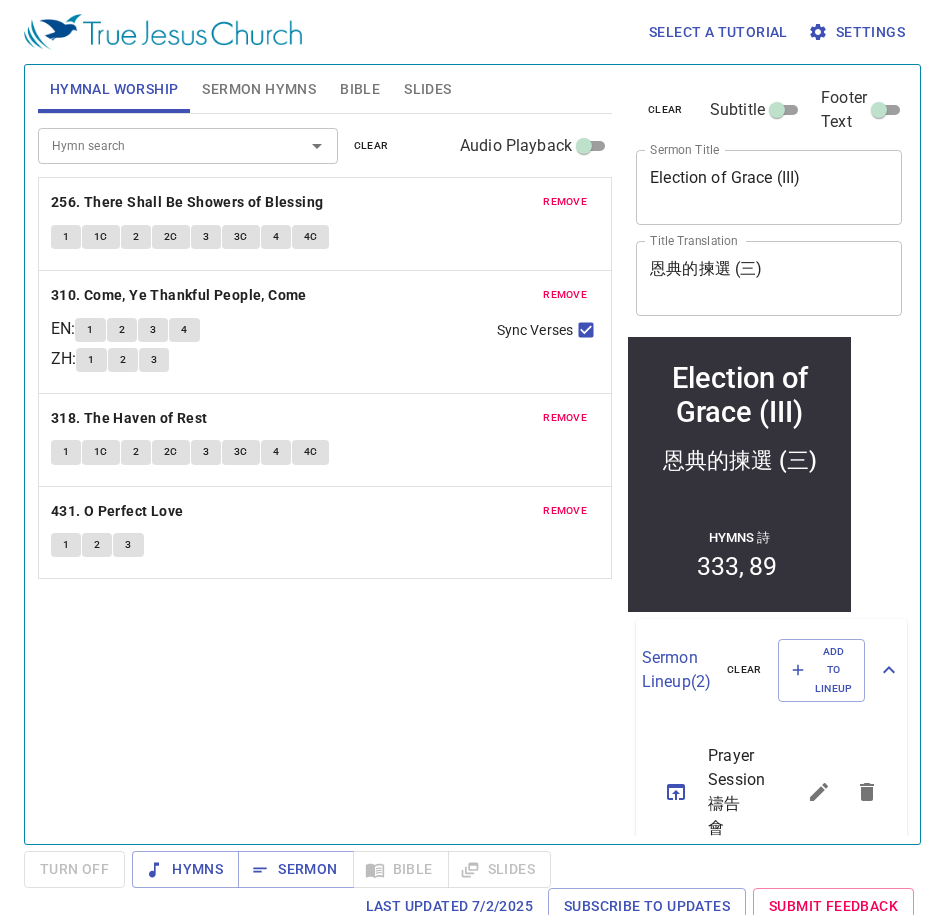 click on "remove" at bounding box center [565, 202] 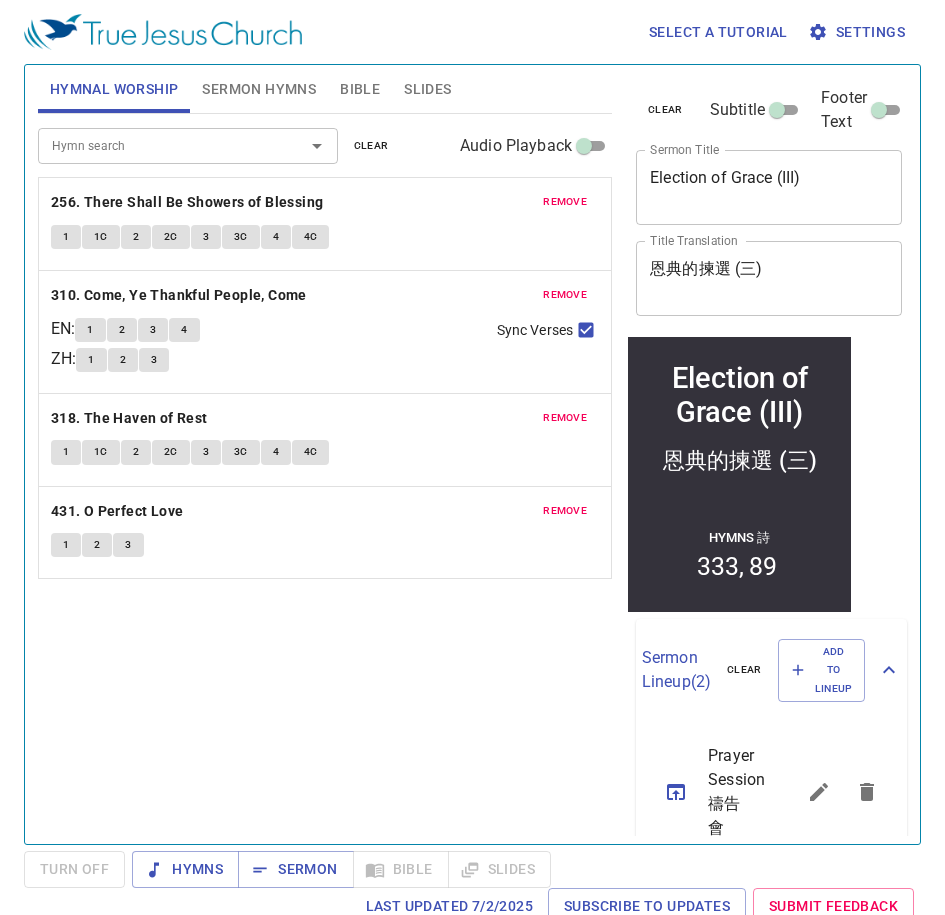 click on "remove" at bounding box center [565, 295] 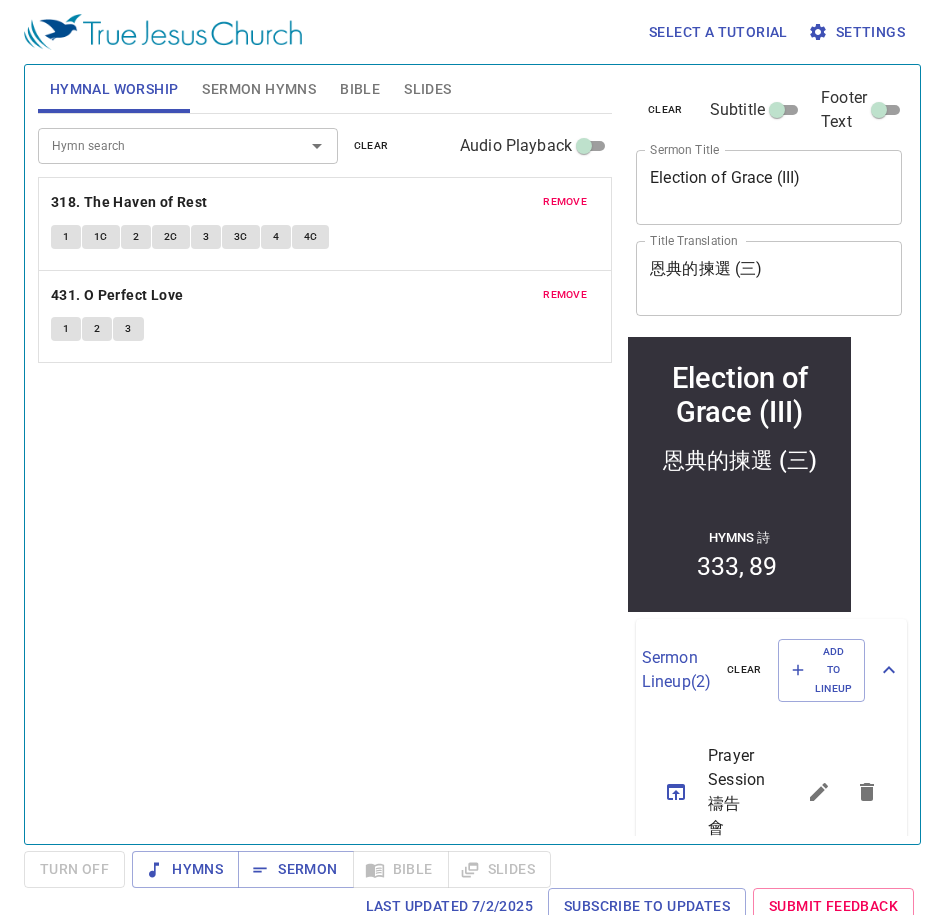click on "remove" at bounding box center [565, 202] 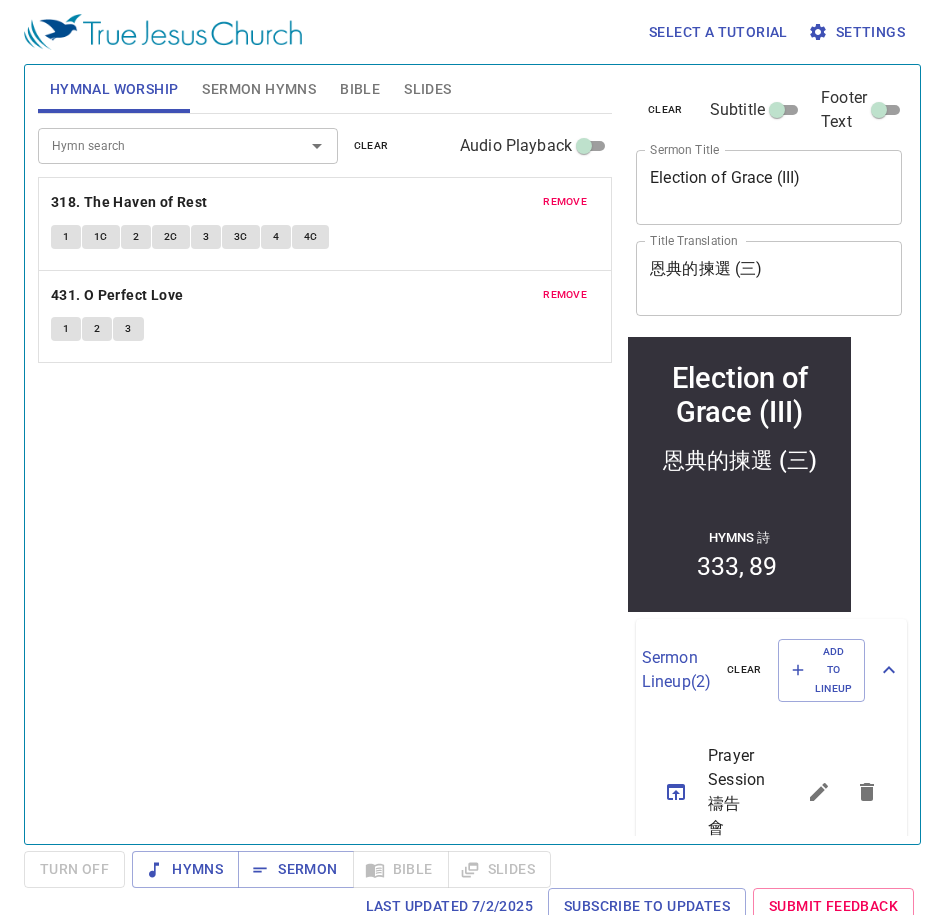 click on "remove" at bounding box center [565, 295] 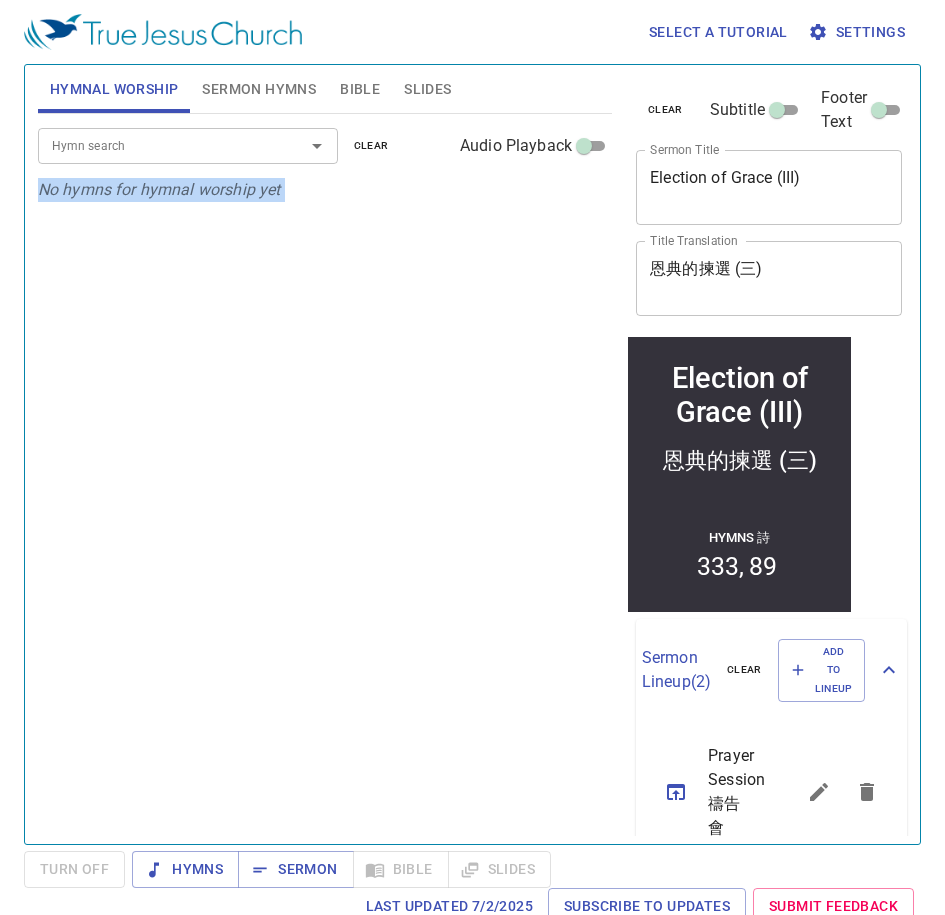 click on "Hymn search Hymn search   clear Audio Playback No hymns for hymnal worship yet" at bounding box center [325, 470] 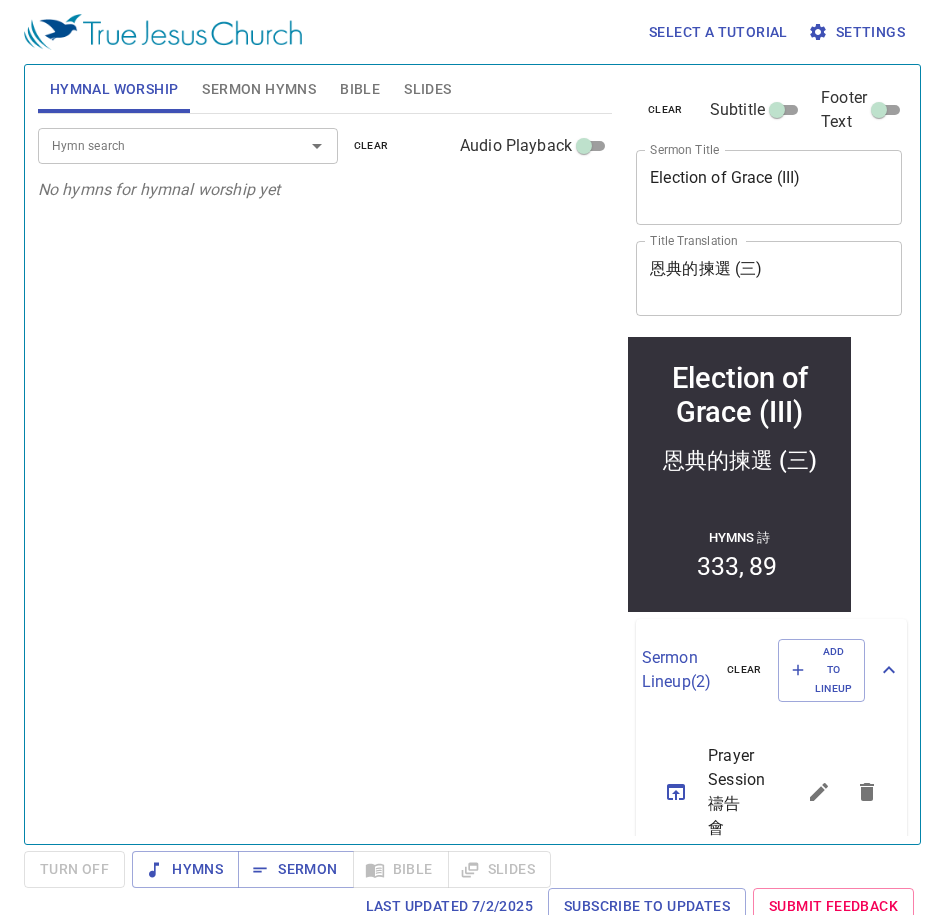 click on "Hymn search Hymn search   clear Audio Playback No hymns for hymnal worship yet" at bounding box center (325, 470) 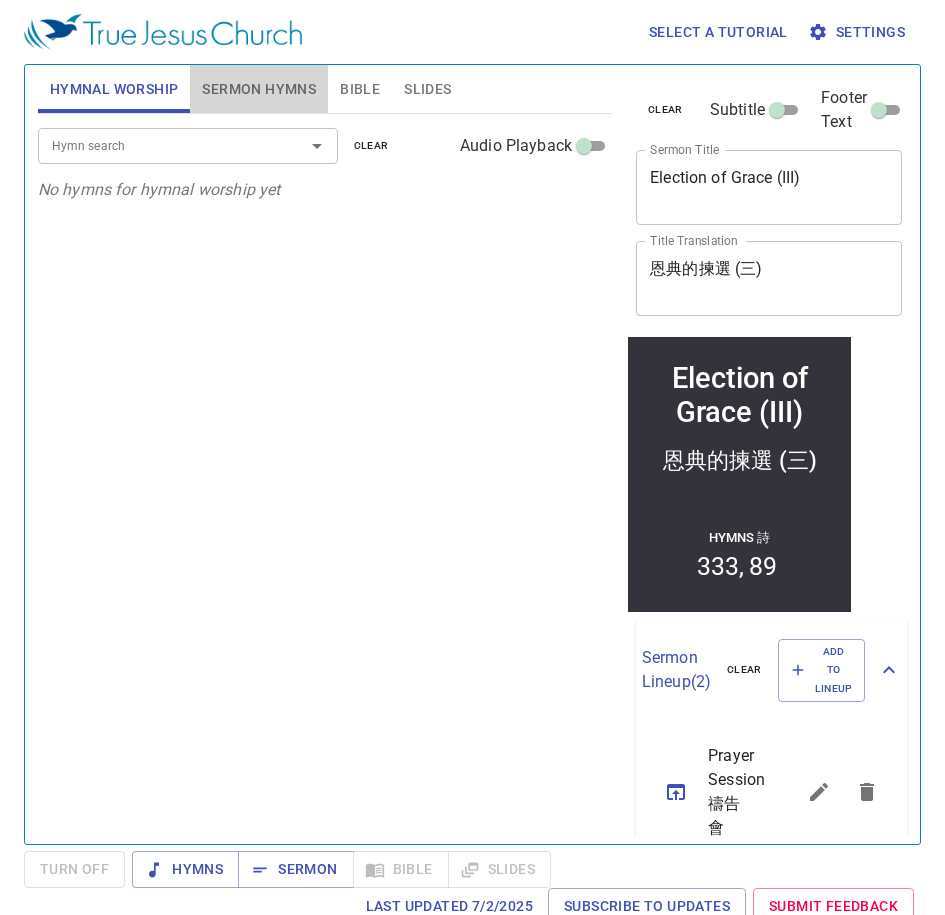 click on "Sermon Hymns" at bounding box center (259, 89) 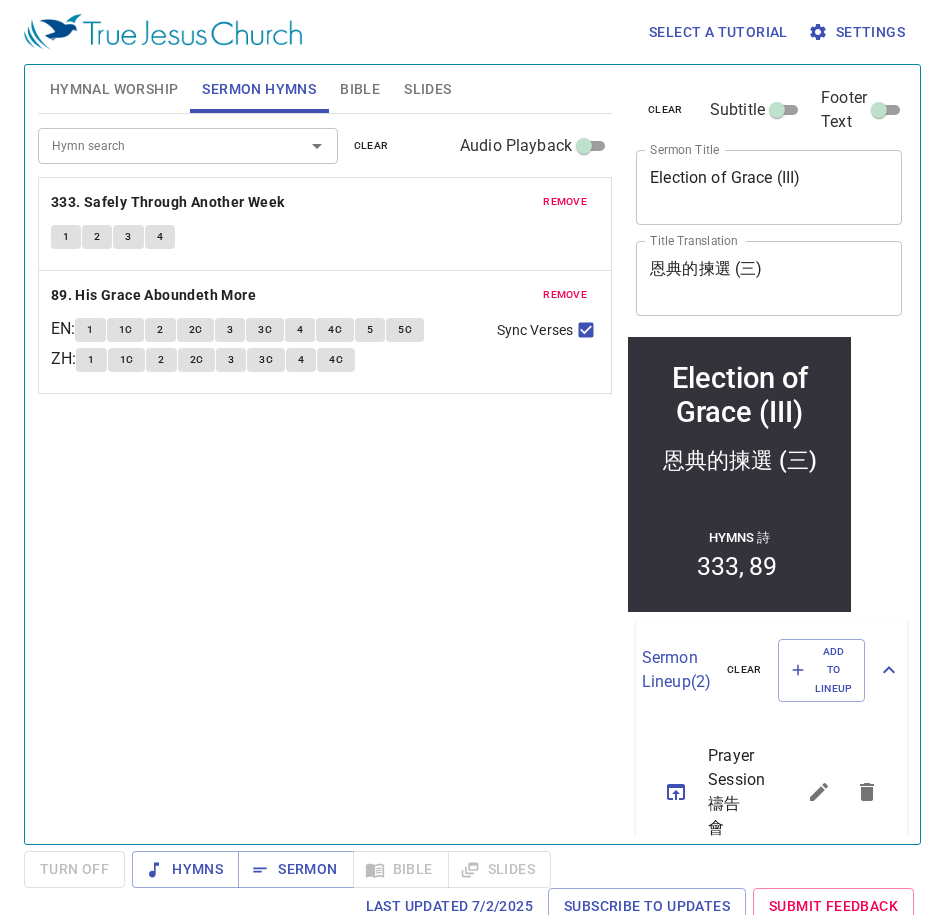 click on "Hymnal Worship" at bounding box center (114, 89) 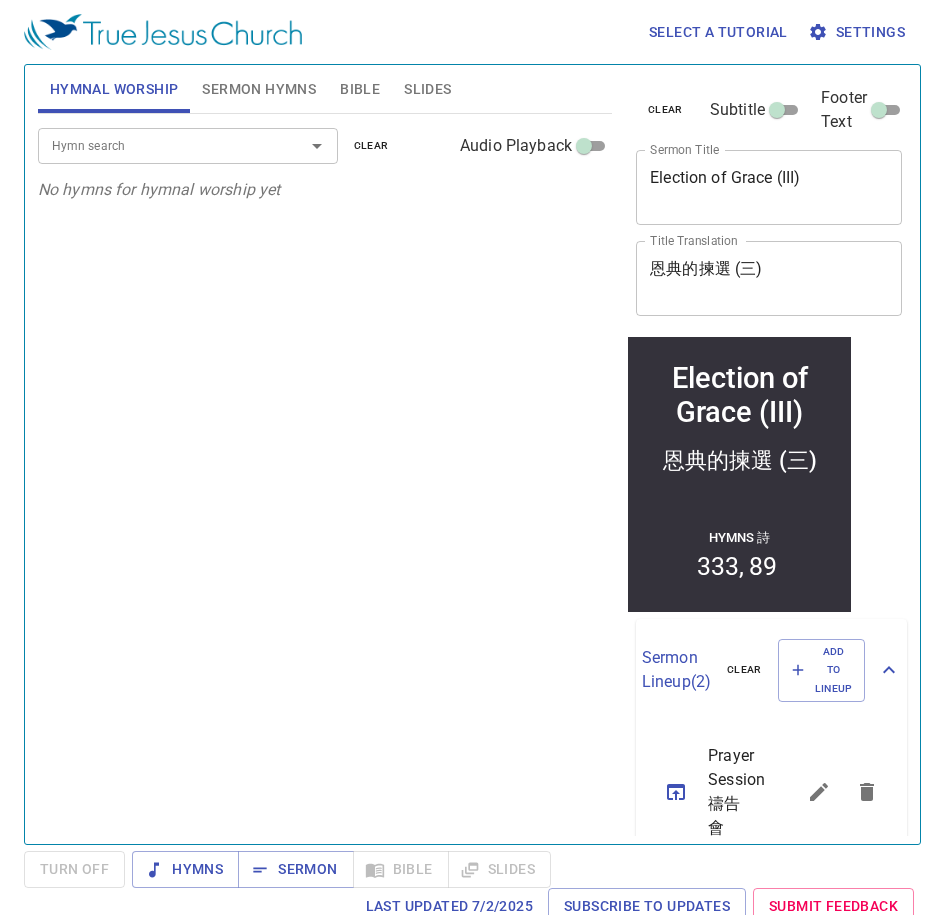 click on "Hymn search" at bounding box center [158, 145] 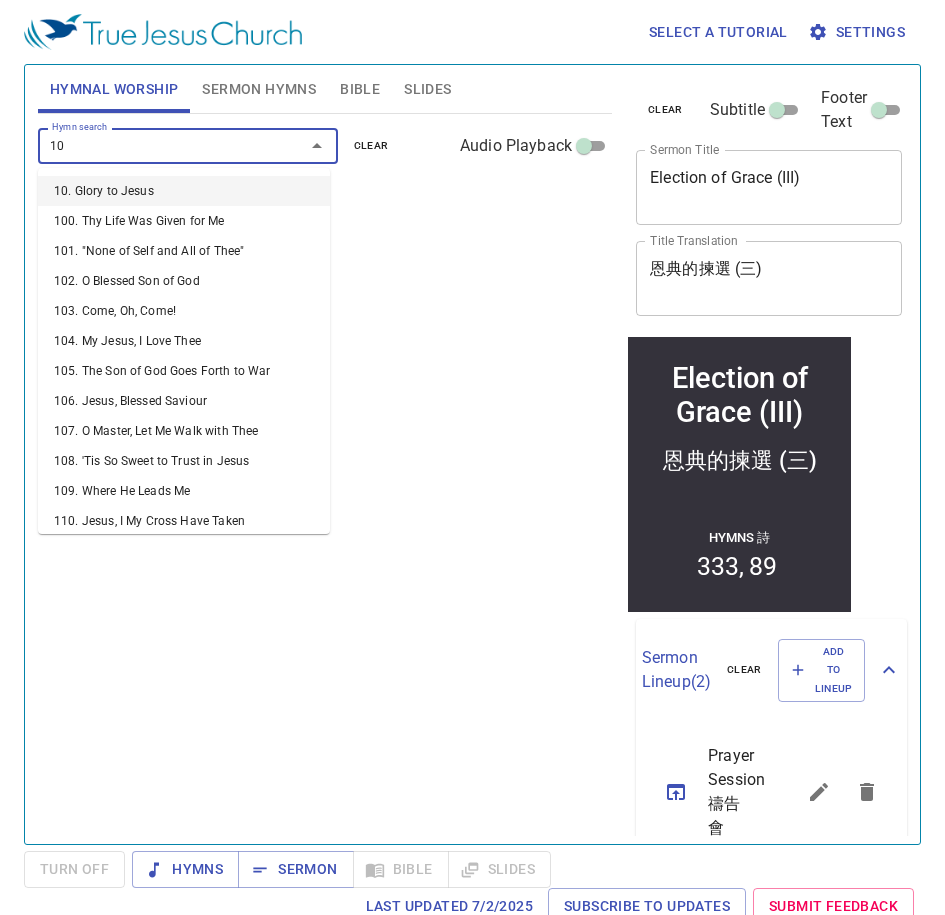 type on "108" 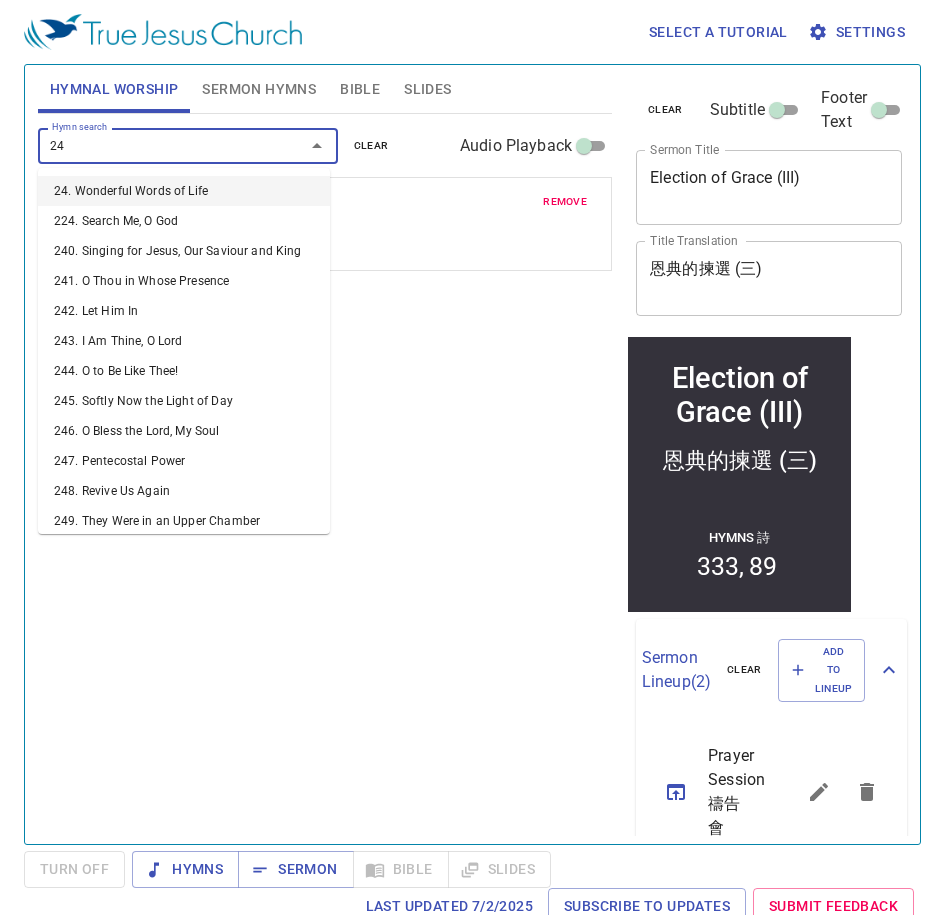 type on "243" 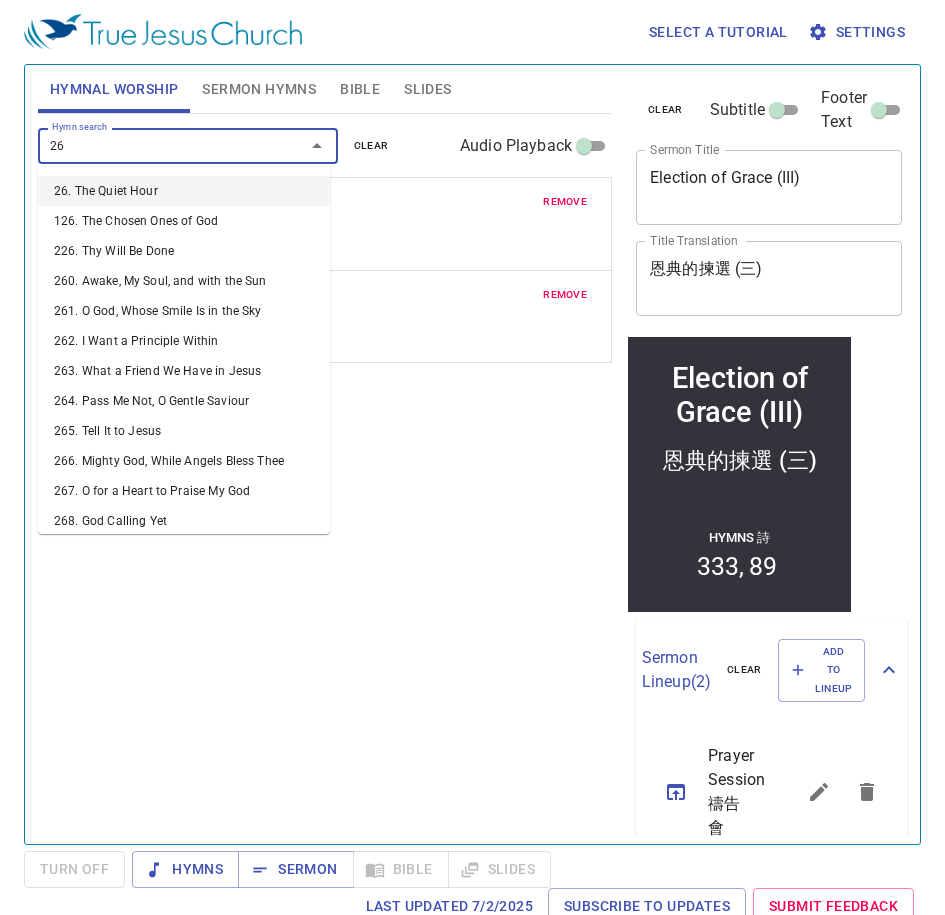 type on "269" 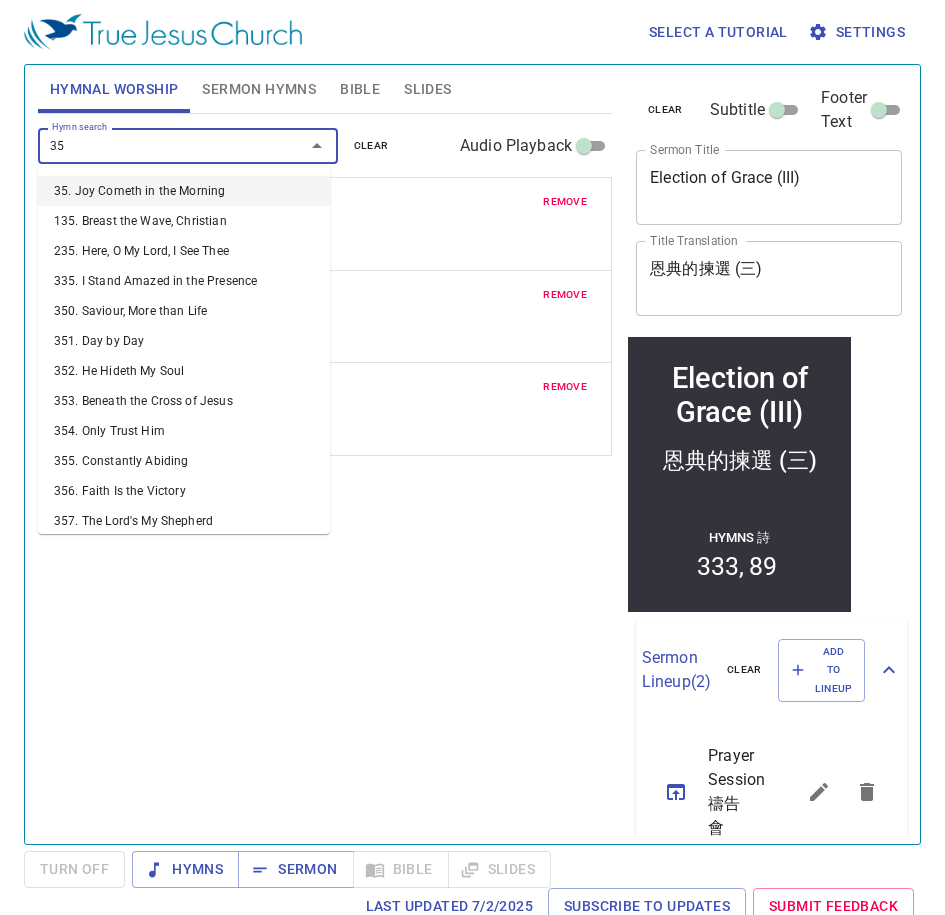type on "353" 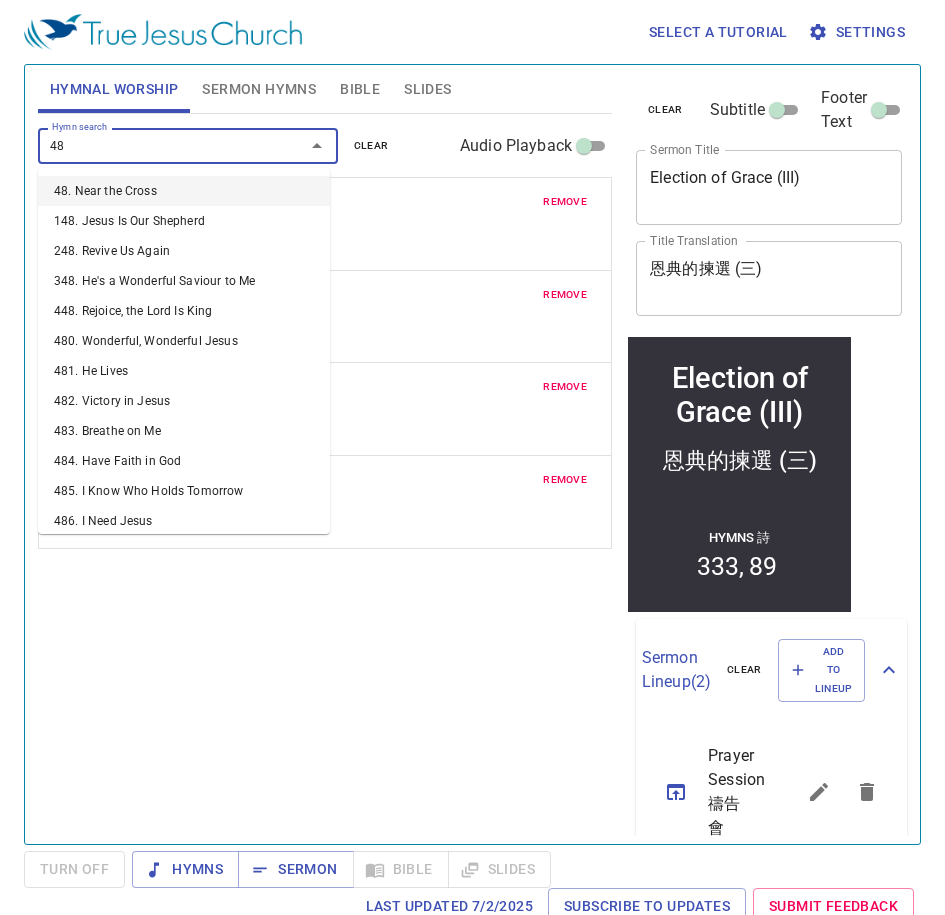type on "485" 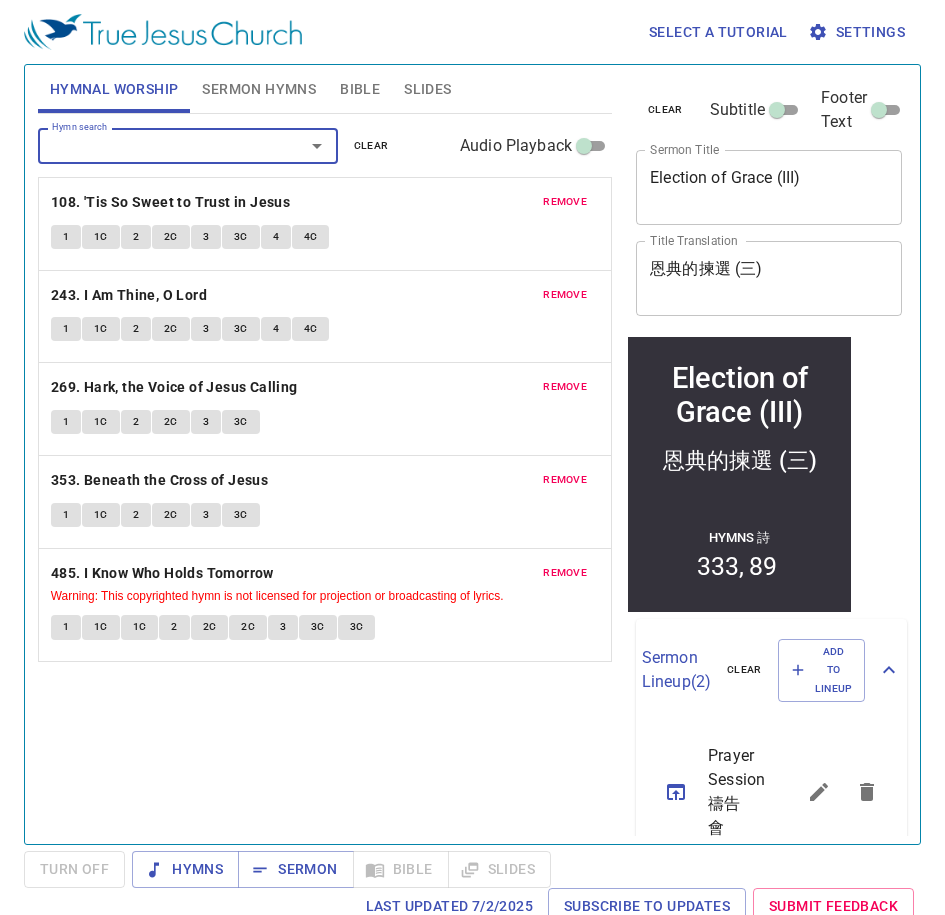 type on "1" 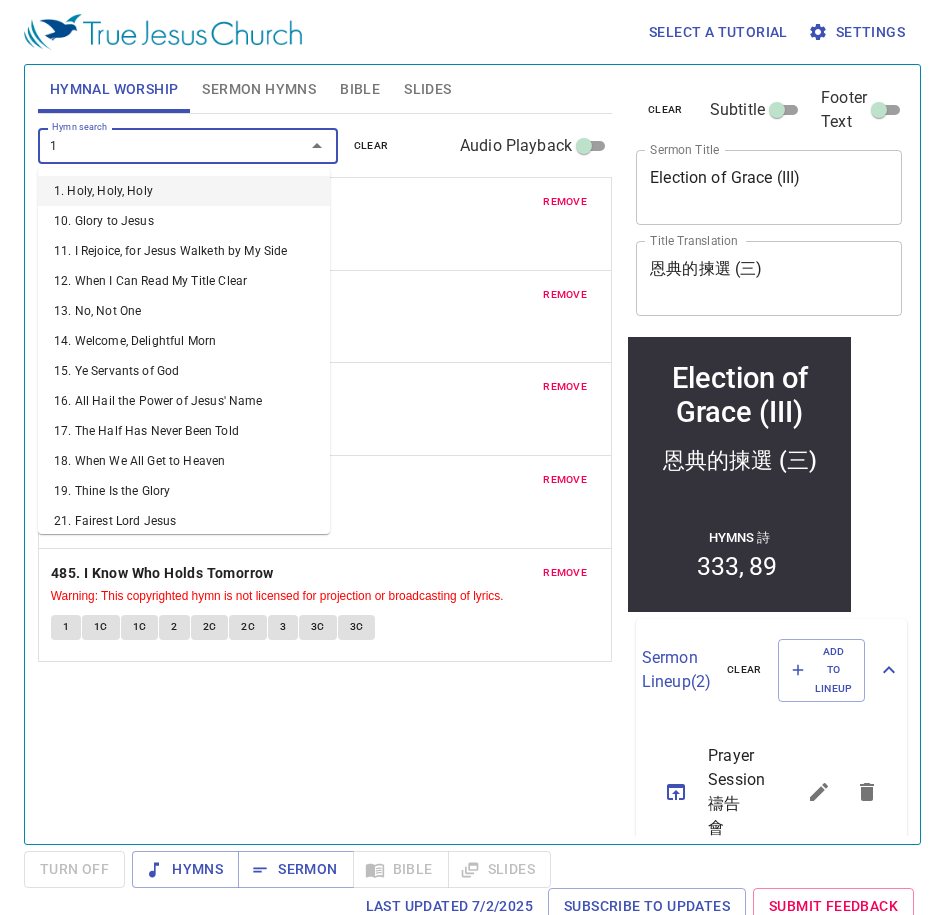 type 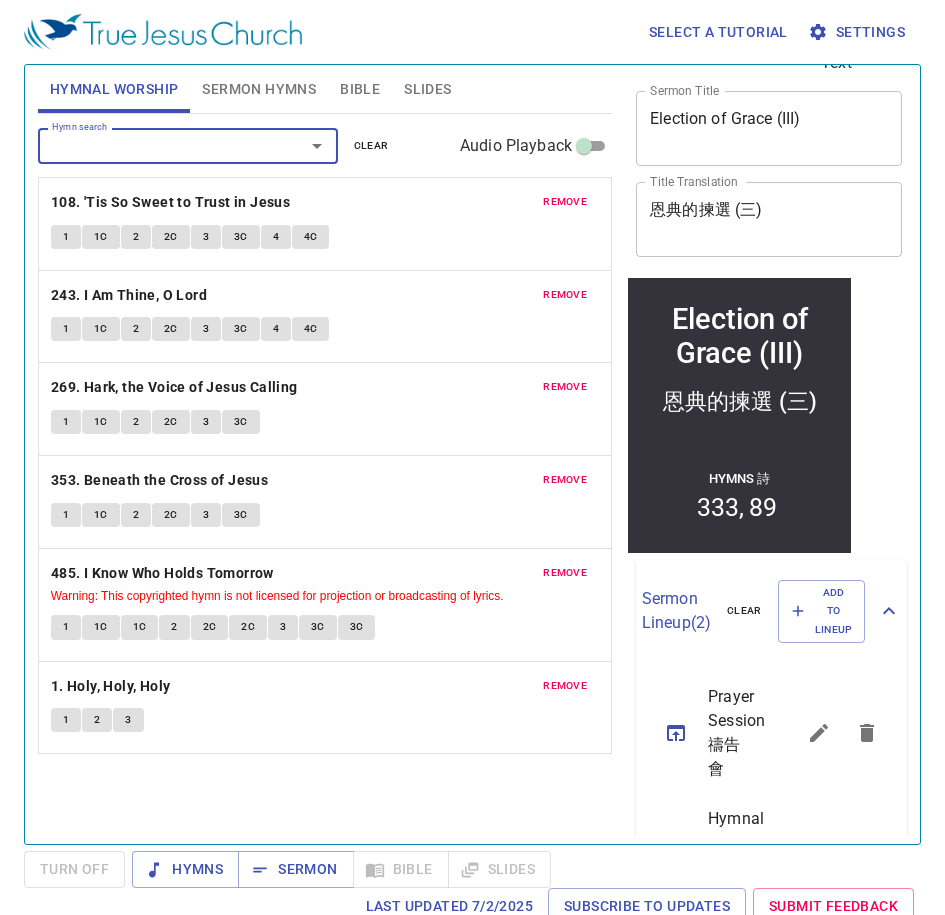 scroll, scrollTop: 0, scrollLeft: 0, axis: both 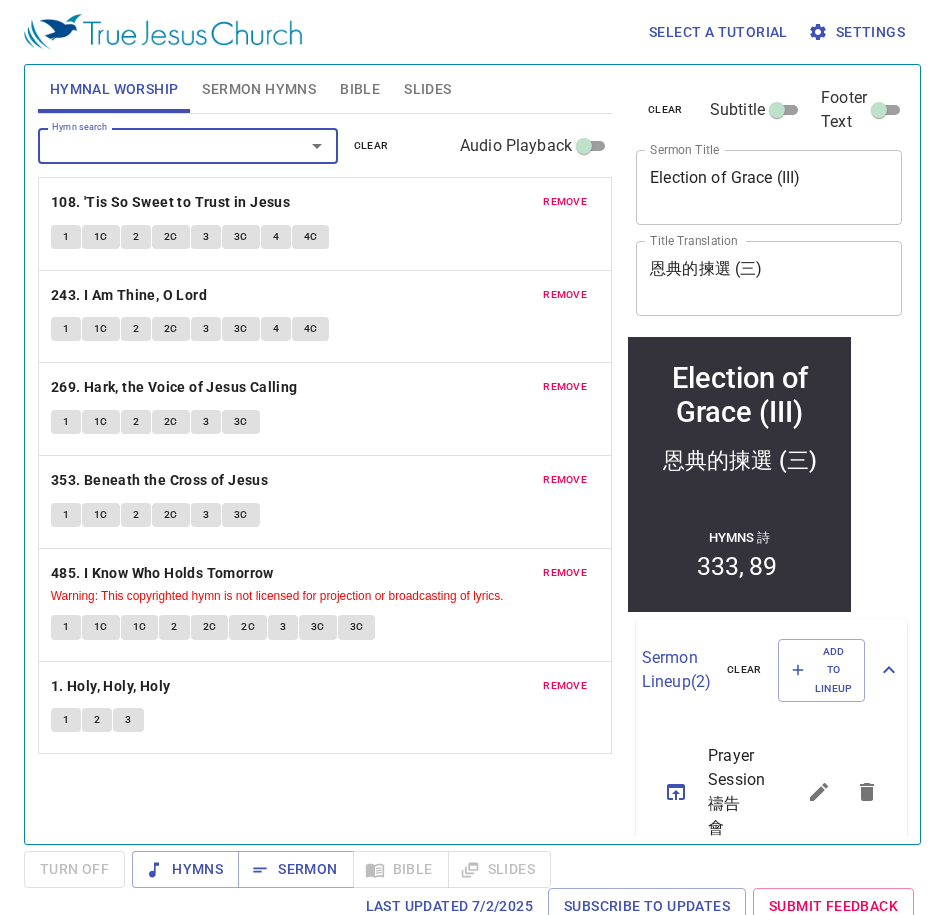 click on "Hymn search Hymn search   clear Audio Playback remove 108. 'Tis So Sweet to Trust in Jesus   1 1C 2 2C 3 3C 4 4C remove 243. I Am Thine, O Lord   1 1C 2 2C 3 3C 4 4C remove 269. Hark, the Voice of Jesus Calling   1 1C 2 2C 3 3C remove 353. Beneath the Cross of Jesus   1 1C 2 2C 3 3C remove 485. I Know Who Holds Tomorrow   Warning: This copyrighted hymn is not licensed for projection or broadcasting of lyrics. 1 1C 1C 2 2C 2C 3 3C 3C remove 1. Holy, Holy, Holy   1 2 3" at bounding box center (325, 470) 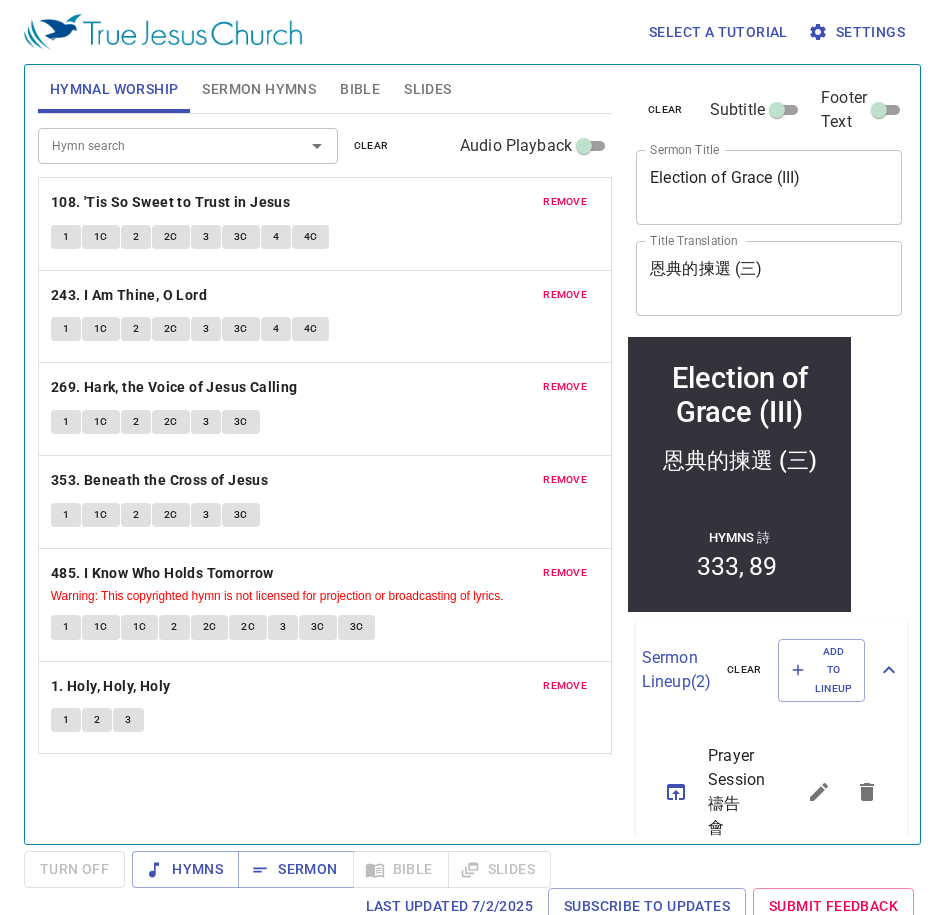 click on "Sermon Hymns" at bounding box center [259, 89] 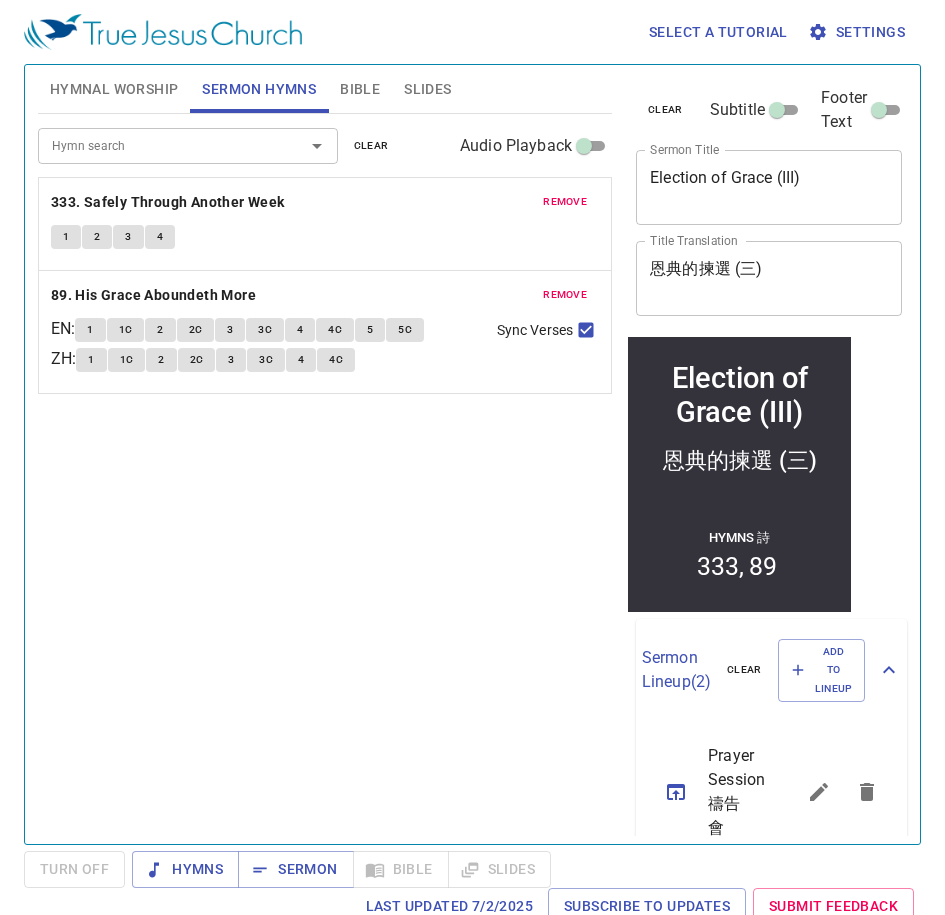 click on "remove" at bounding box center [565, 202] 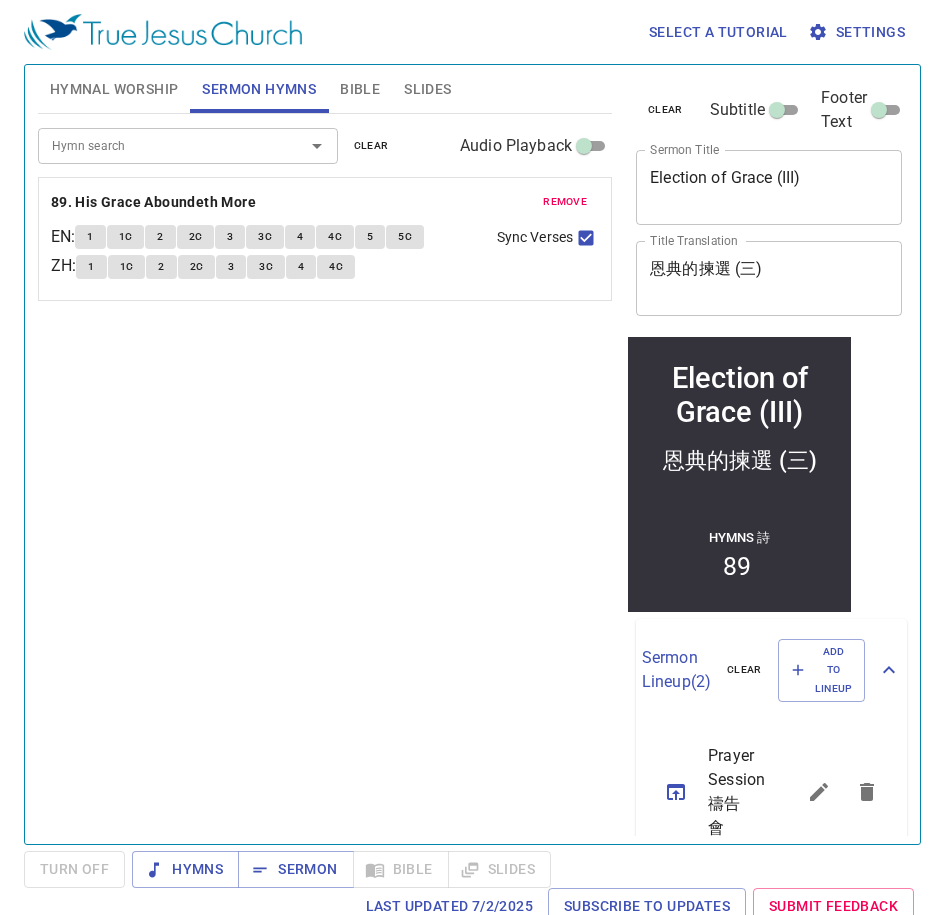 click on "remove" at bounding box center (565, 202) 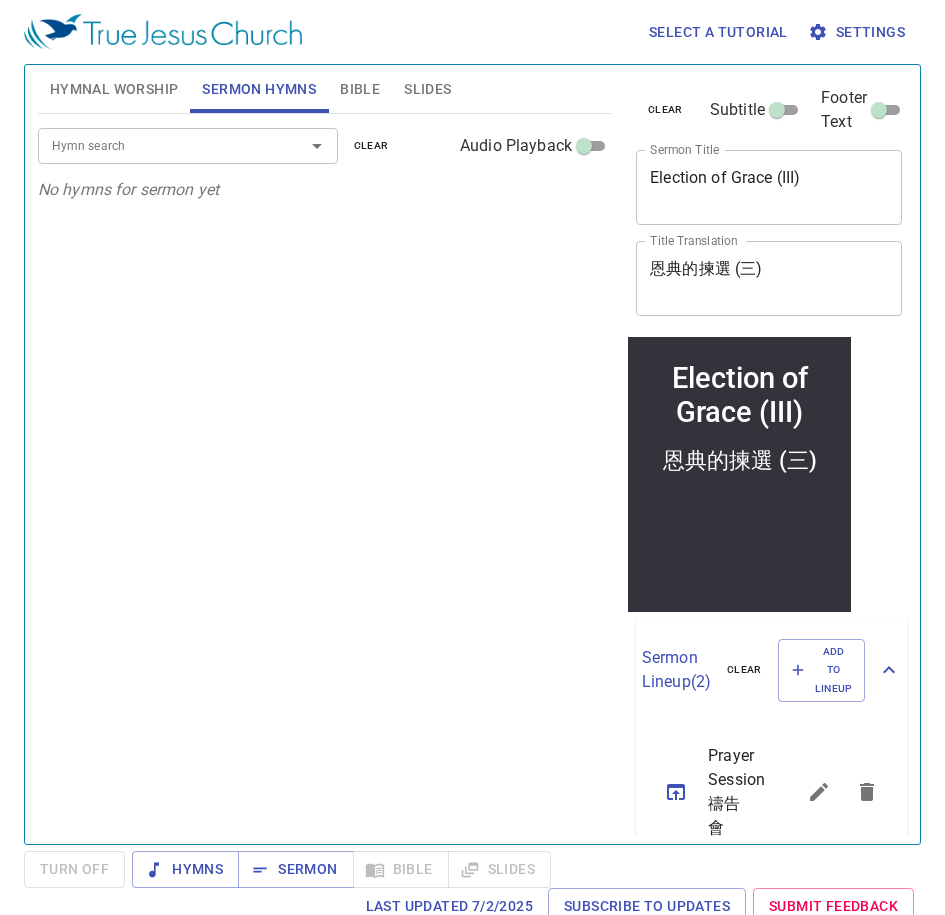 click on "Hymn search" at bounding box center (158, 145) 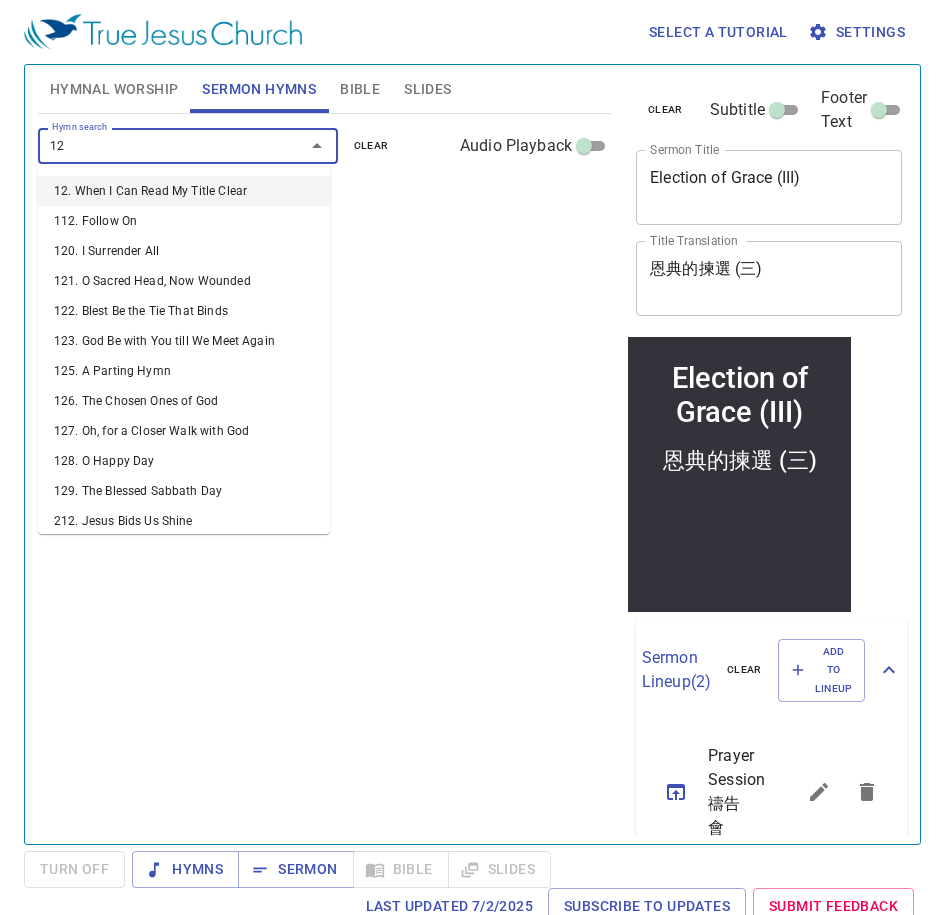 type on "126" 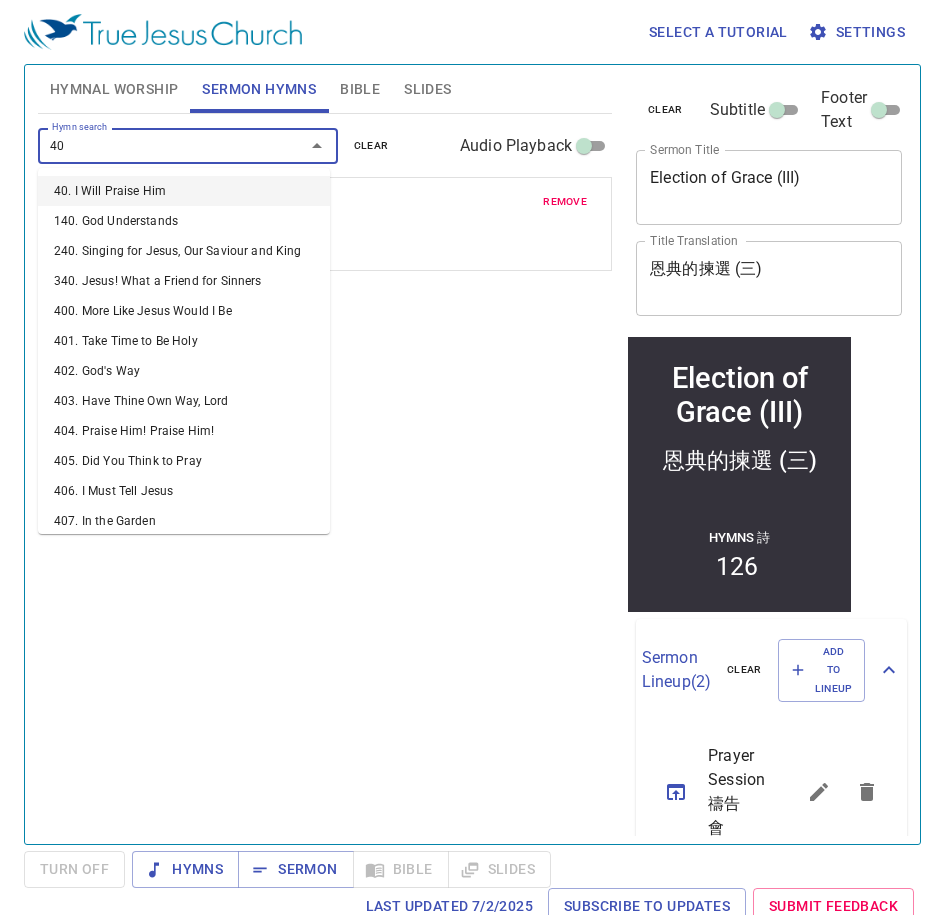 type on "400" 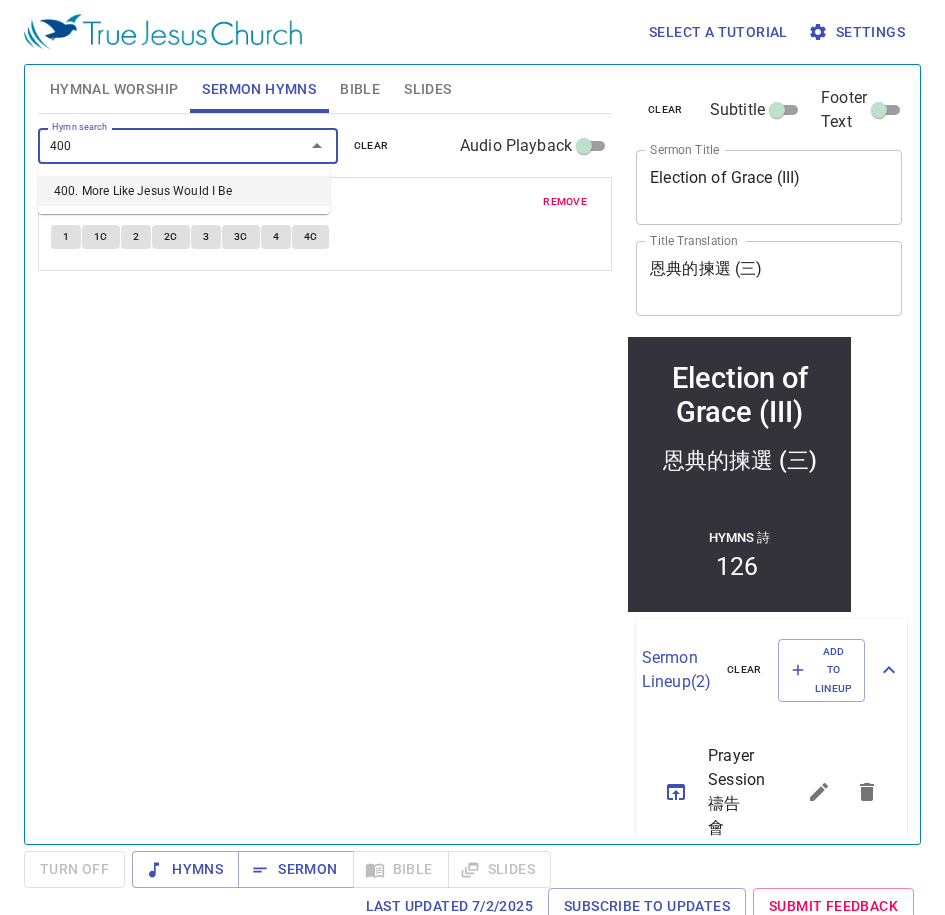 type 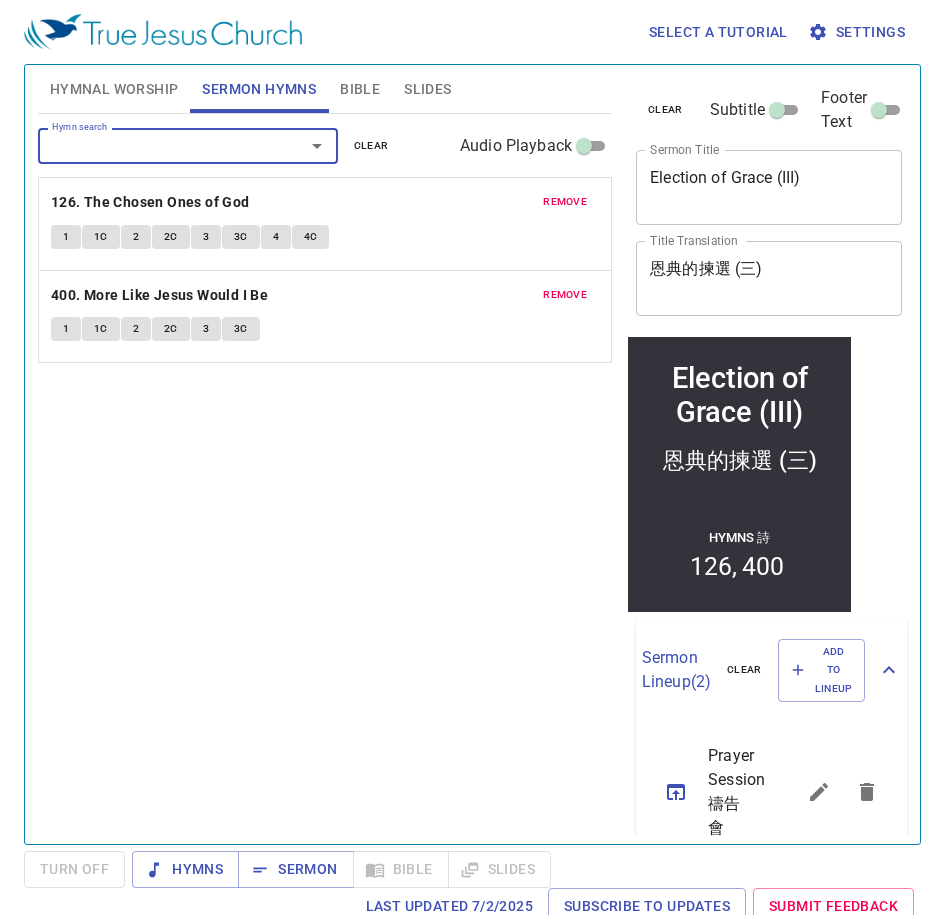 click on "Bible" at bounding box center (360, 89) 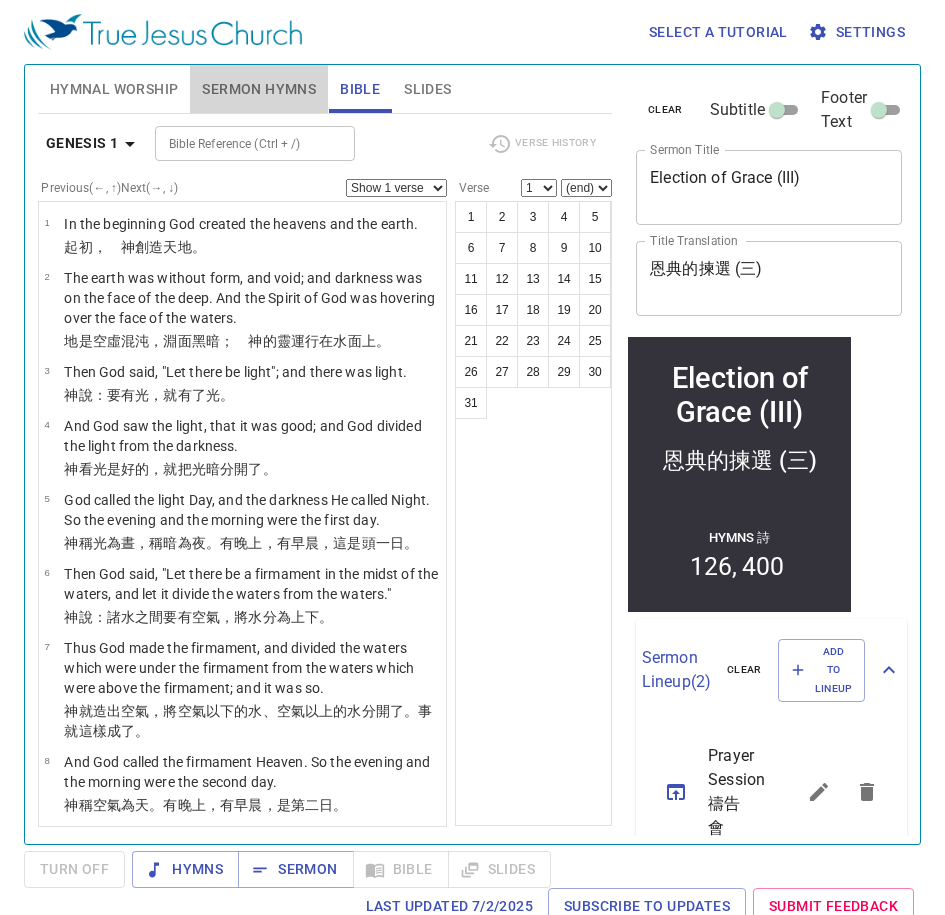 click on "Sermon Hymns" at bounding box center [259, 89] 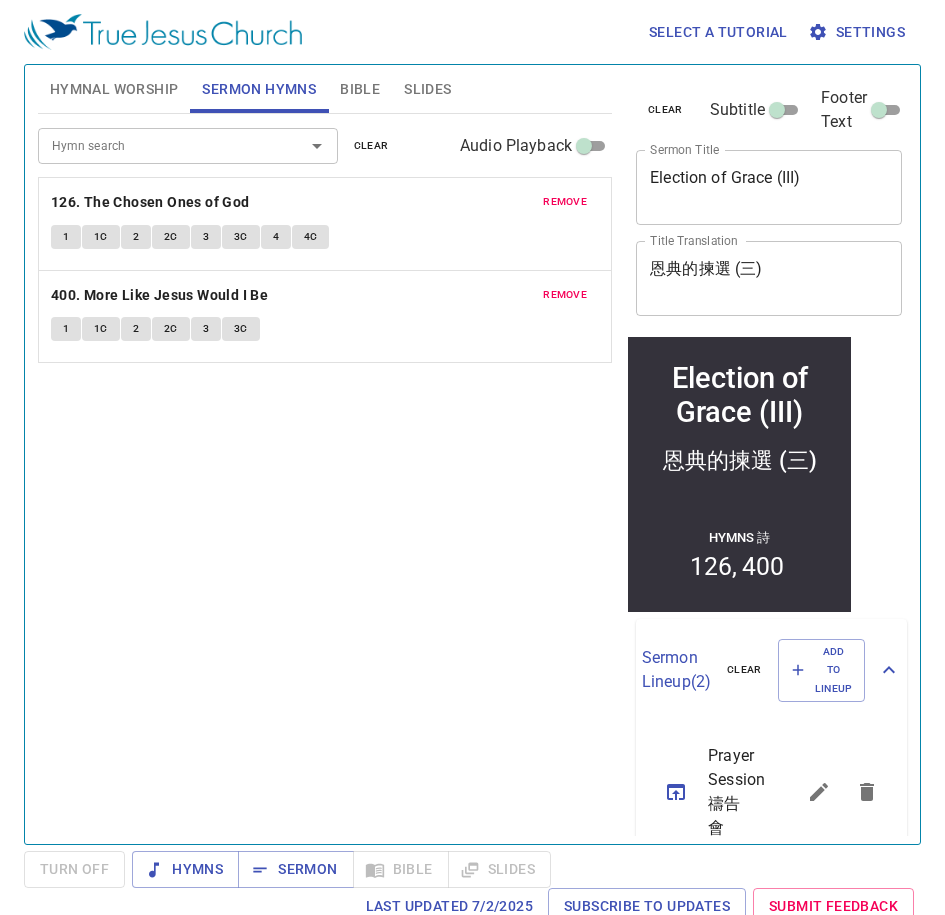 click on "Hymn search Hymn search   clear Audio Playback remove 126. The Chosen Ones of God   1 1C 2 2C 3 3C 4 4C remove 400. More Like Jesus Would I Be   1 1C 2 2C 3 3C" at bounding box center (325, 470) 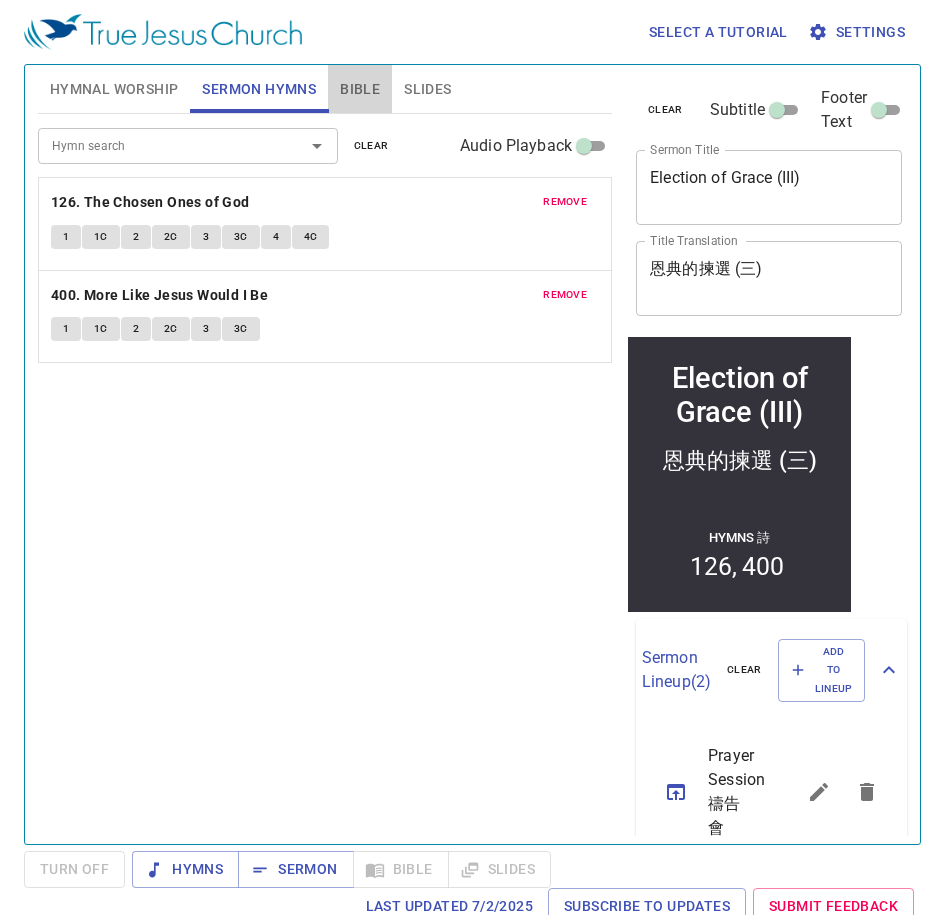 click on "Bible" at bounding box center (360, 89) 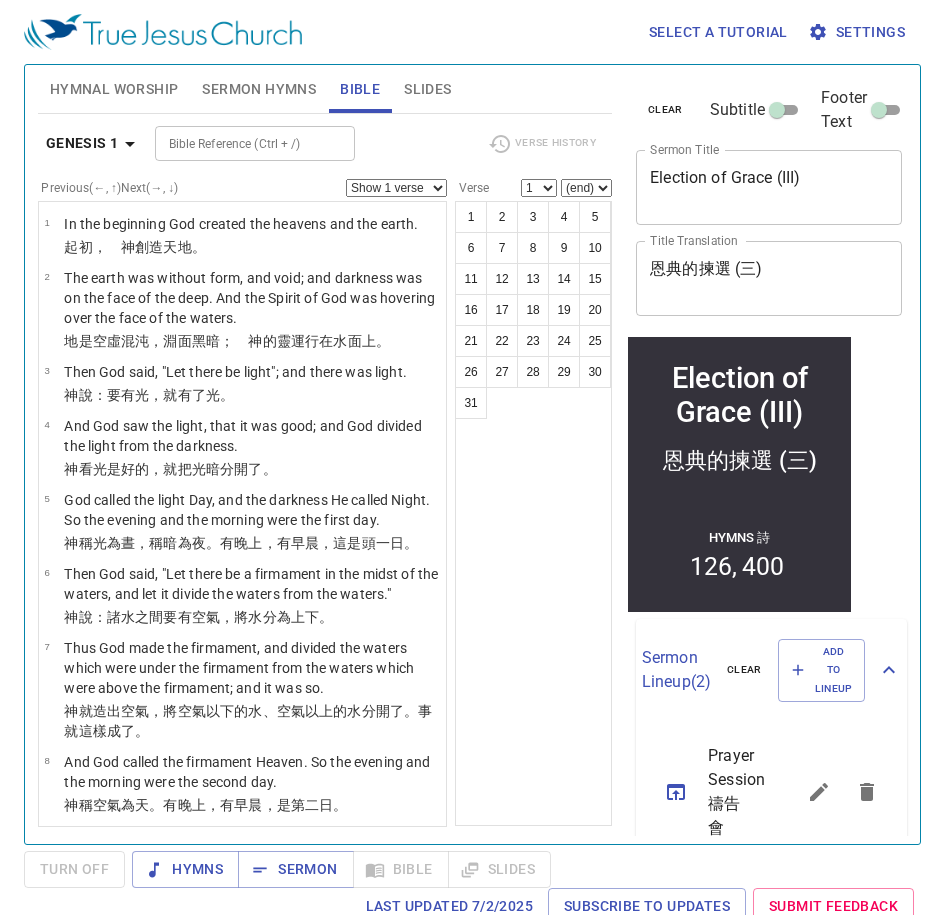 click on "1 2 3 4 5 6 7 8 9 10 11 12 13 14 15 16 17 18 19 20 21 22 23 24 25 26 27 28 29 30 31" at bounding box center [533, 513] 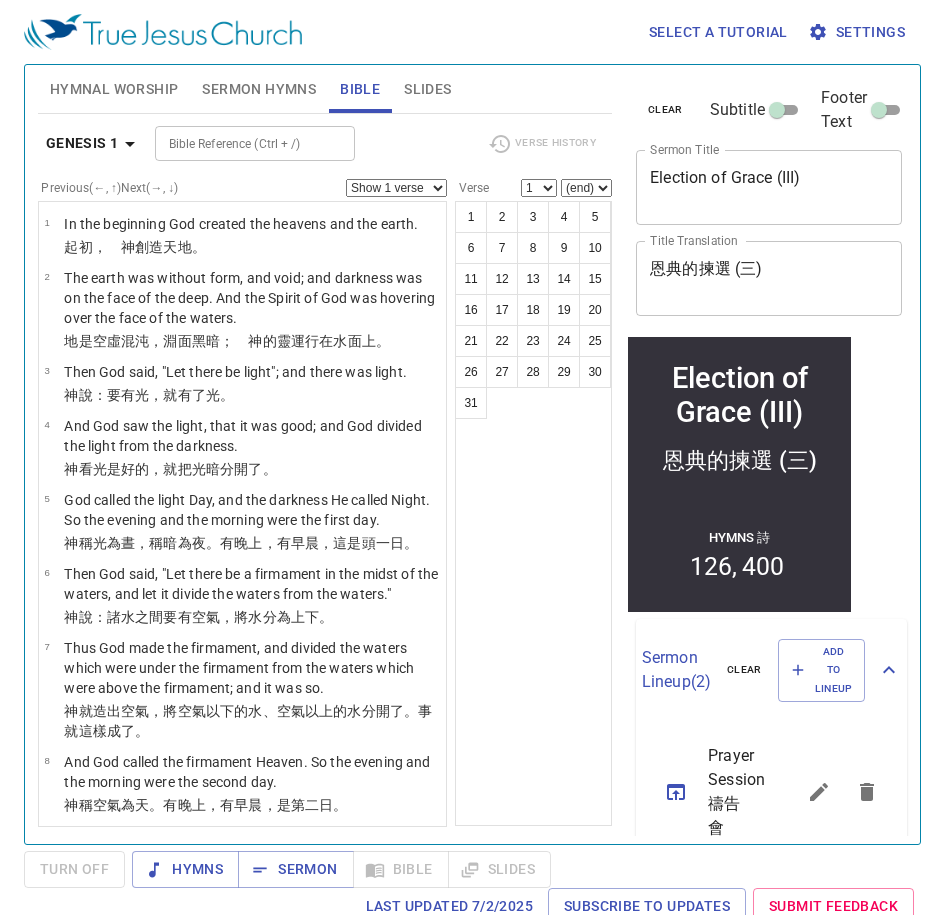 click on "1 2 3 4 5 6 7 8 9 10 11 12 13 14 15 16 17 18 19 20 21 22 23 24 25 26 27 28 29 30 31" at bounding box center (533, 513) 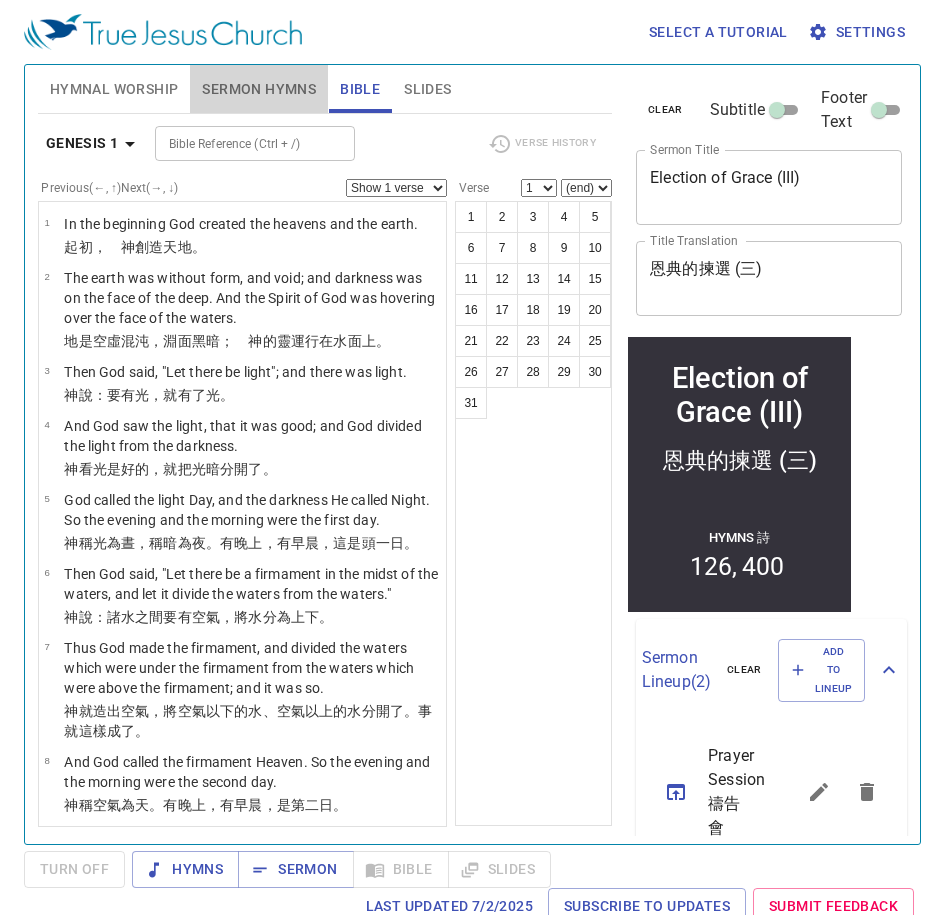 click on "Sermon Hymns" at bounding box center [259, 89] 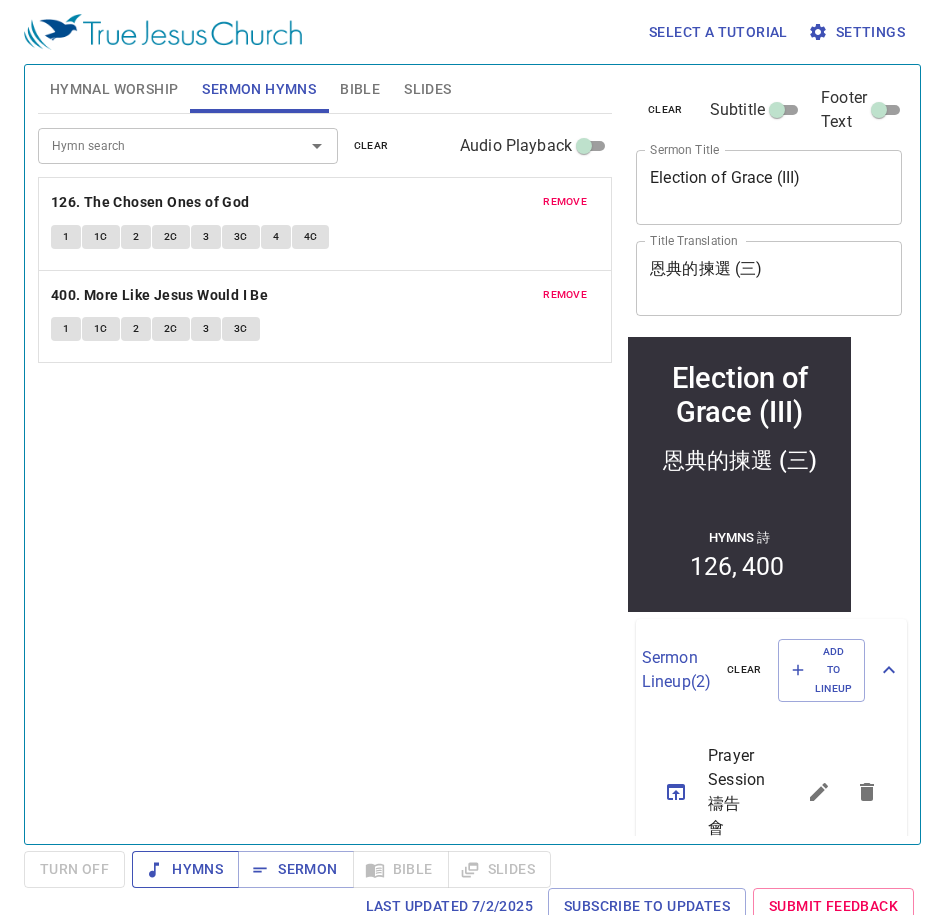 click on "Hymns" at bounding box center (185, 869) 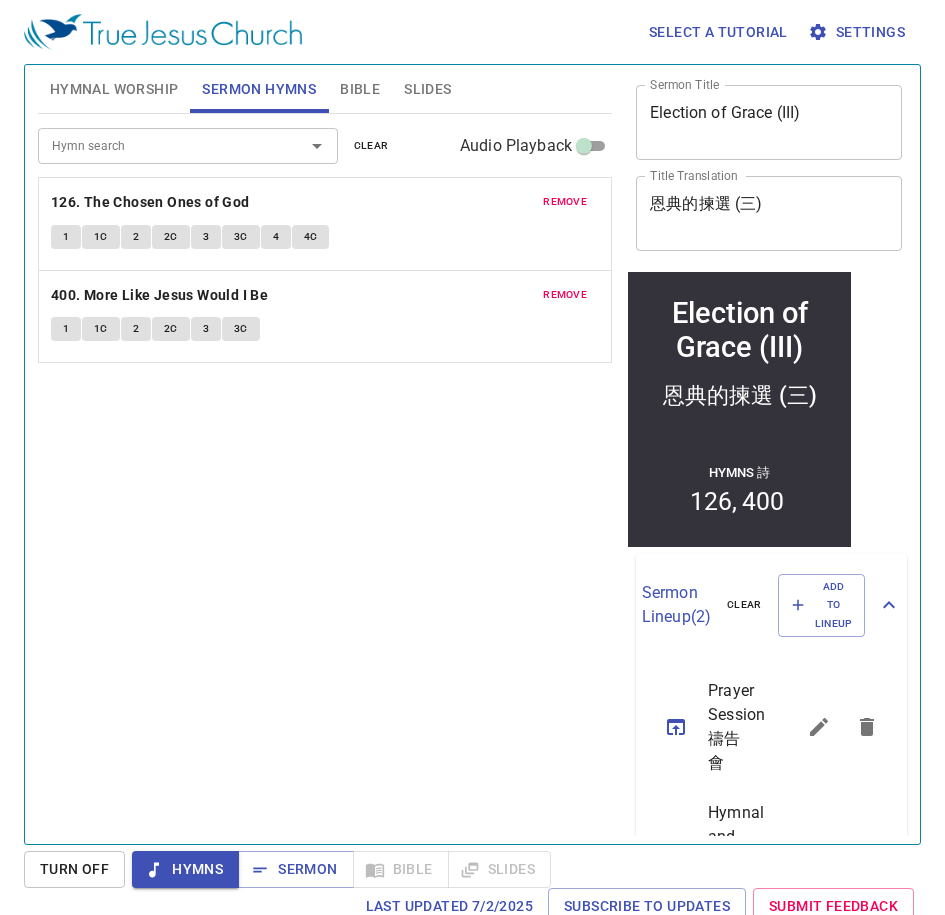 scroll, scrollTop: 100, scrollLeft: 0, axis: vertical 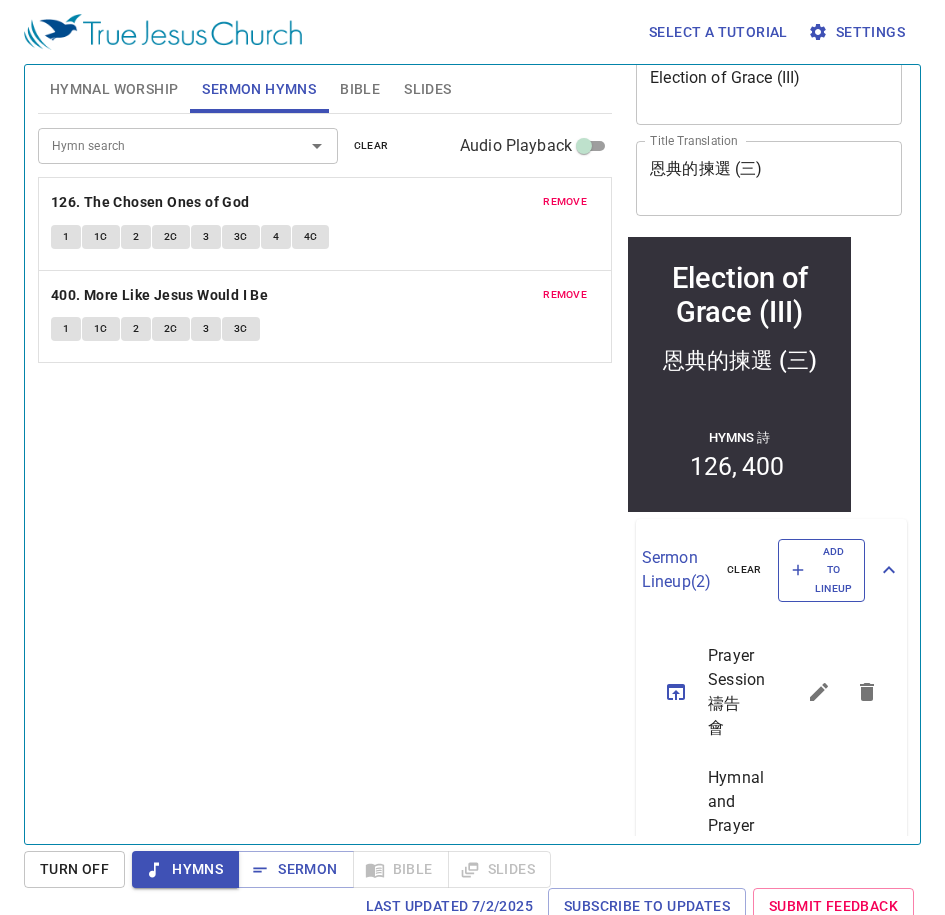 click on "Add to Lineup" at bounding box center [822, 570] 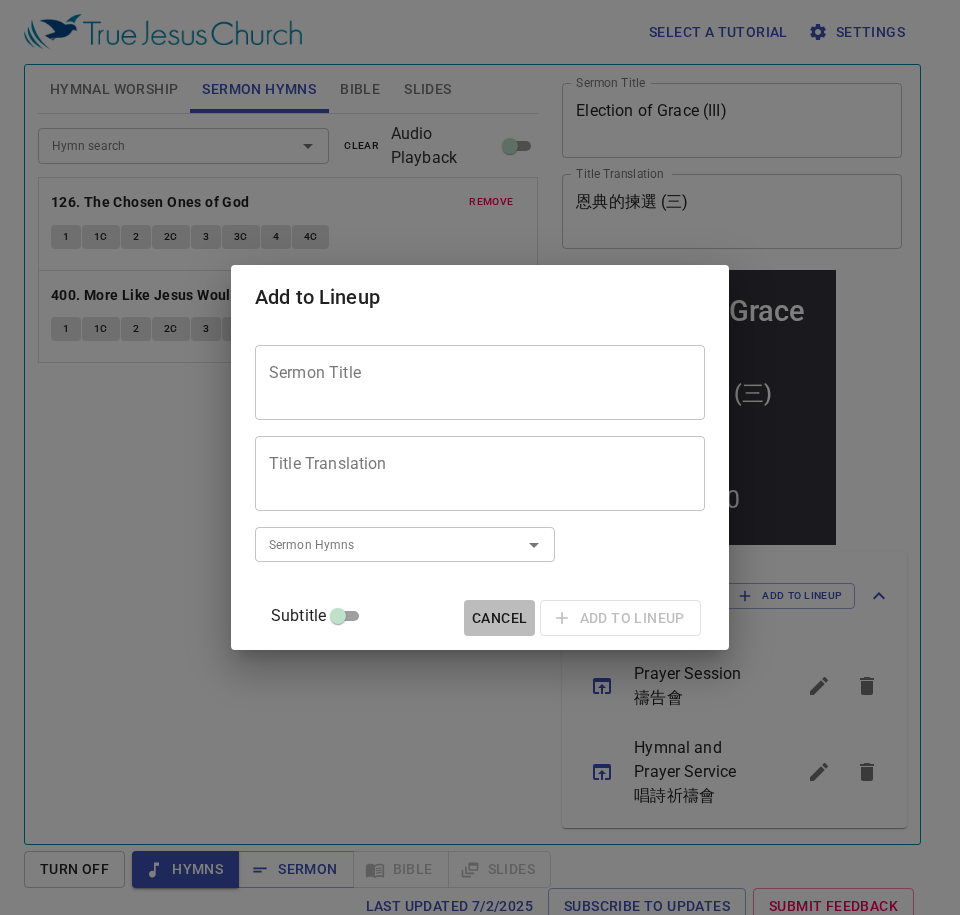 click on "Cancel" at bounding box center [499, 618] 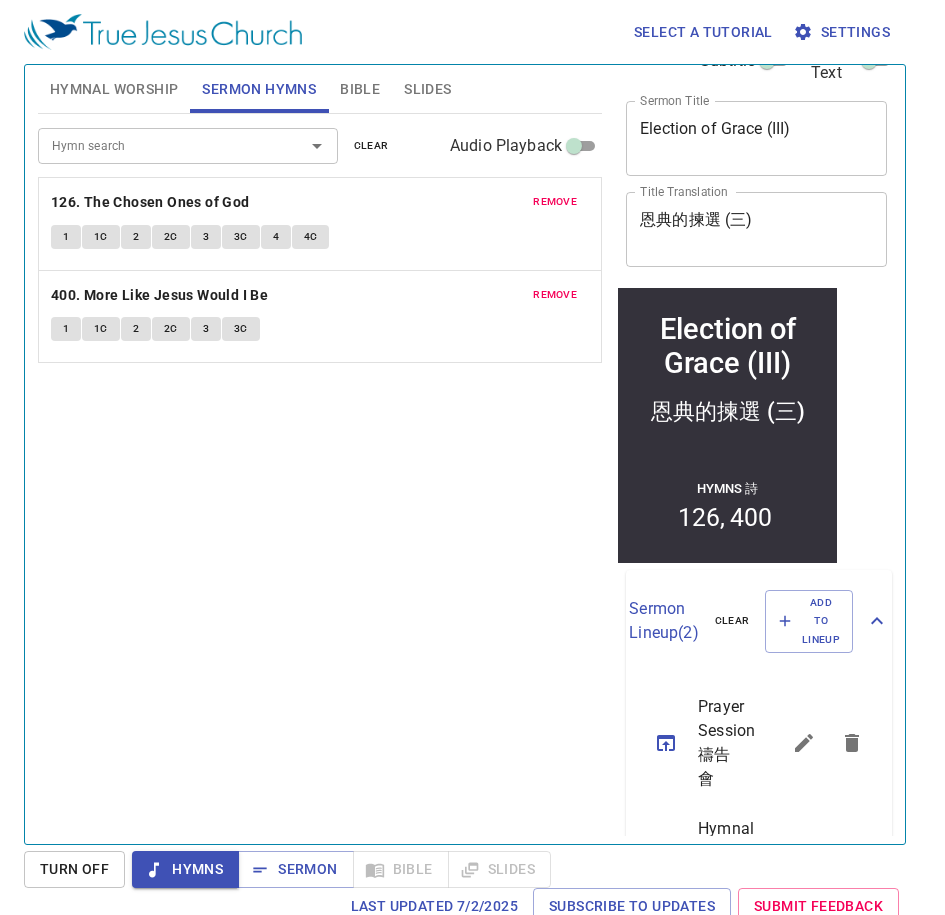 scroll, scrollTop: 0, scrollLeft: 0, axis: both 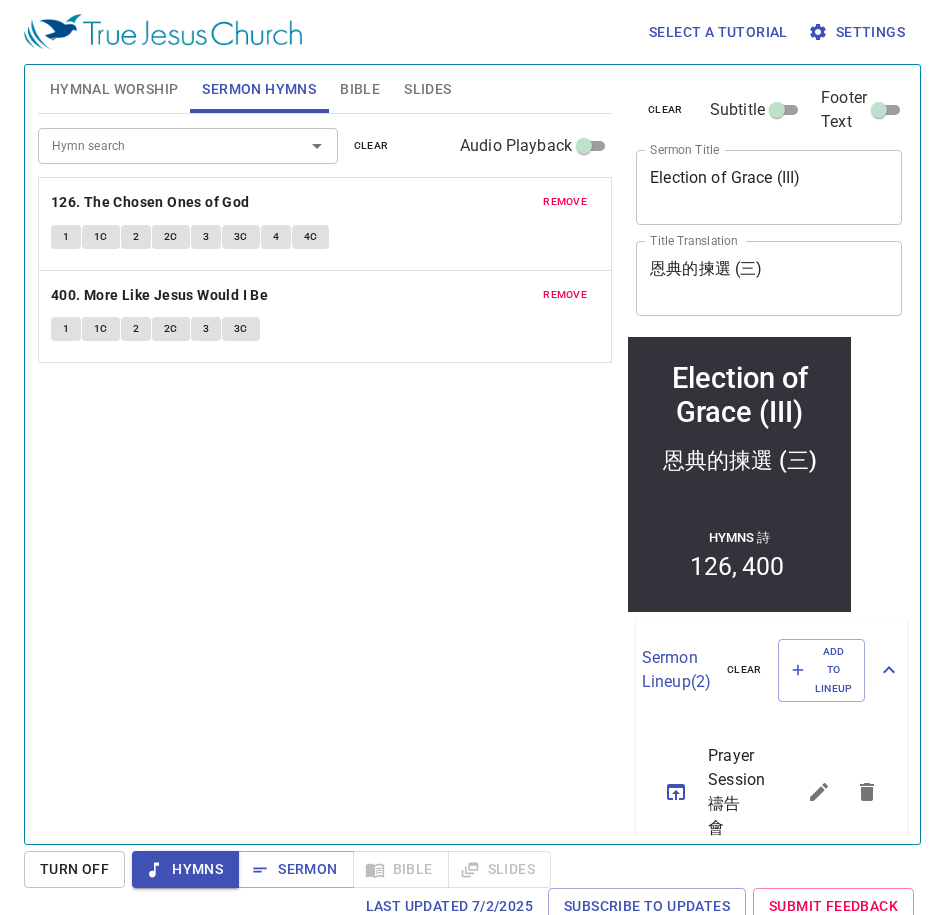 click on "Election of Grace (III)" at bounding box center [769, 187] 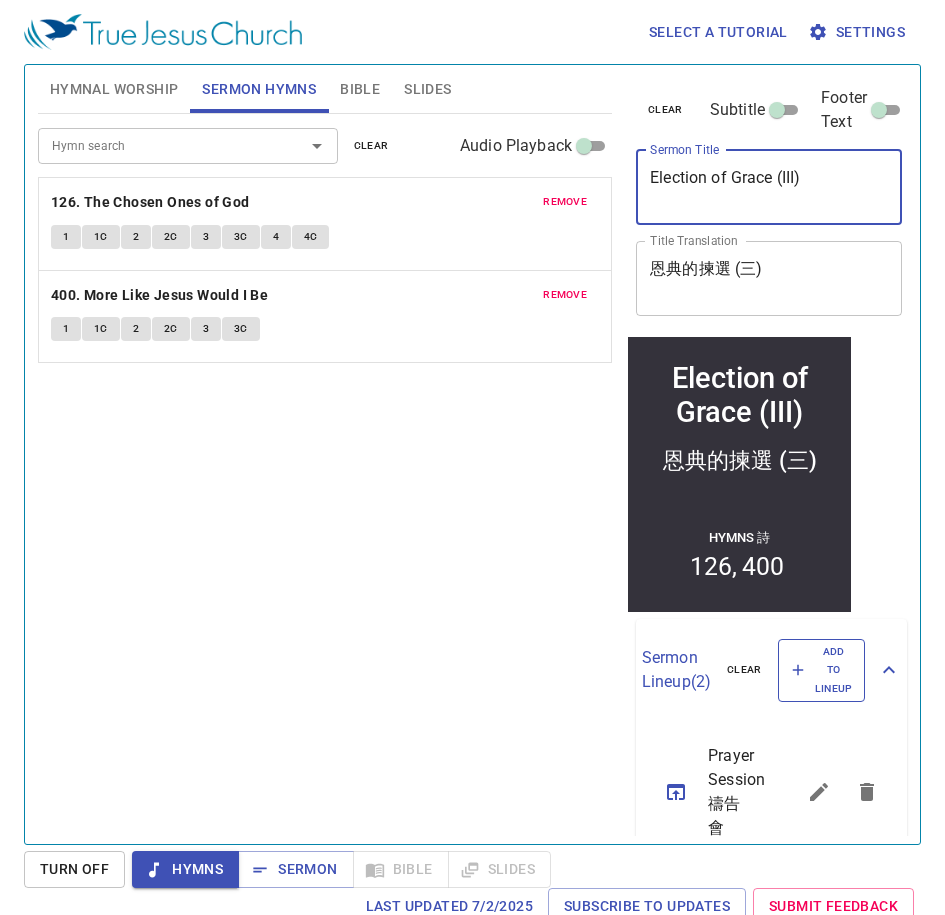 click on "Add to Lineup" at bounding box center [822, 670] 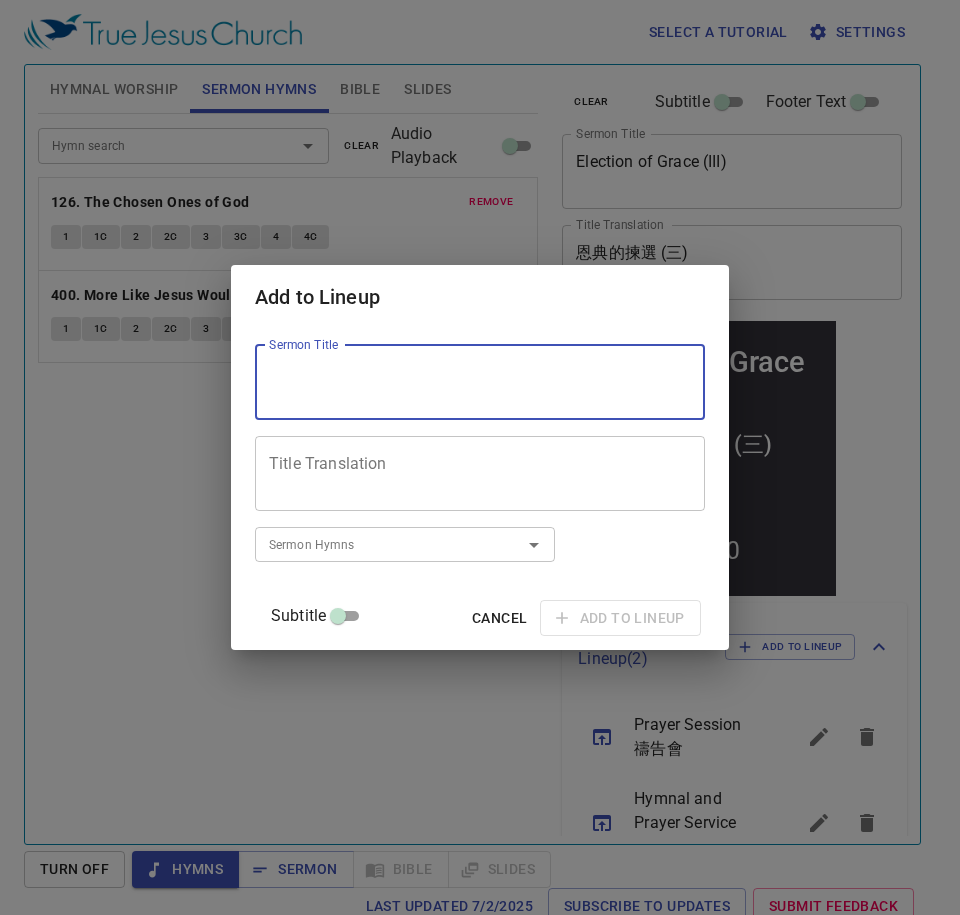 click on "Sermon Title" at bounding box center [480, 382] 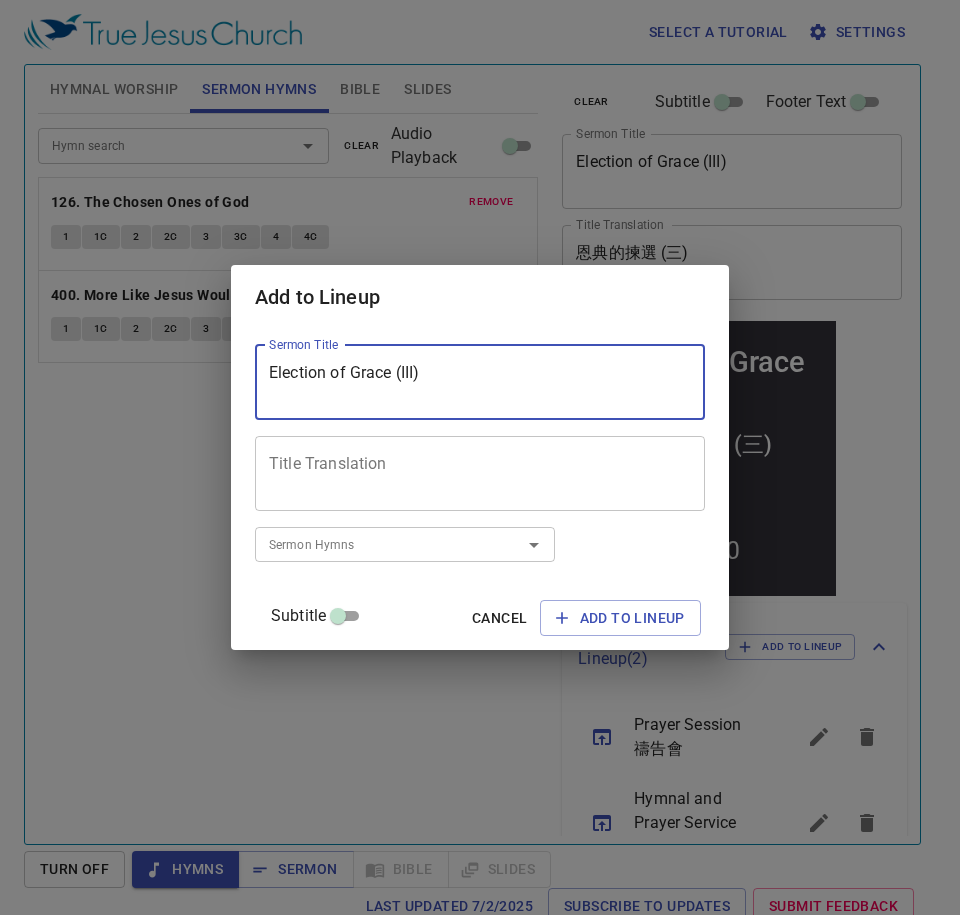 type on "Election of Grace (III)" 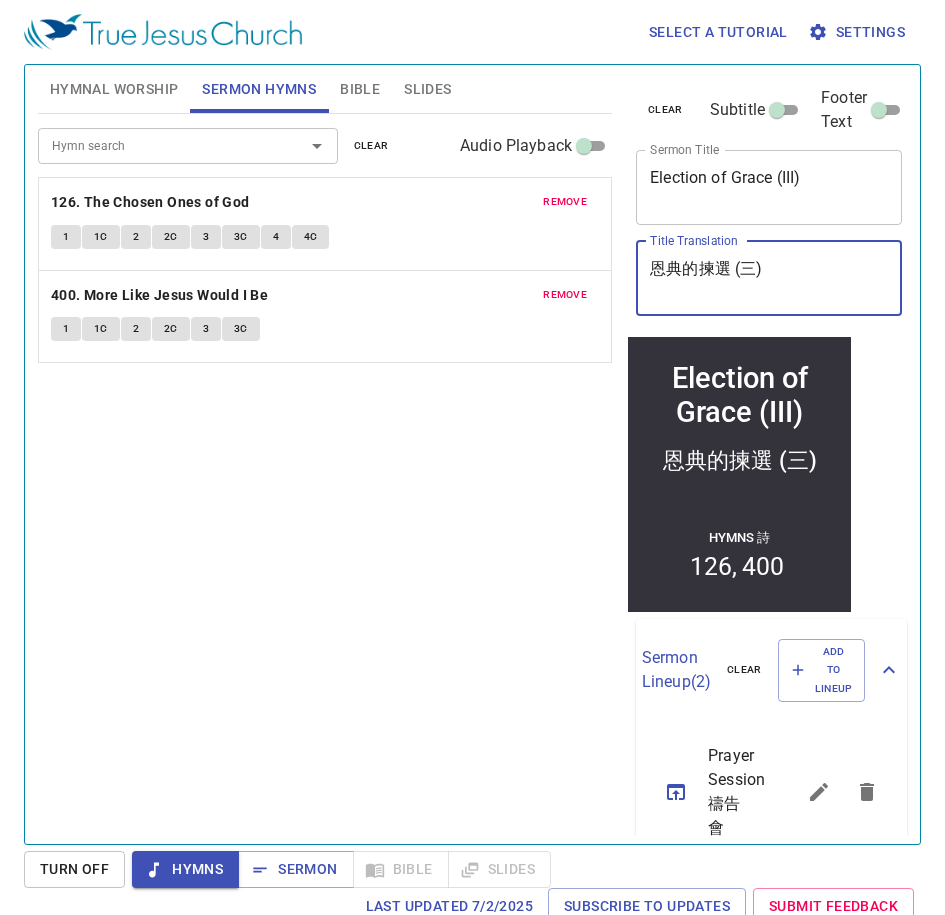 drag, startPoint x: 742, startPoint y: 251, endPoint x: 450, endPoint y: 252, distance: 292.0017 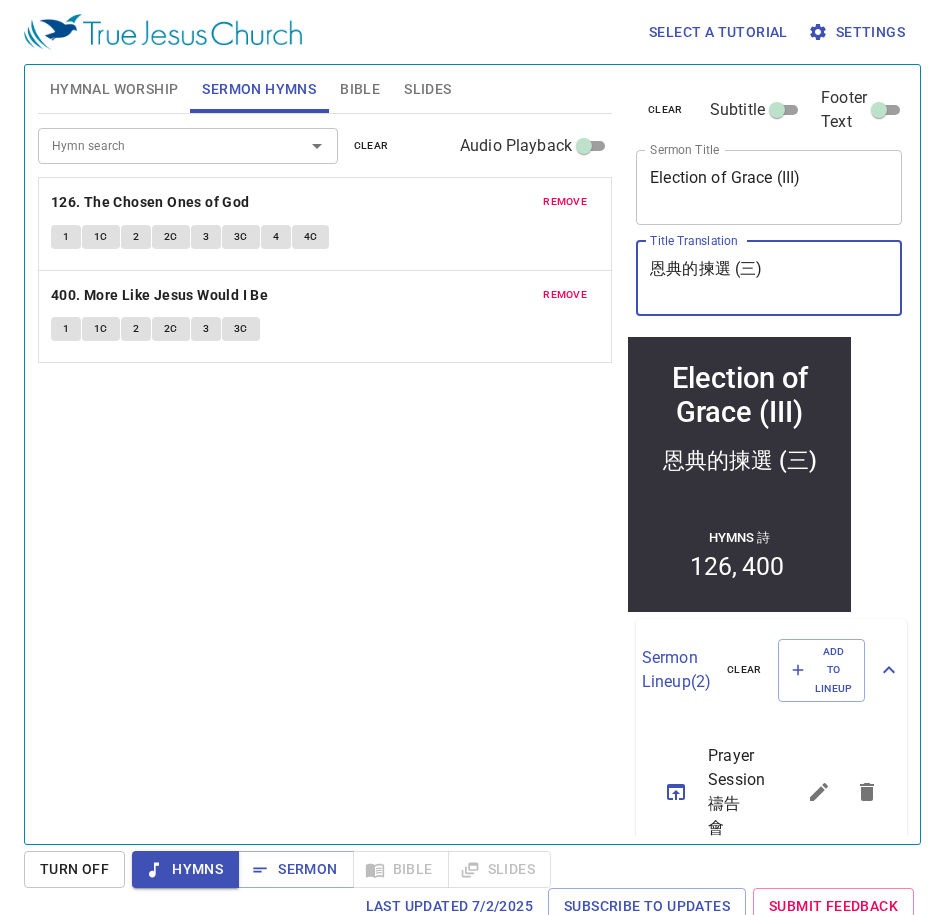 click on "Hymnal Worship Sermon Hymns Bible Slides Hymn search Hymn search   clear Audio Playback remove 108. 'Tis So Sweet to Trust in Jesus   1 1C 2 2C 3 3C 4 4C remove 243. I Am Thine, O Lord   1 1C 2 2C 3 3C 4 4C remove 269. Hark, the Voice of Jesus Calling   1 1C 2 2C 3 3C remove 353. Beneath the Cross of Jesus   1 1C 2 2C 3 3C remove 485. I Know Who Holds Tomorrow   Warning: This copyrighted hymn is not licensed for projection or broadcasting of lyrics. 1 1C 1C 2 2C 2C 3 3C 3C remove 1. Holy, Holy, Holy   1 2 3 Hymn search Hymn search   clear Audio Playback remove 126. The Chosen Ones of God   1 1C 2 2C 3 3C 4 4C remove 400. More Like Jesus Would I Be   1 1C 2 2C 3 3C Genesis 1 Bible Reference (Ctrl + /) Bible Reference (Ctrl + /)   Verse History   Previous  (←, ↑)     Next  (→, ↓) Show 1 verse Show 2 verses Show 3 verses Show 4 verses Show 5 verses 1 In the beginning God created the heavens and the earth.   ﻿起初 ，　神 創造 天 地 。 2   地 是 空虛 混沌 ，淵 面 黑暗" at bounding box center (472, 446) 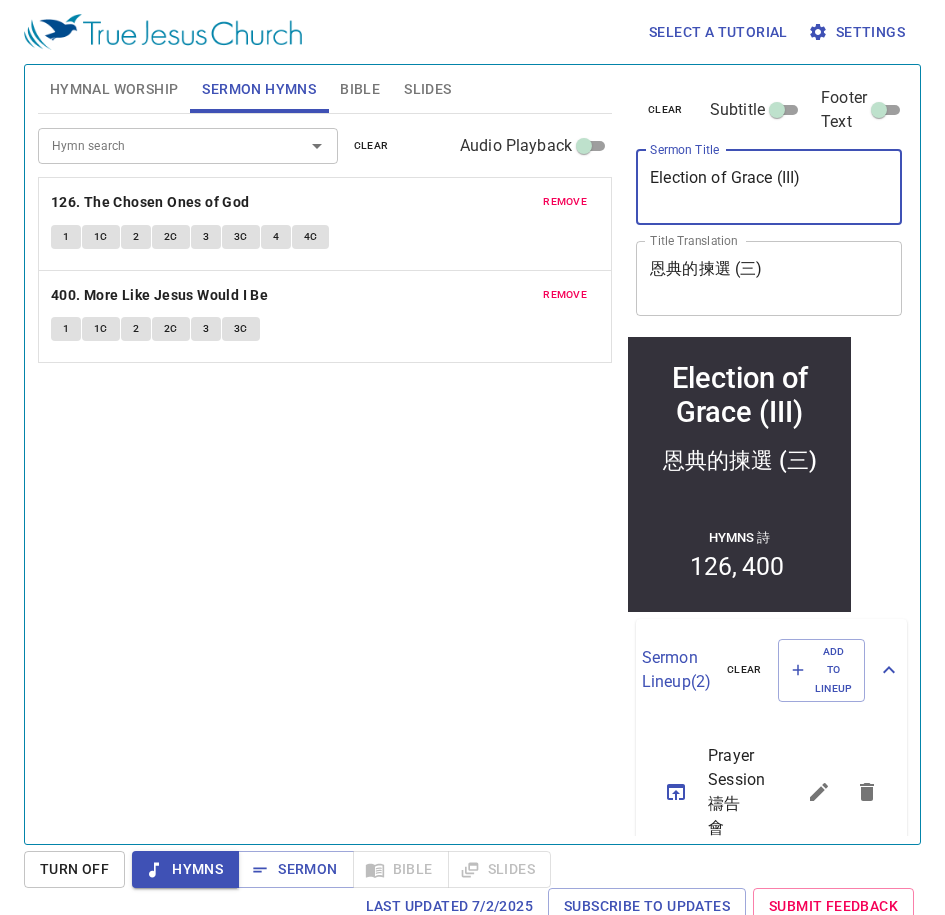 click on "Election of Grace (III)" at bounding box center [769, 187] 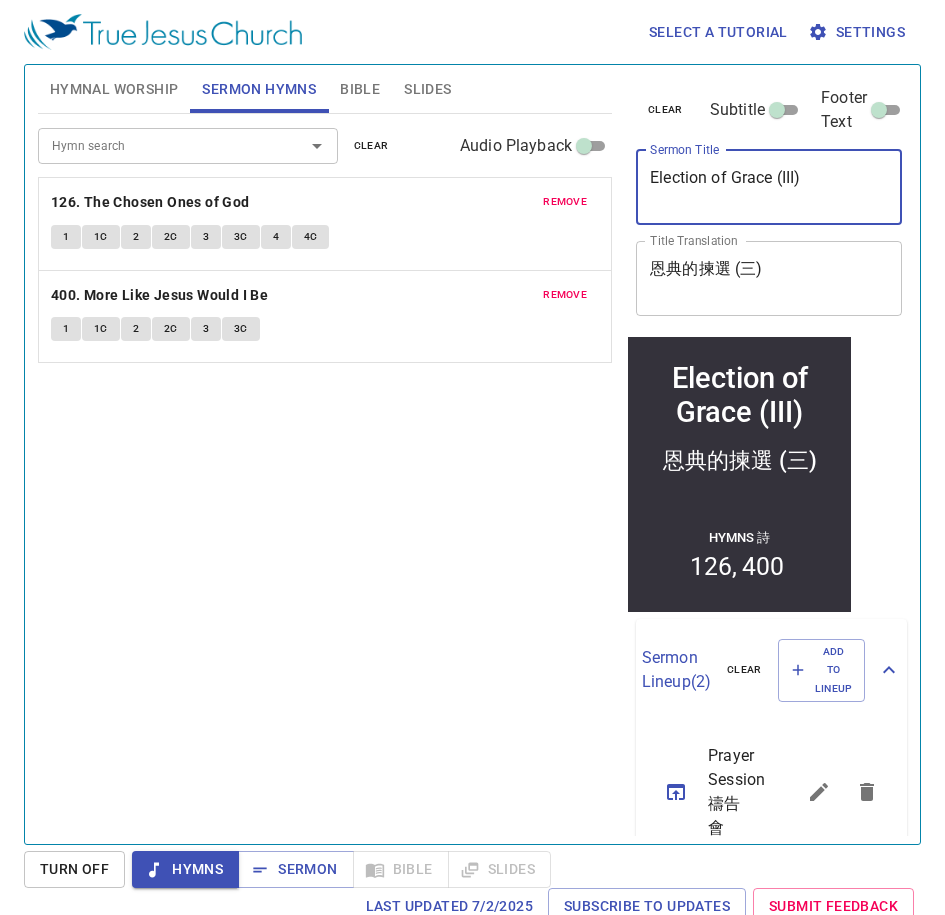 paste on "恩典的揀選 (三)" 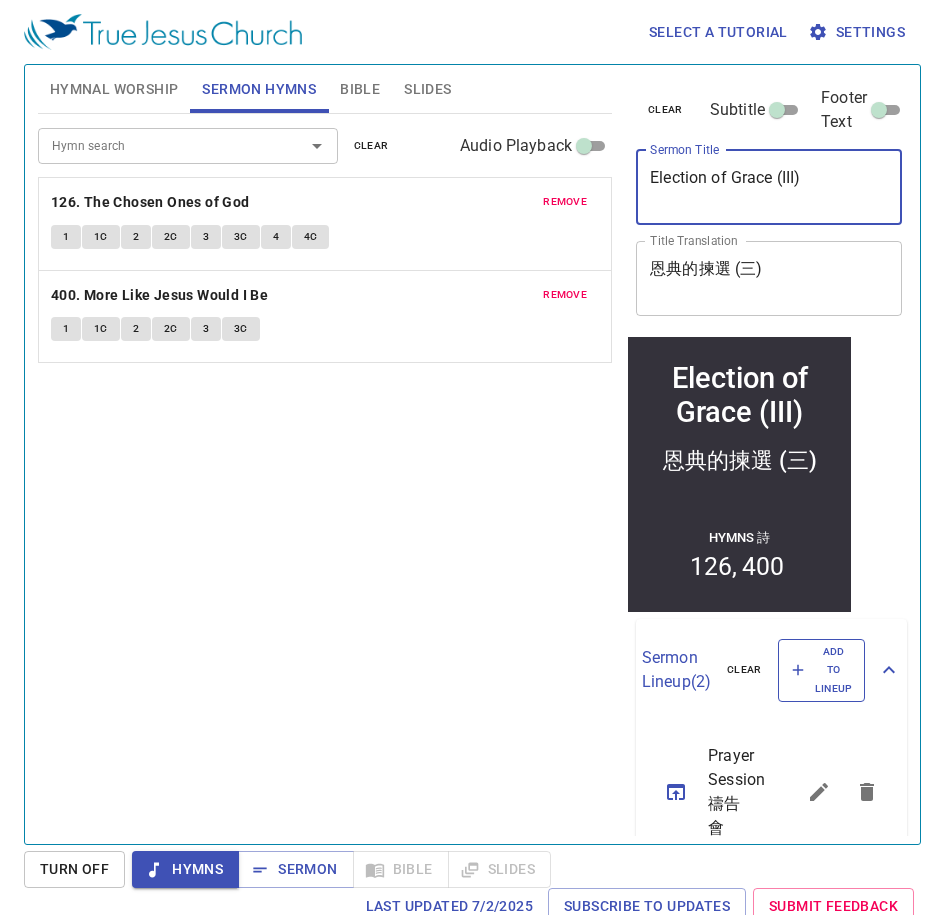 type on "Election of Grace (III)" 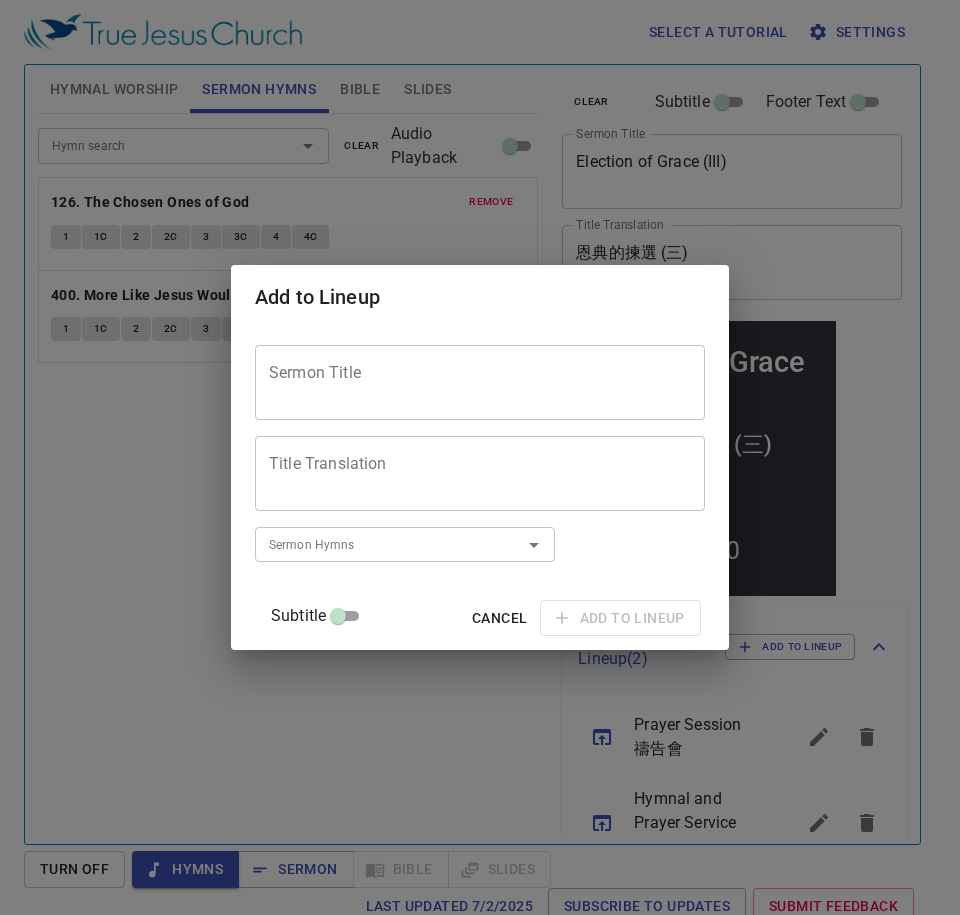click on "Sermon Title" at bounding box center (480, 382) 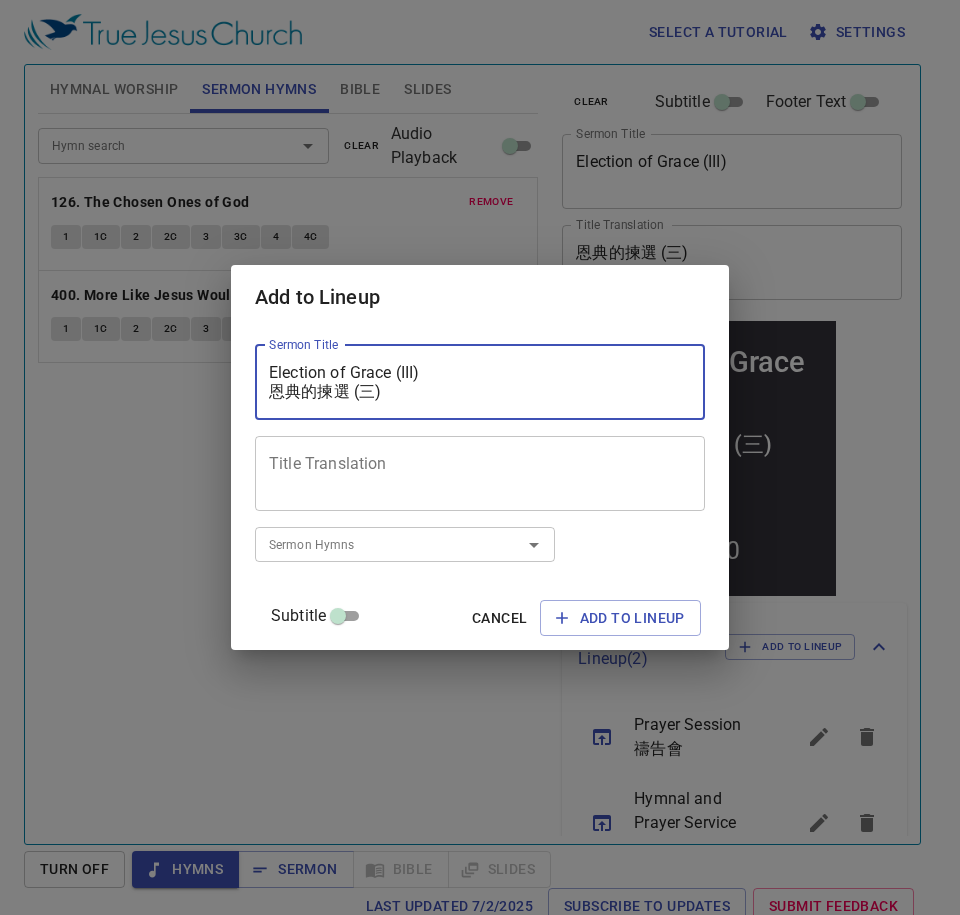type on "Election of Grace (III)
恩典的揀選 (三)" 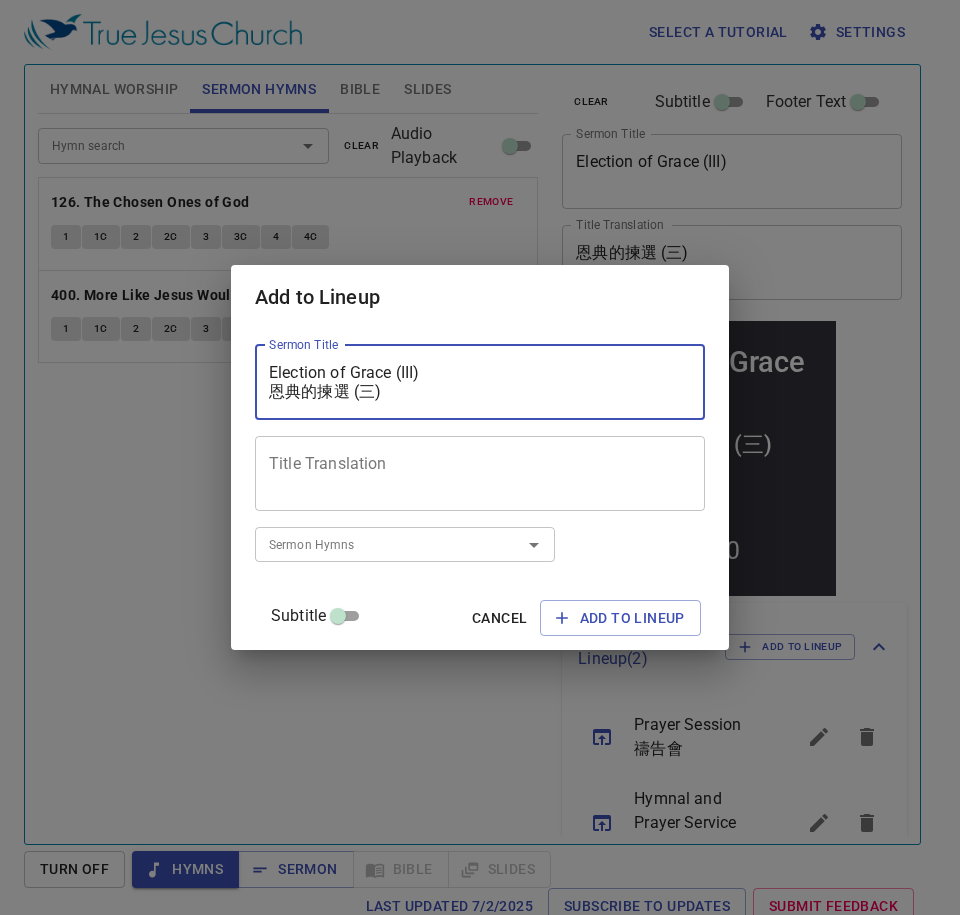 click on "Title Translation" at bounding box center (480, 473) 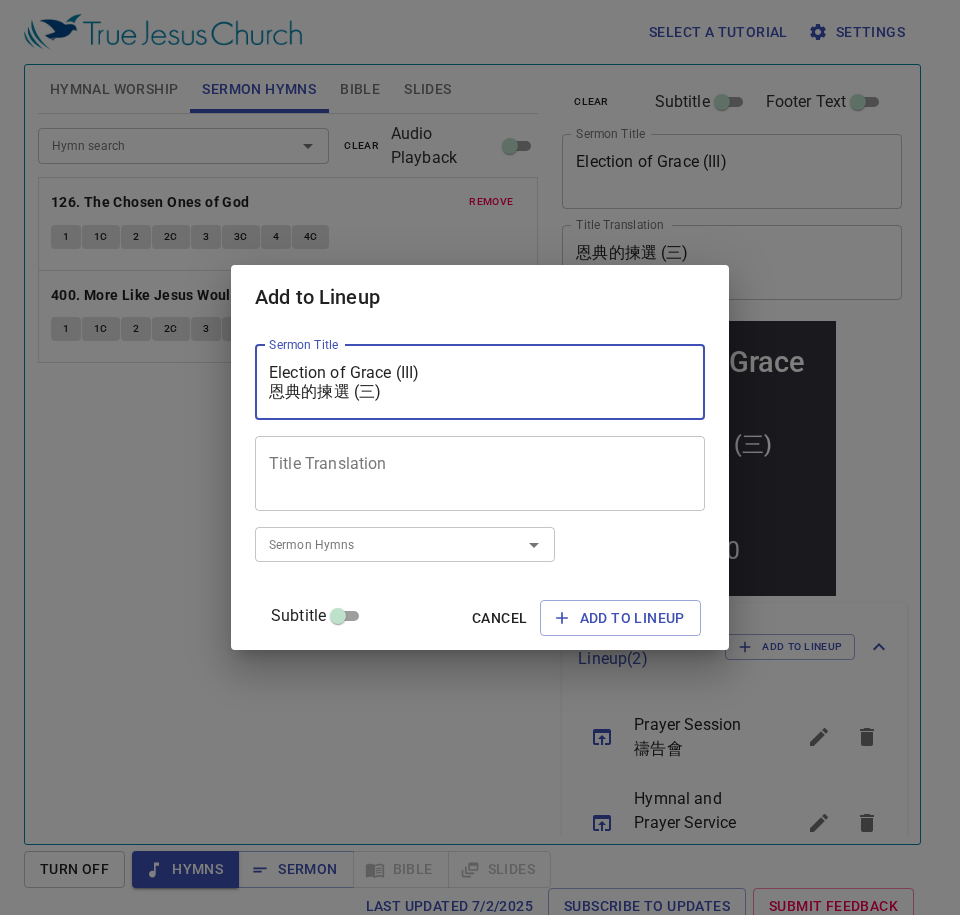 drag, startPoint x: 441, startPoint y: 388, endPoint x: 242, endPoint y: 389, distance: 199.00252 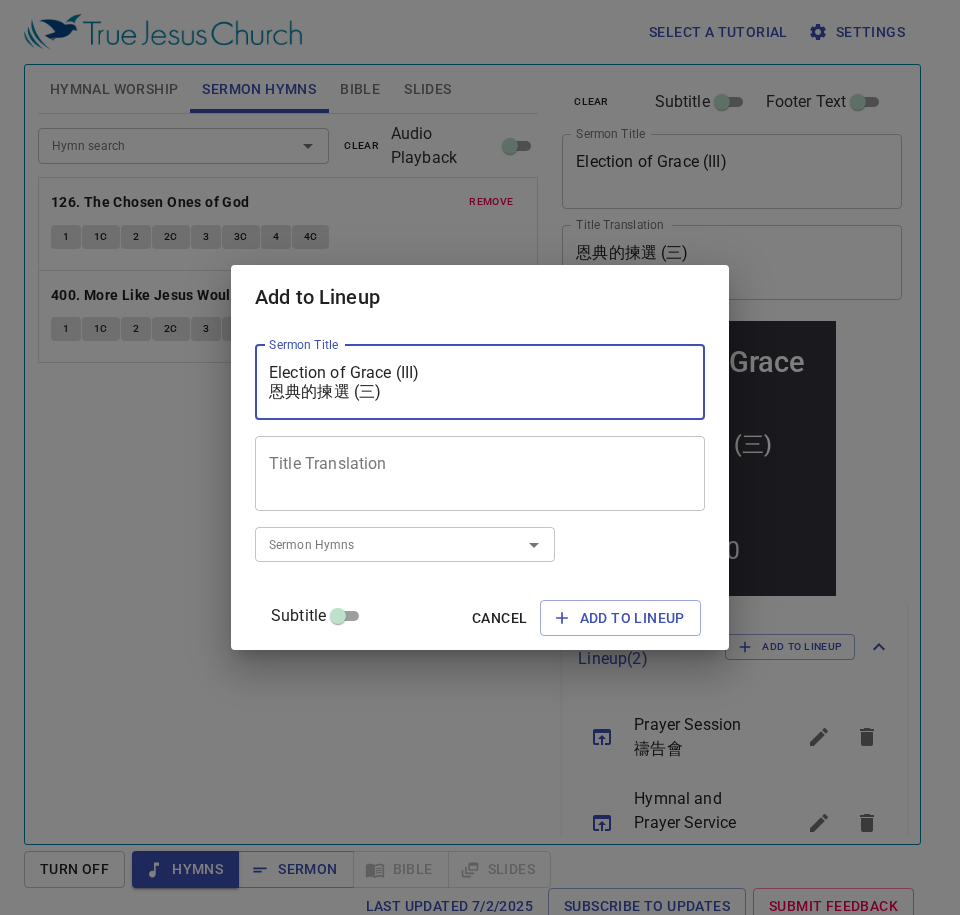 click on "Add to Lineup Sermon Title Election of Grace (III)
恩典的揀選 (三) Sermon Title Title Translation Title Translation Subtitle Subtitle Subtitle Translation Subtitle Translation Sermon Hymns Sermon Hymns Subtitle Cancel Add to Lineup" at bounding box center [480, 457] 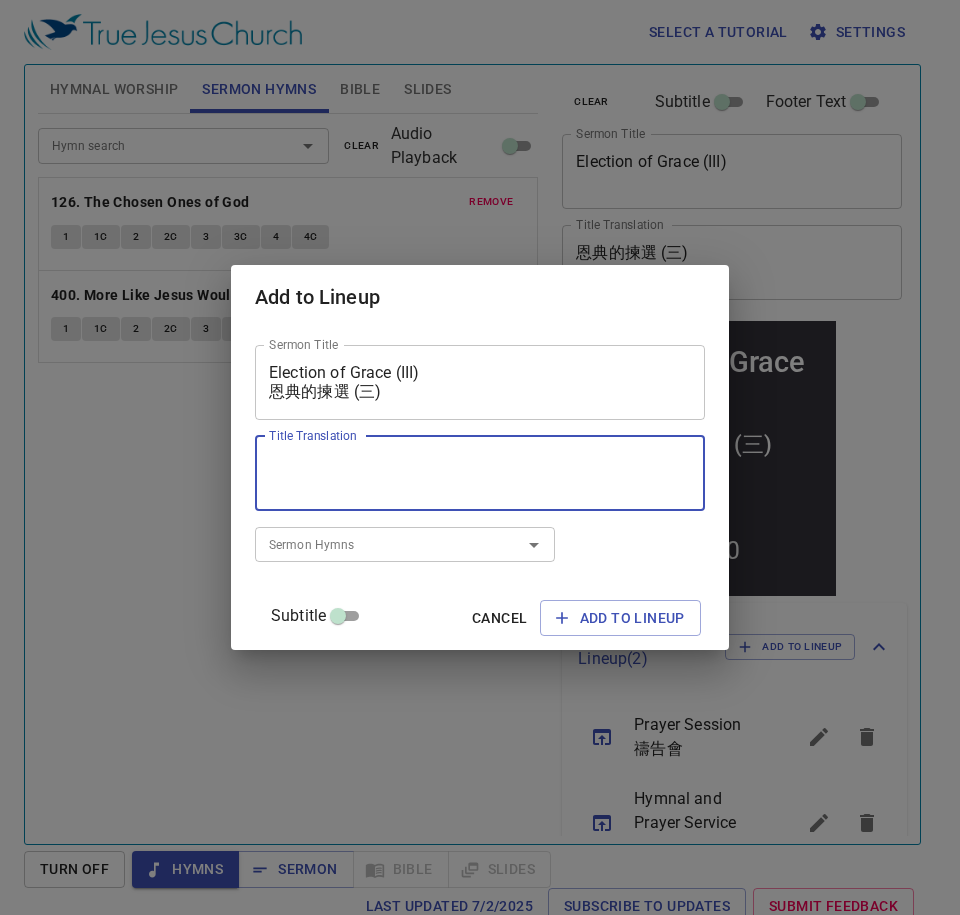 paste on "恩典的揀選 (三)" 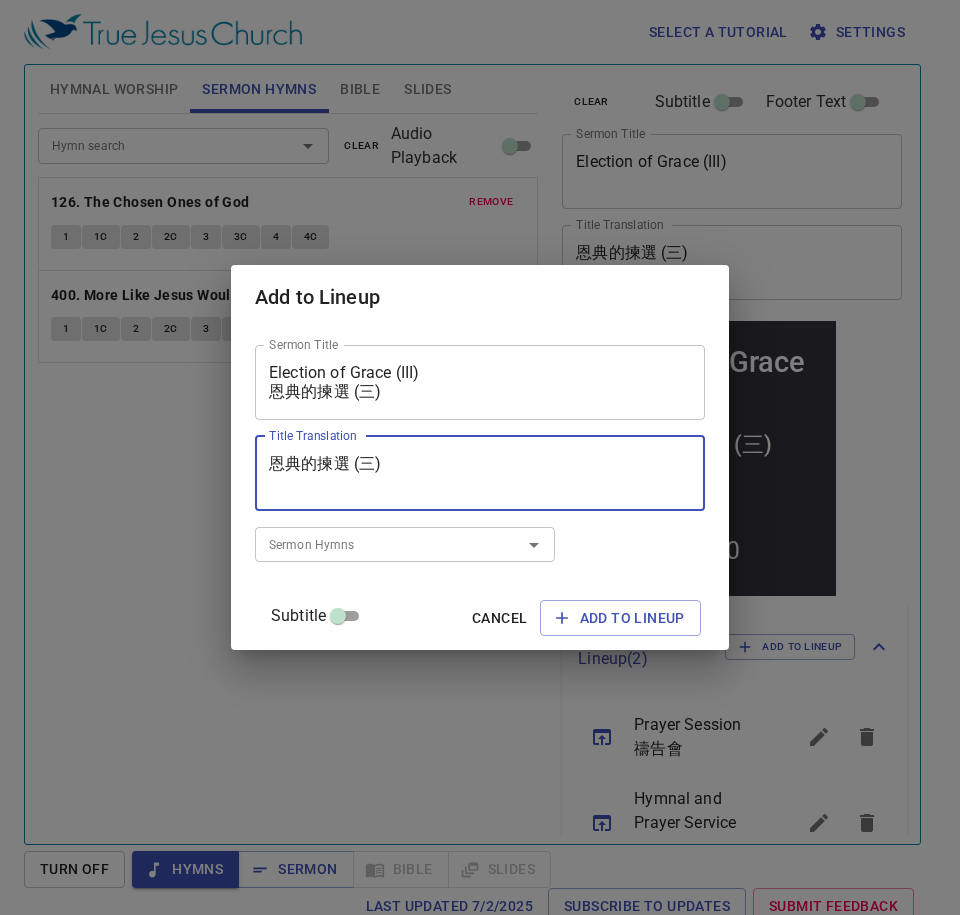 type on "恩典的揀選 (三)" 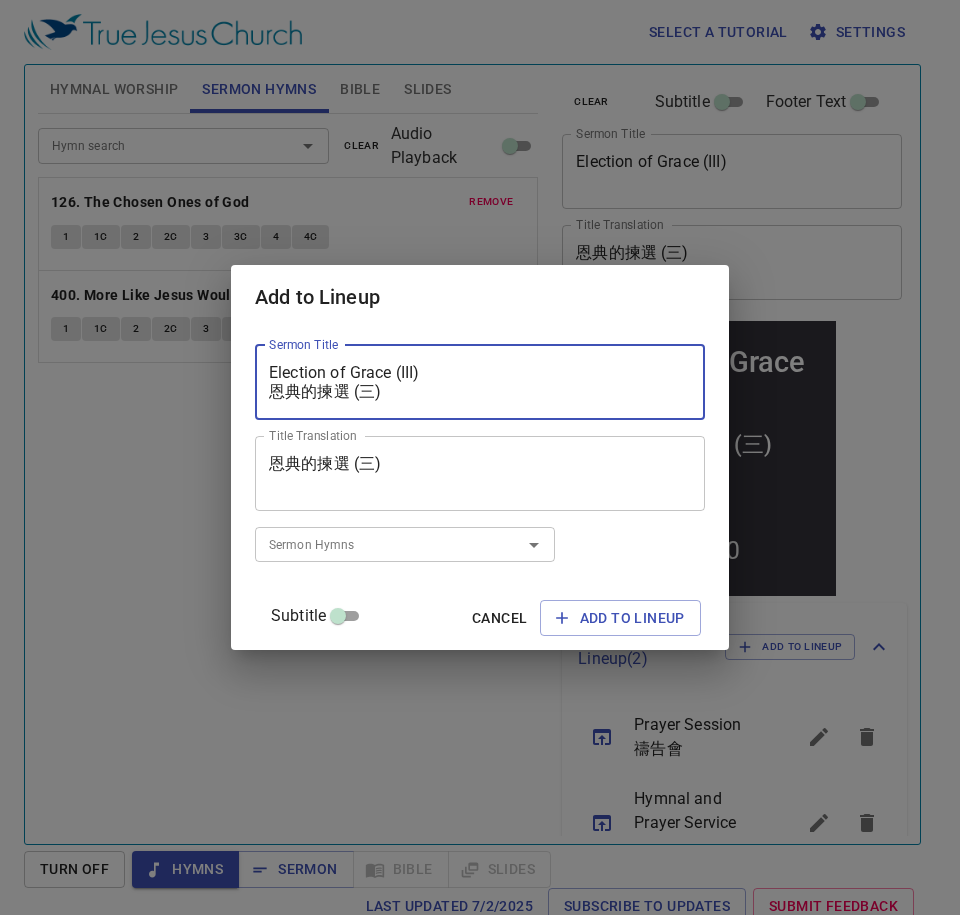 drag, startPoint x: 424, startPoint y: 394, endPoint x: 121, endPoint y: 393, distance: 303.00165 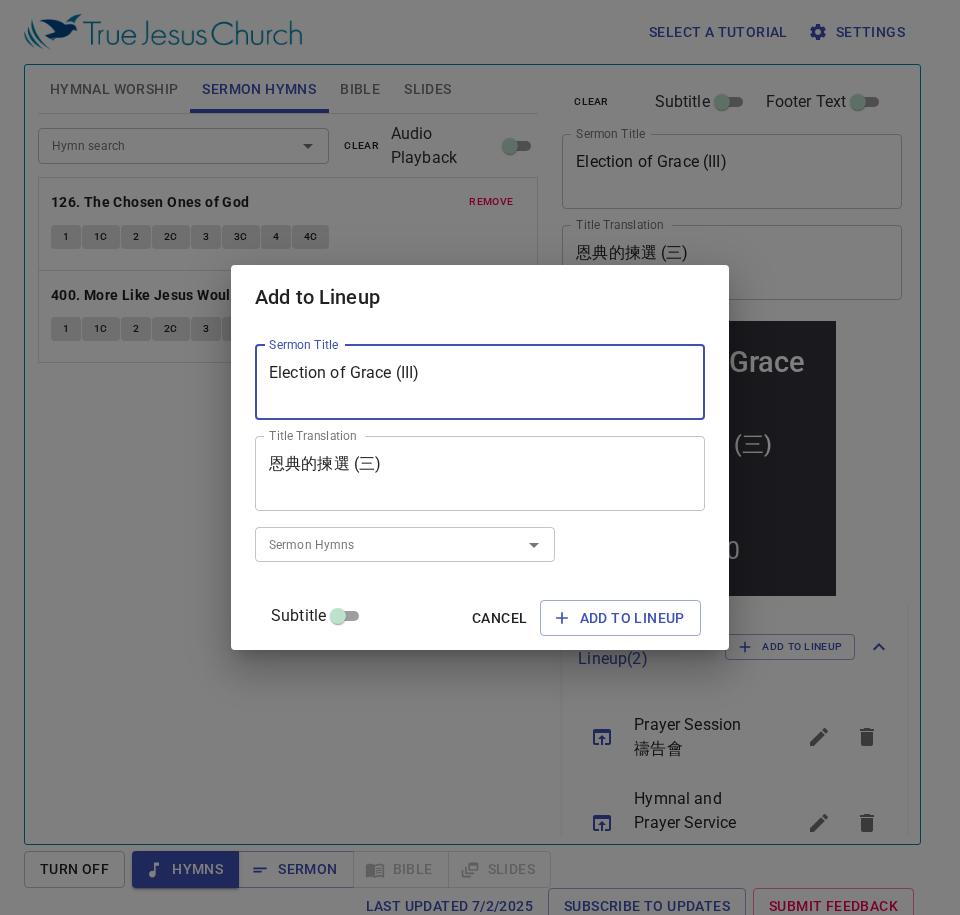 type on "Election of Grace (III)" 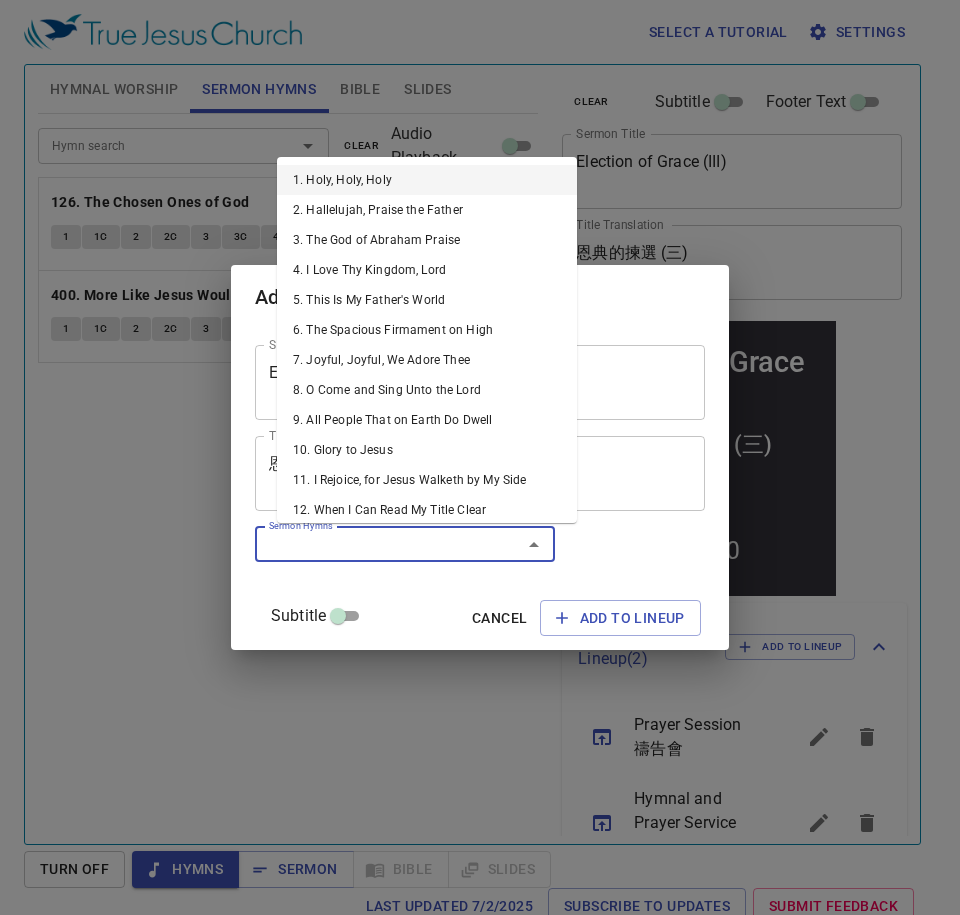 click on "Sermon Hymns" at bounding box center (375, 544) 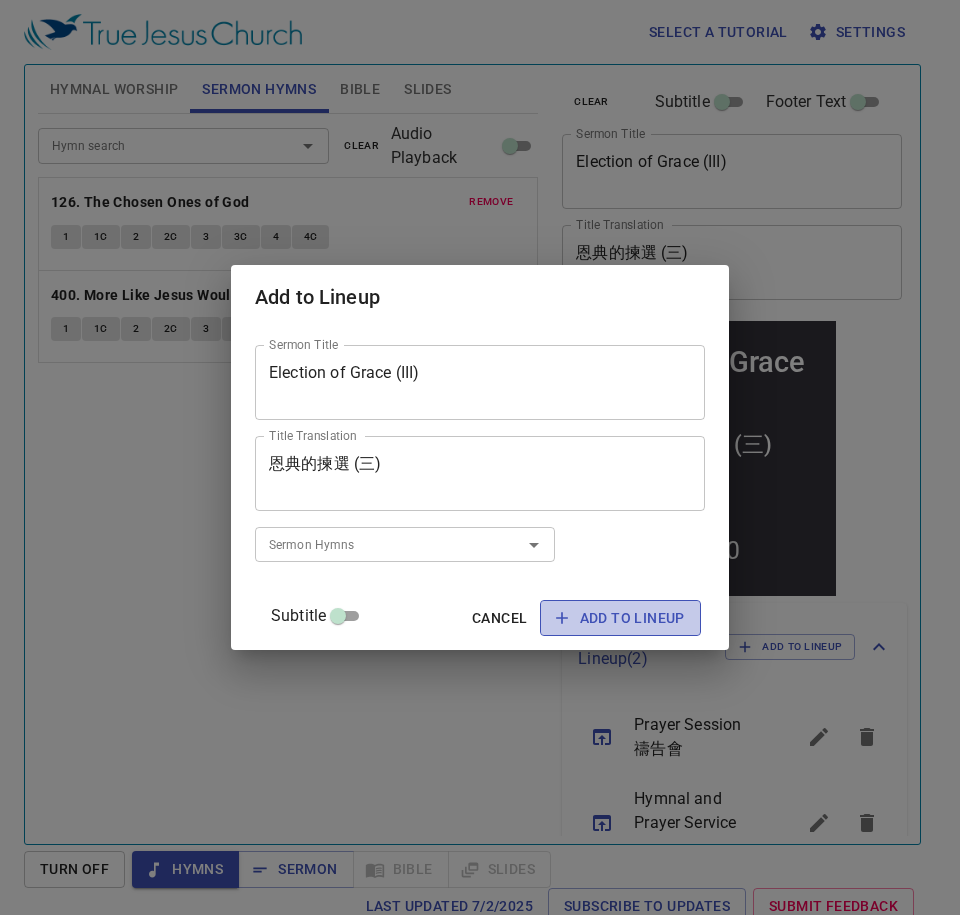 click on "Add to Lineup" at bounding box center (620, 618) 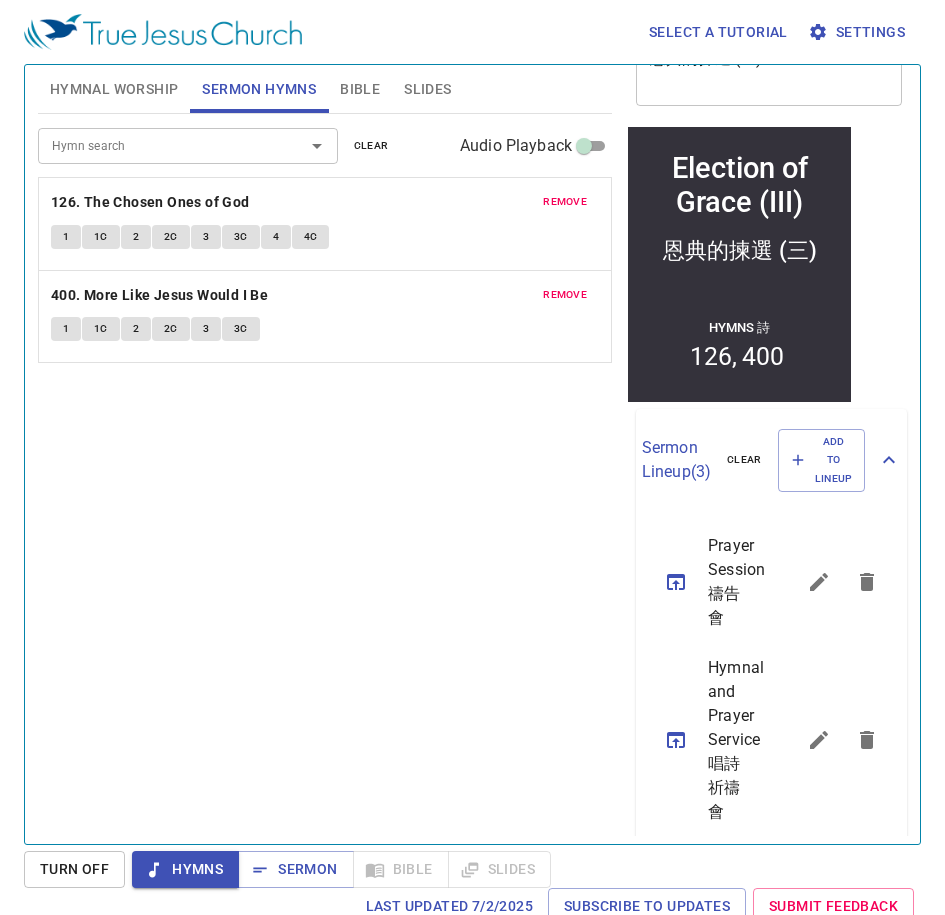 scroll, scrollTop: 223, scrollLeft: 0, axis: vertical 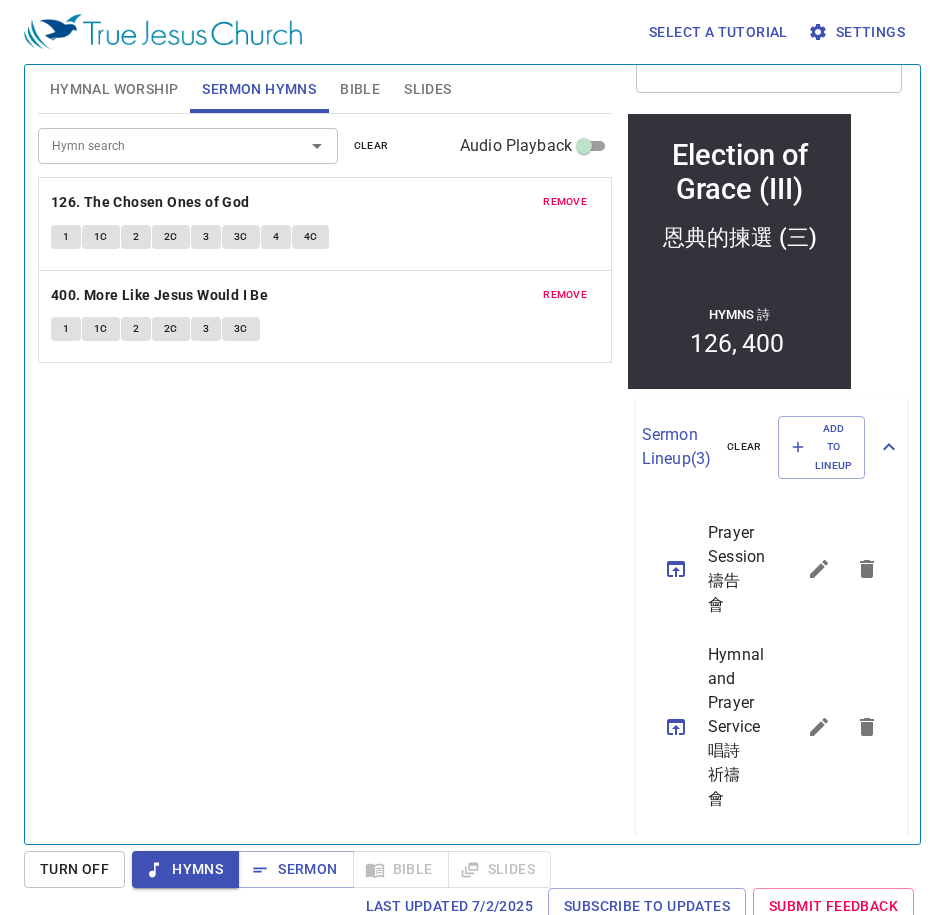 click 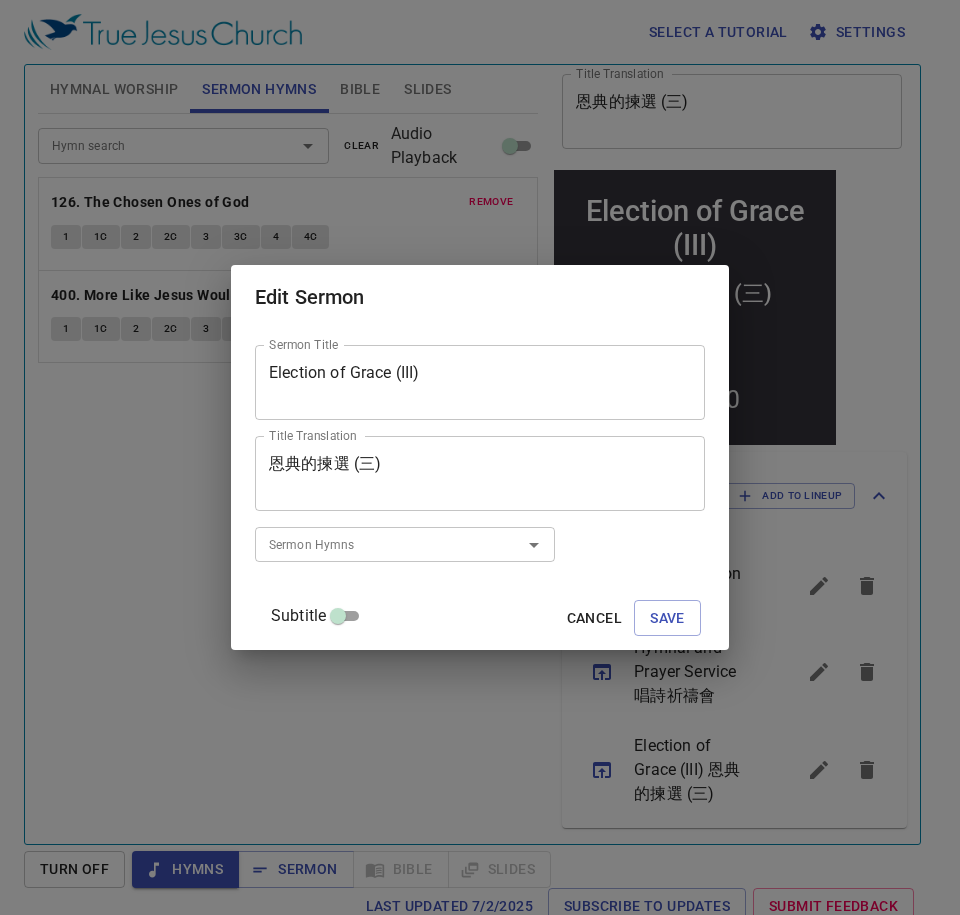 click on "Sermon Hymns" at bounding box center (405, 544) 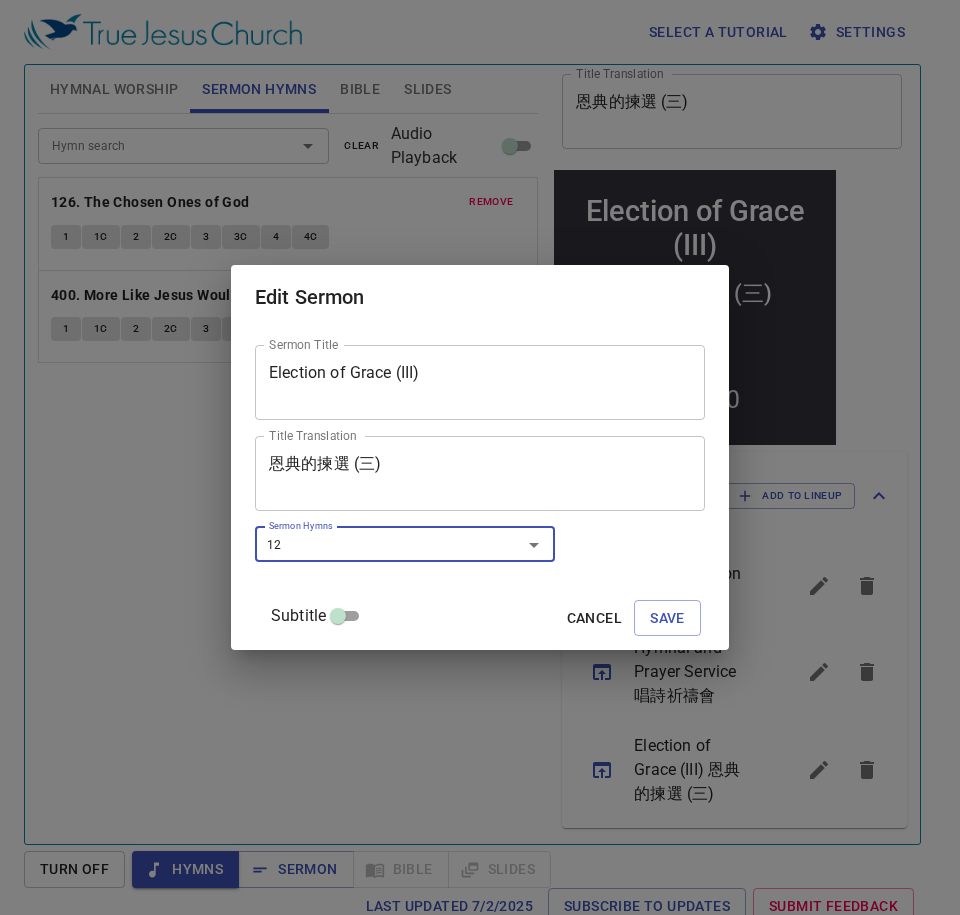 type on "126" 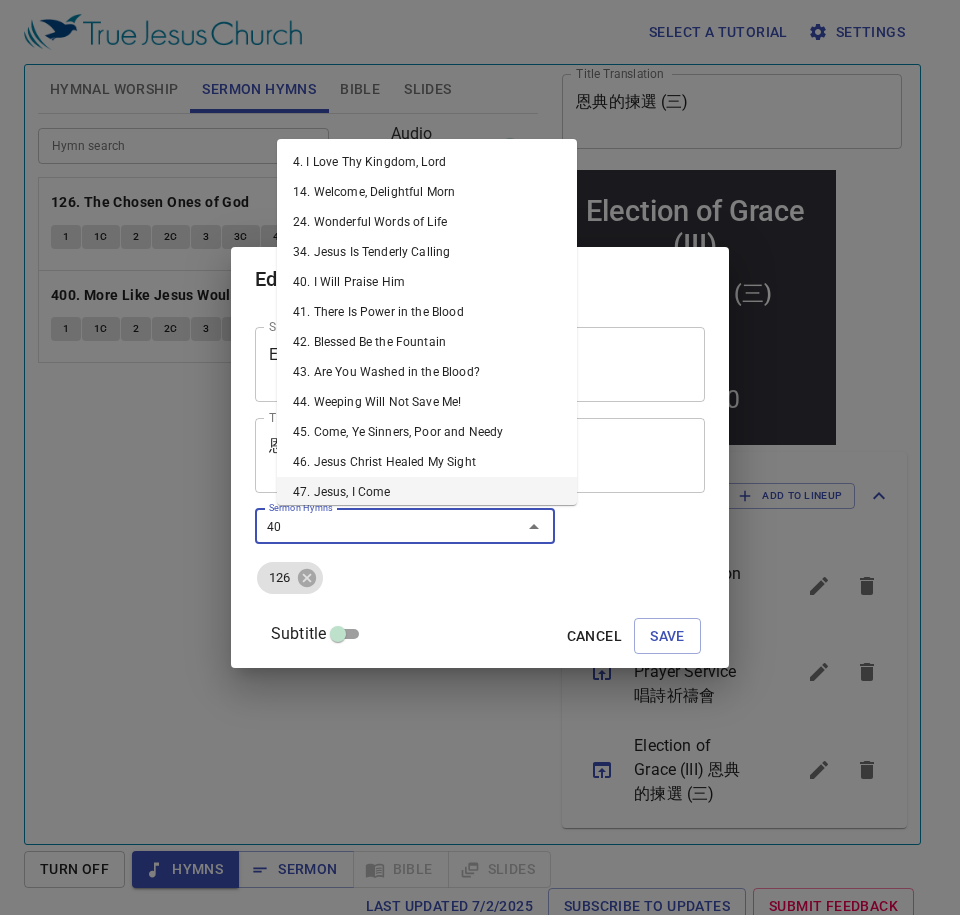 type on "400" 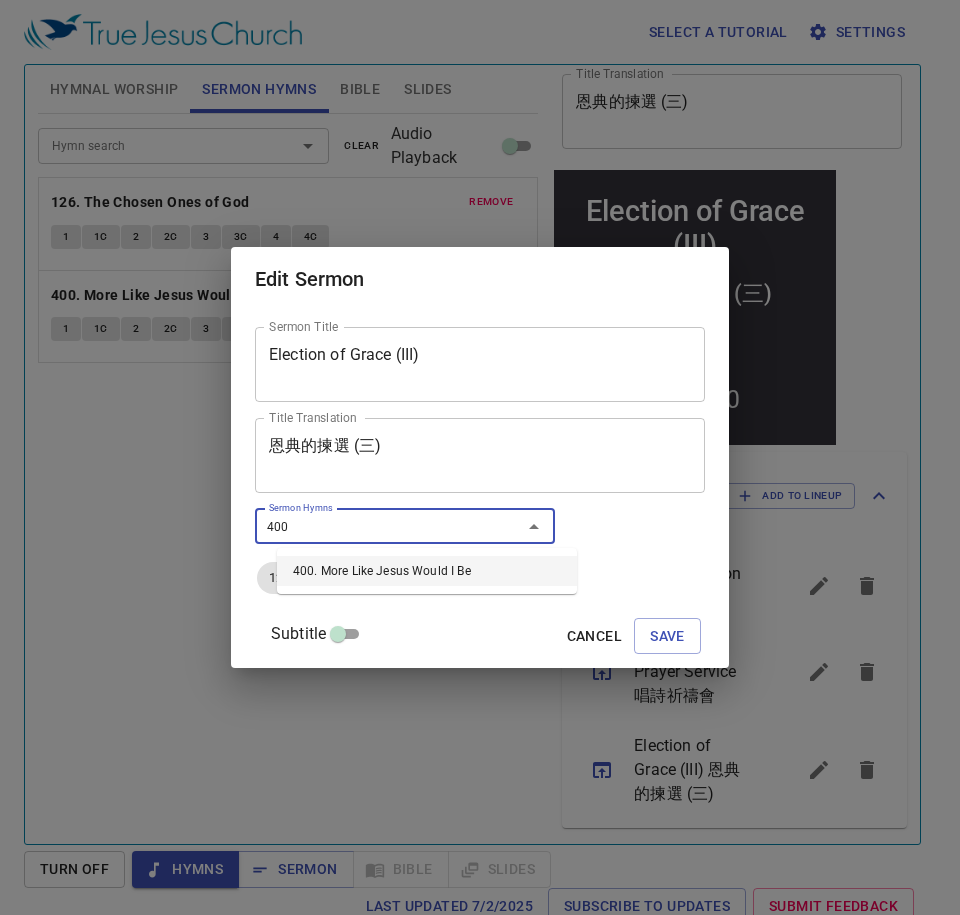 type 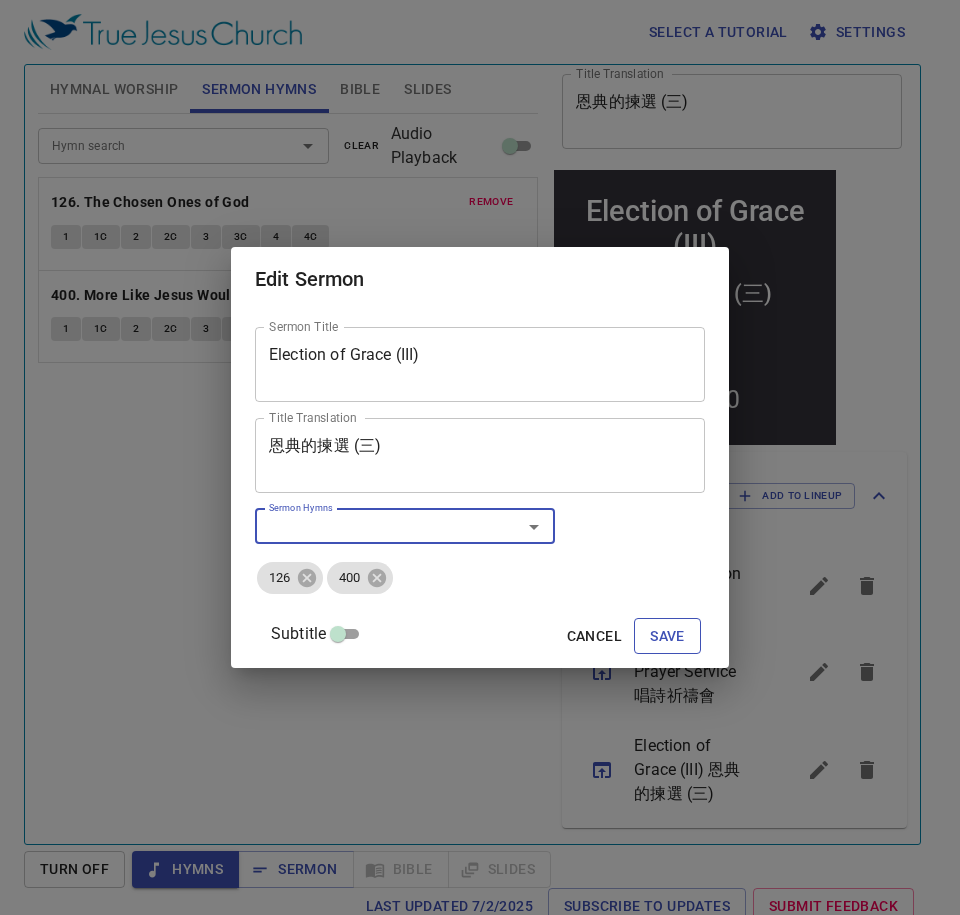 click on "Save" at bounding box center (667, 636) 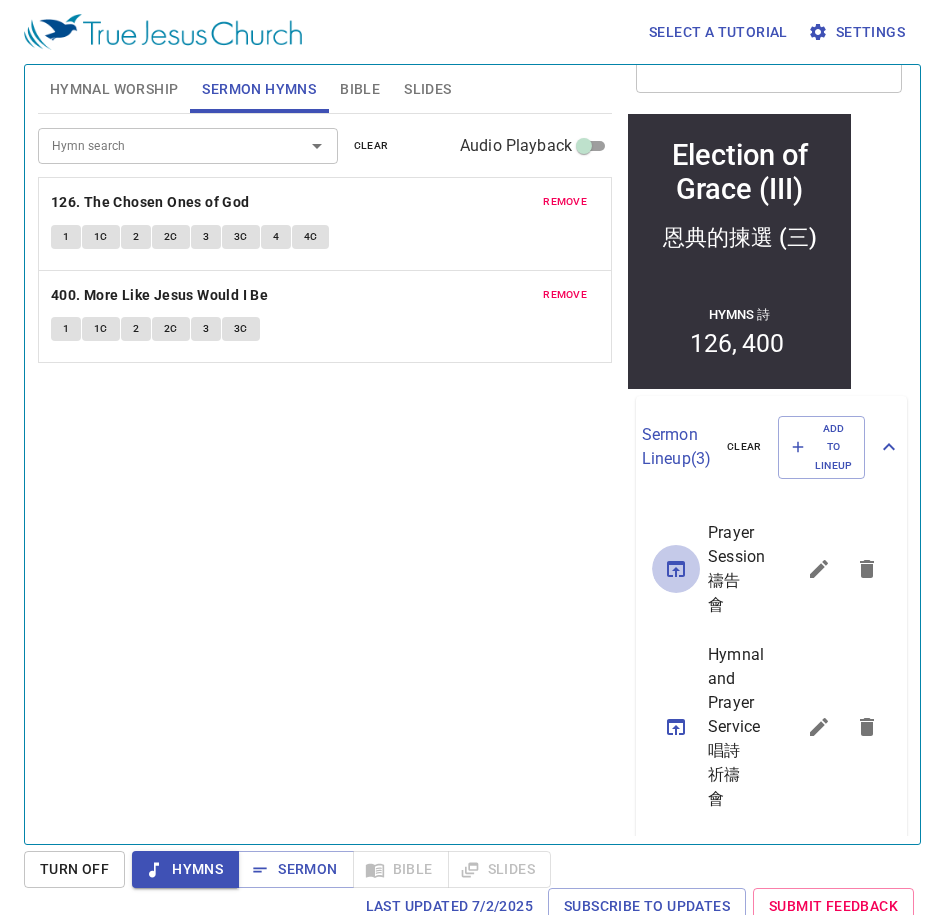 click 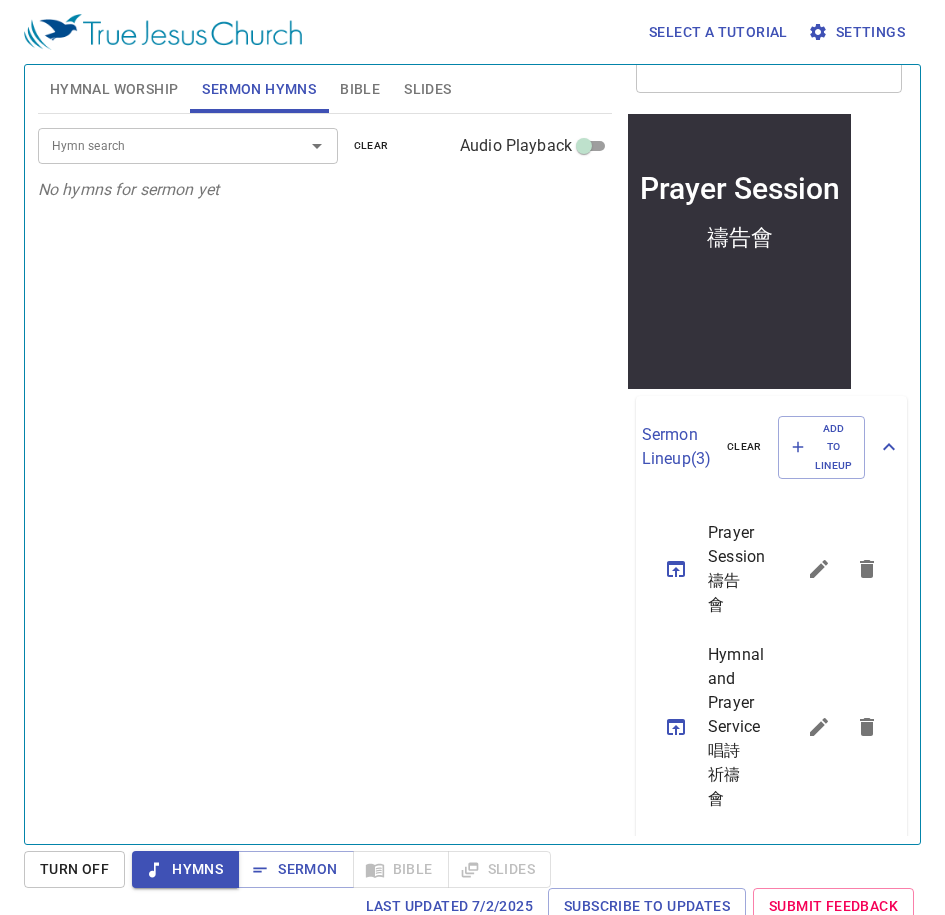 click on "Hymn search Hymn search   clear Audio Playback No hymns for sermon yet" at bounding box center [325, 470] 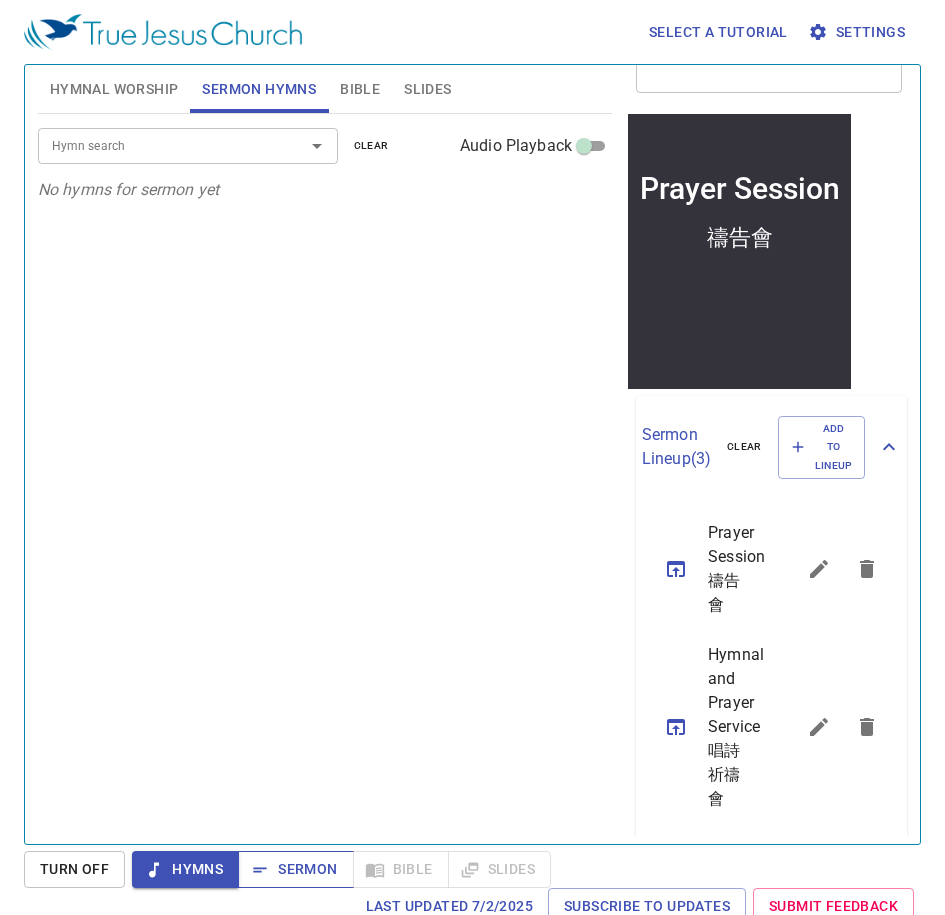 click 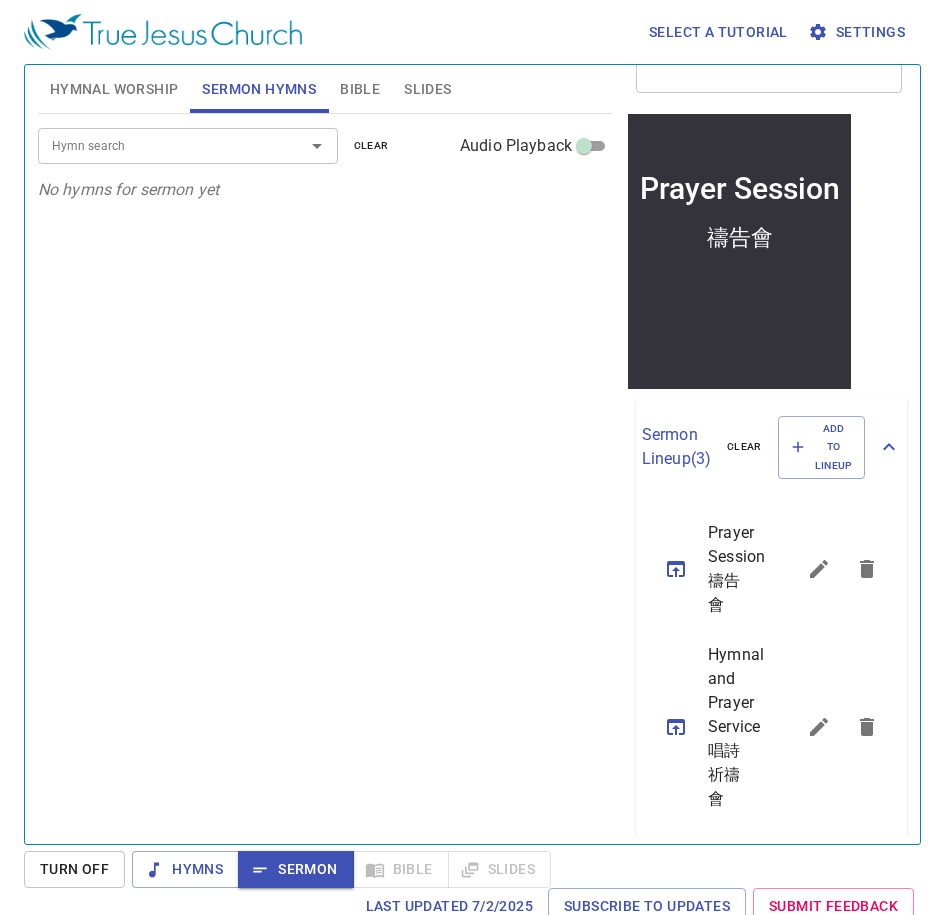 type 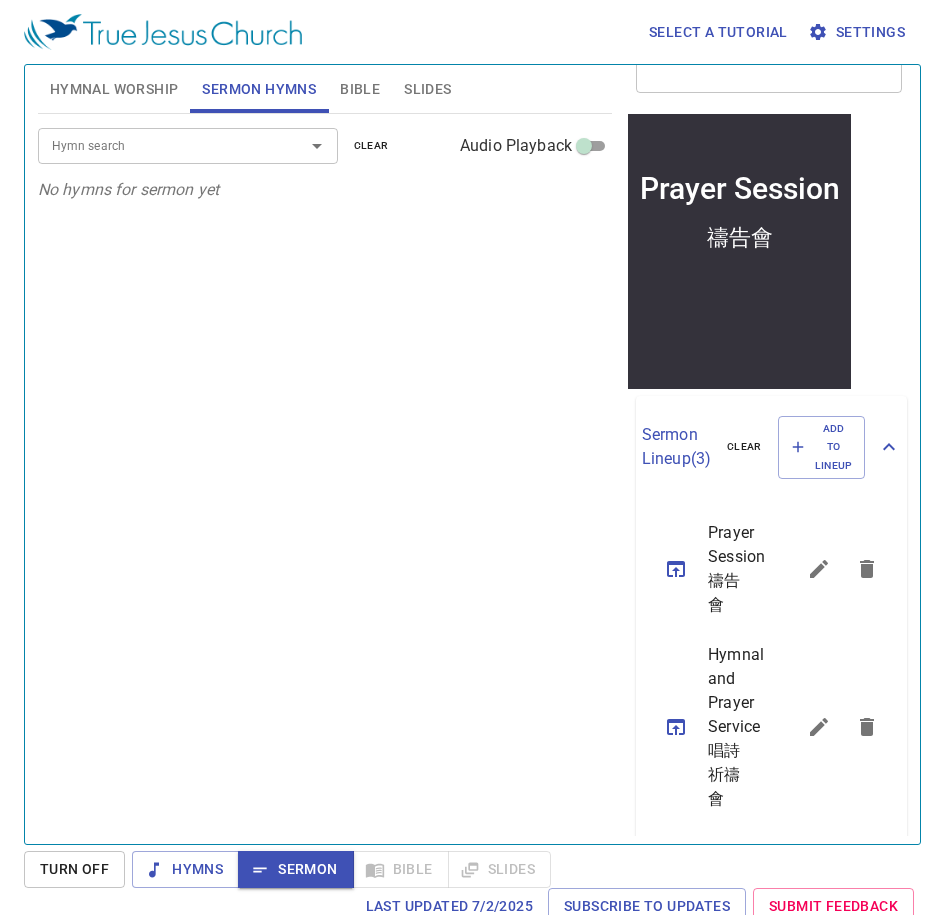 drag, startPoint x: 372, startPoint y: 88, endPoint x: 354, endPoint y: 93, distance: 18.681541 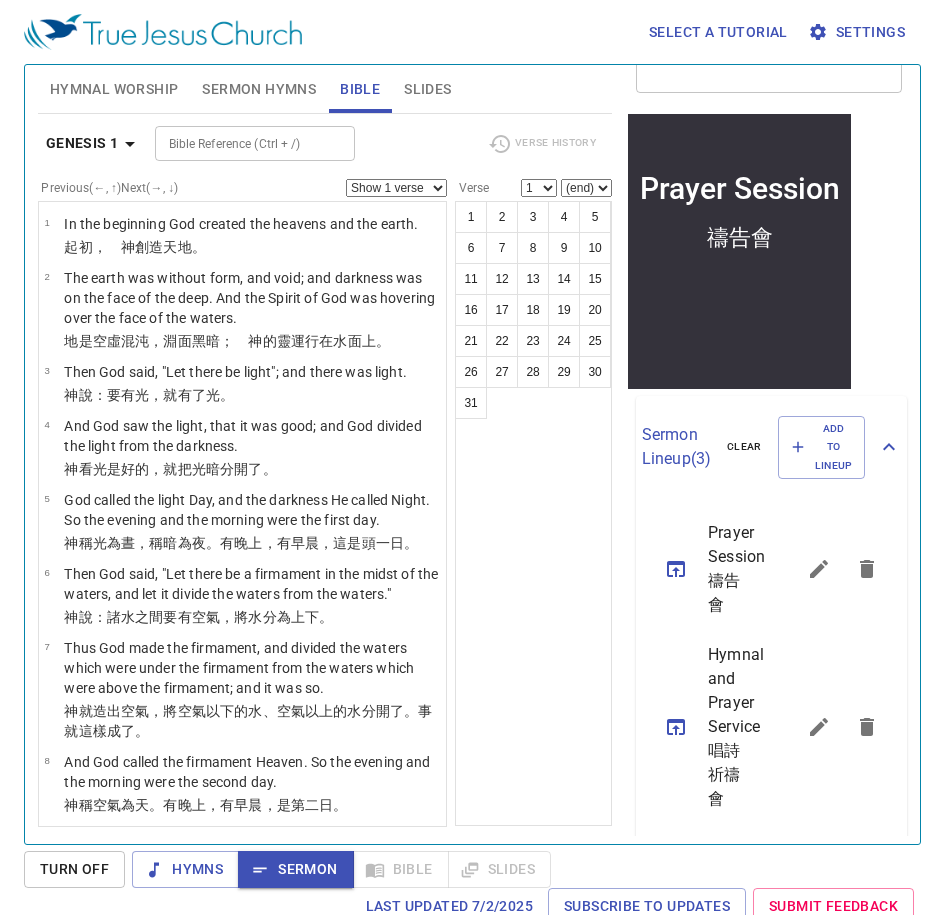 click on "Bible Reference (Ctrl + /)" at bounding box center [238, 143] 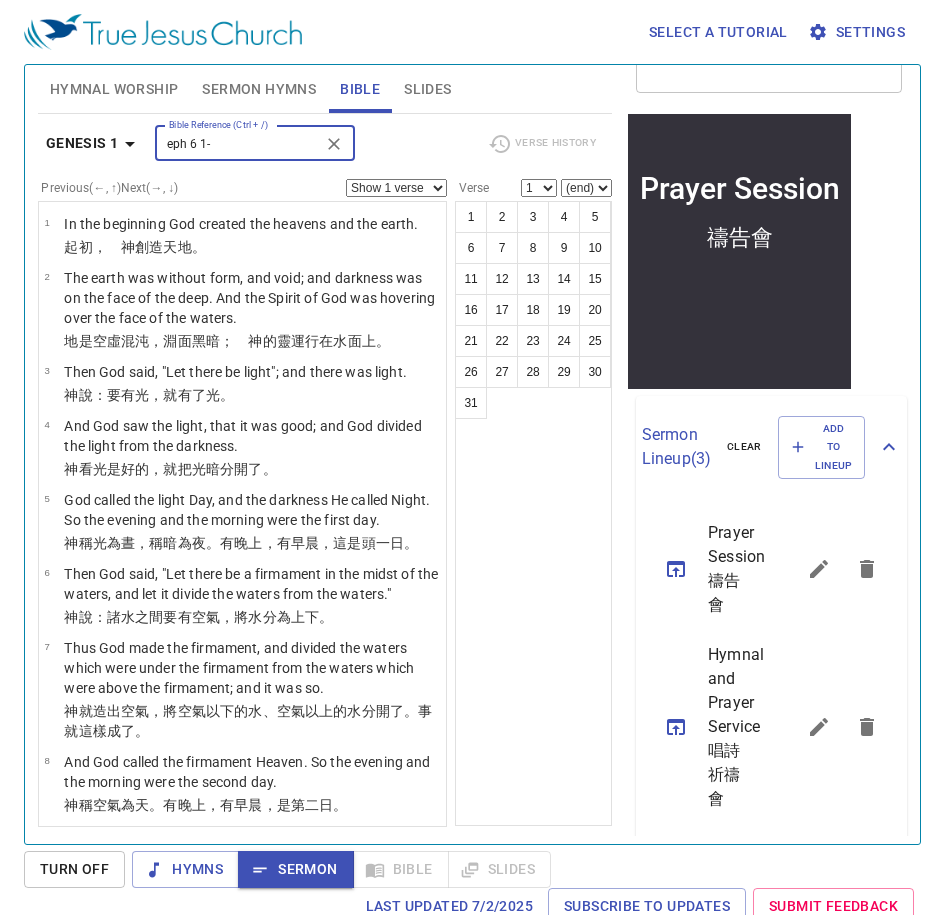 type on "eph 6 1-" 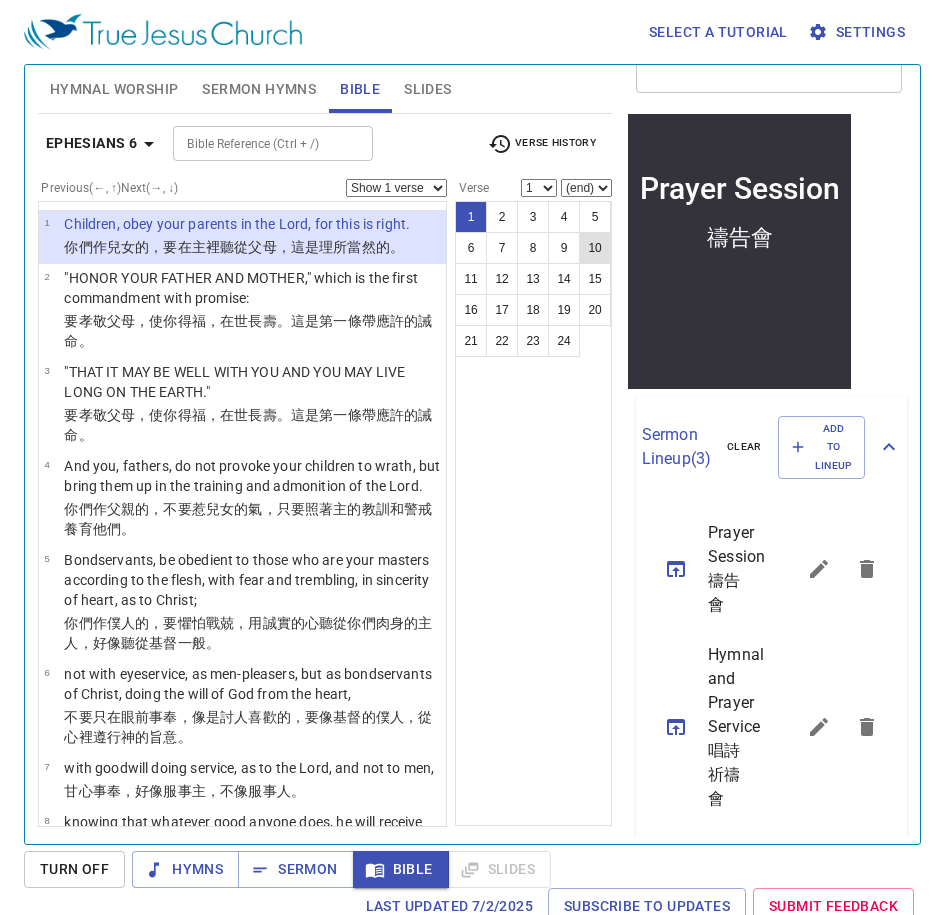 click on "10" at bounding box center [595, 248] 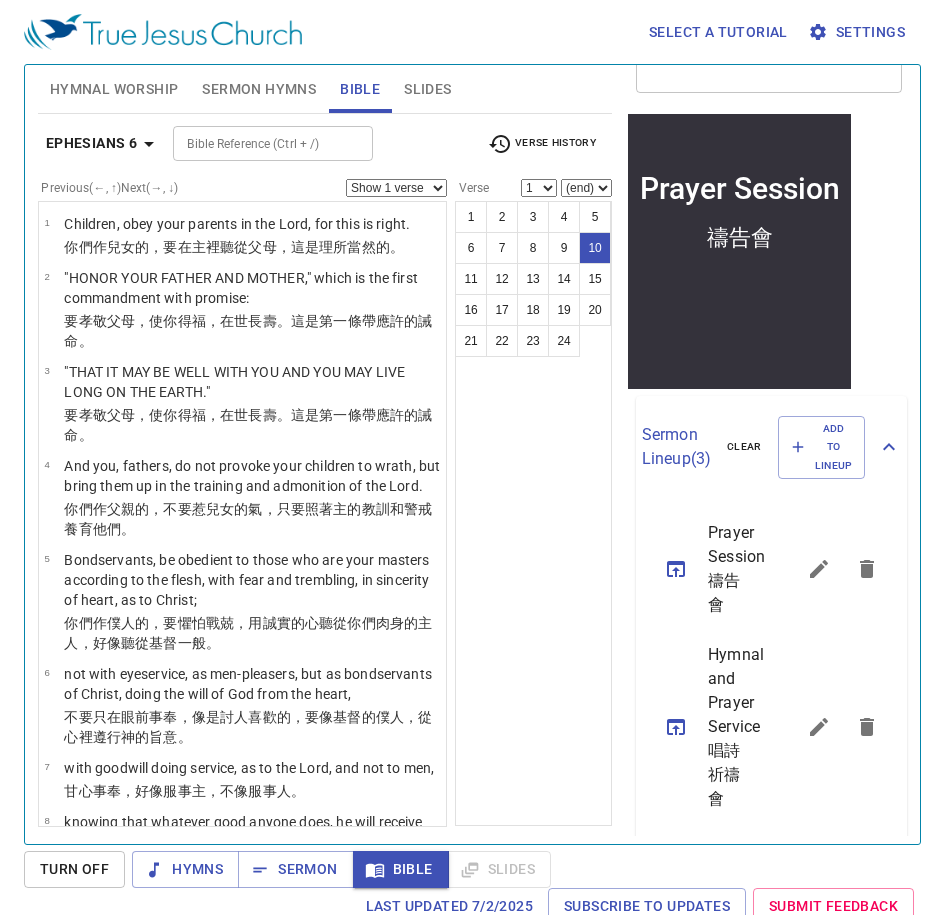 select on "10" 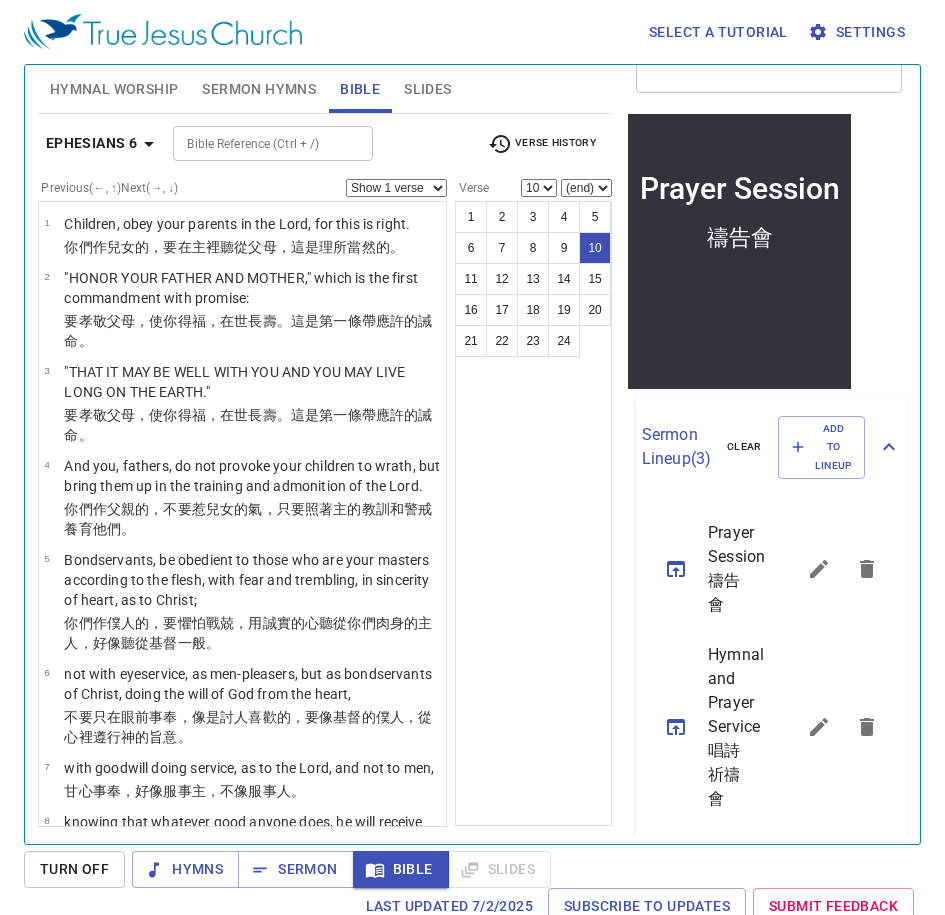 scroll, scrollTop: 9, scrollLeft: 0, axis: vertical 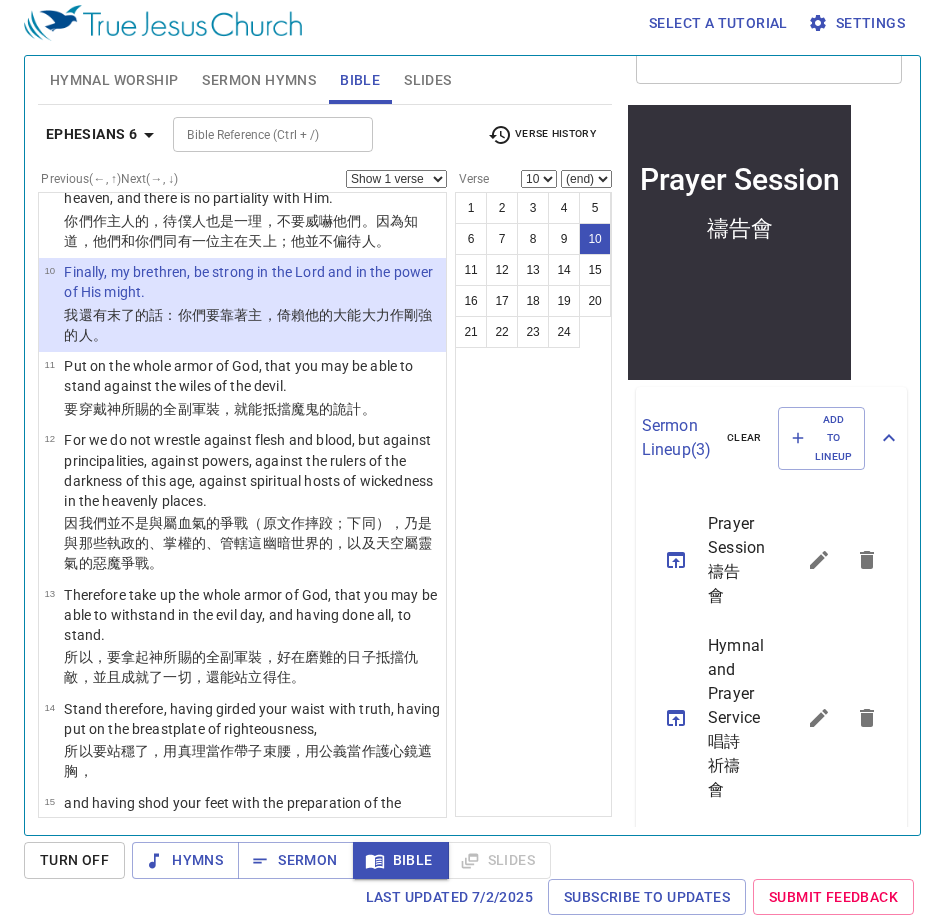 click on "(end) 11 12 13 14 15 16 17 18 19 20 21 22 23 24" at bounding box center [586, 179] 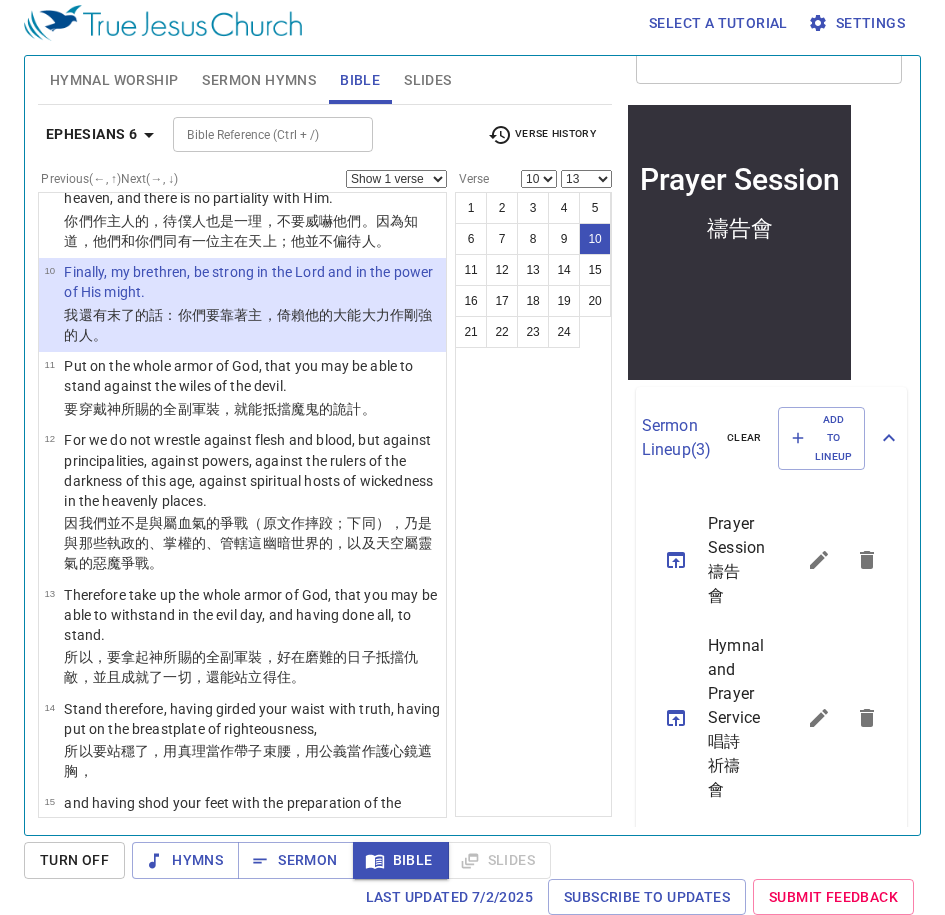 click on "(end) 11 12 13 14 15 16 17 18 19 20 21 22 23 24" at bounding box center [586, 179] 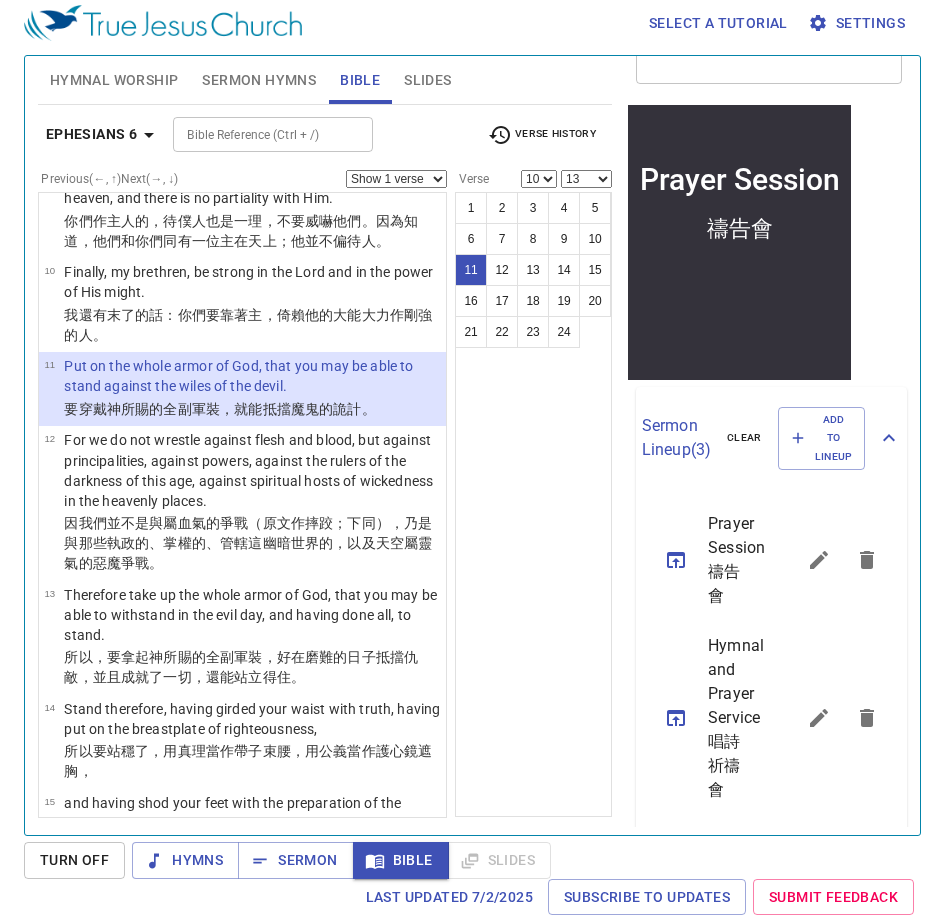 click on "1 2 3 4 5 6 7 8 9 10 11 12 13 14 15 16 17 18 19 20 21 22 23 24" at bounding box center (533, 504) 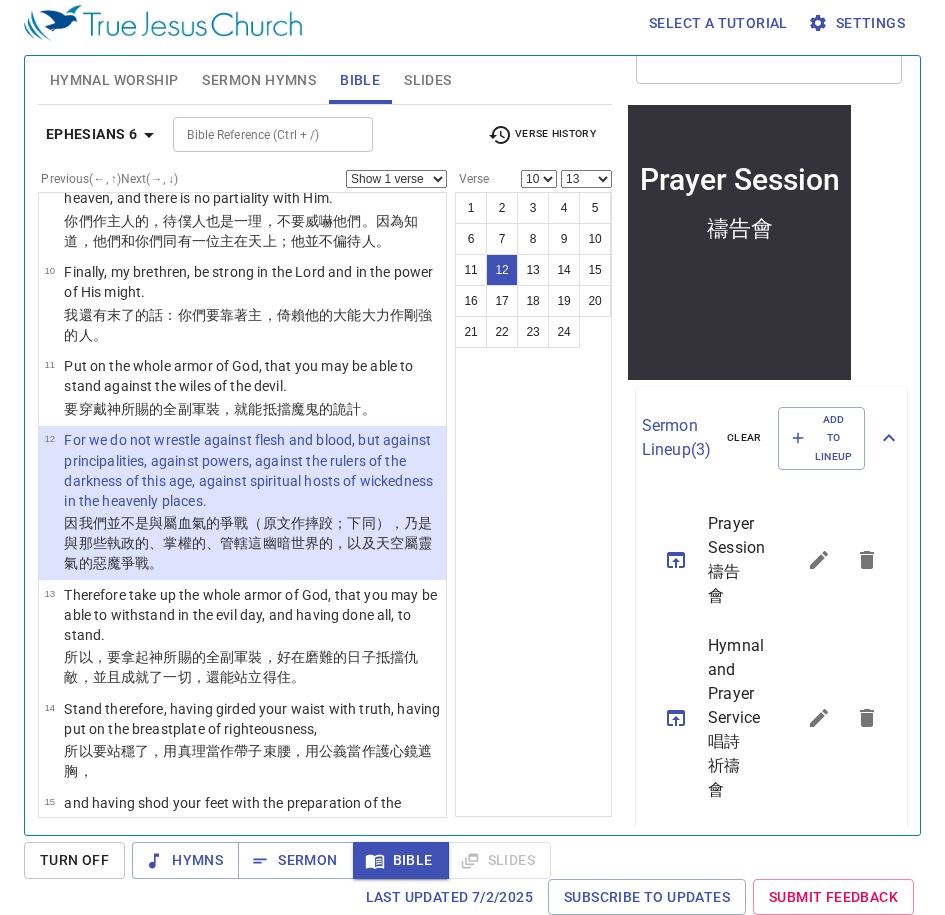 scroll, scrollTop: 998, scrollLeft: 0, axis: vertical 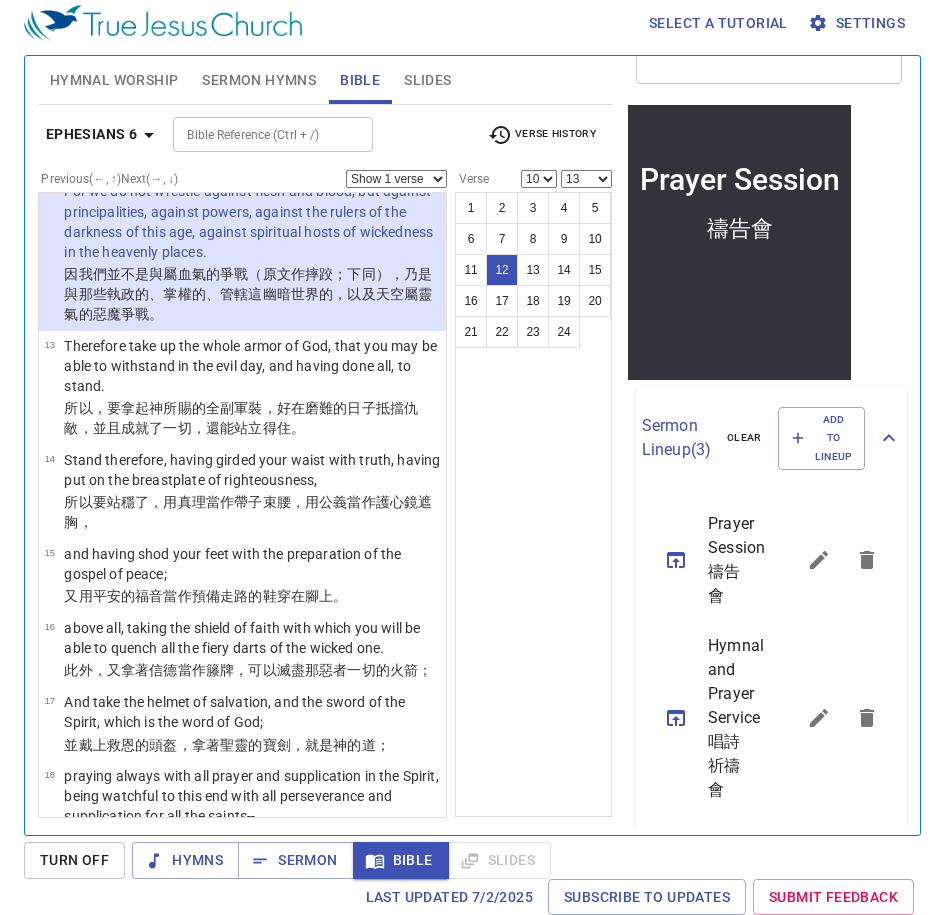 drag, startPoint x: 422, startPoint y: 464, endPoint x: 357, endPoint y: 467, distance: 65.06919 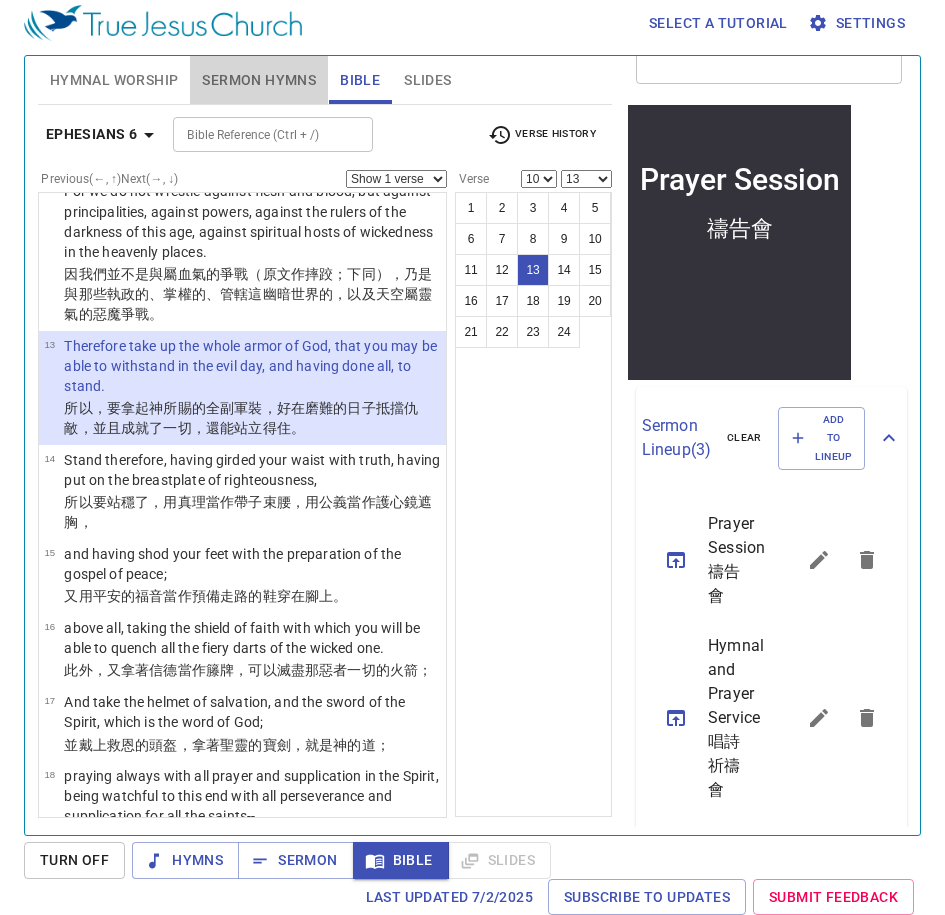 click on "Sermon Hymns" at bounding box center (259, 80) 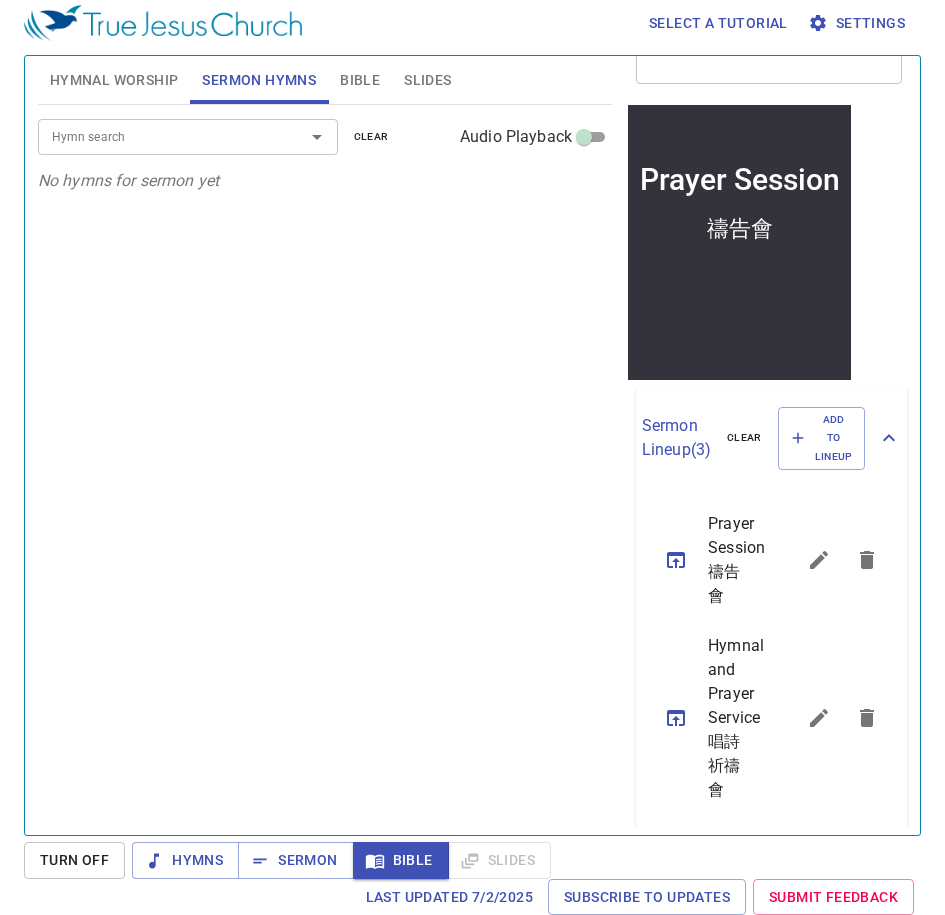 click on "Hymn search" at bounding box center (188, 136) 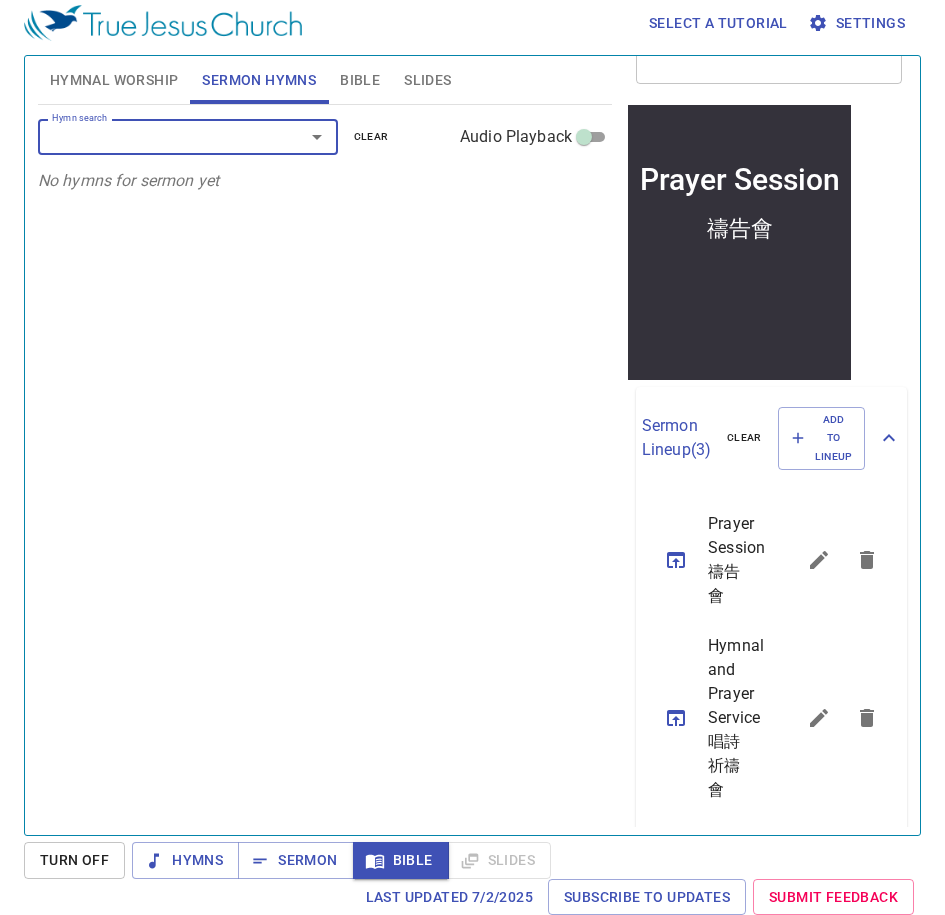 click on "Hymnal Worship" at bounding box center (114, 80) 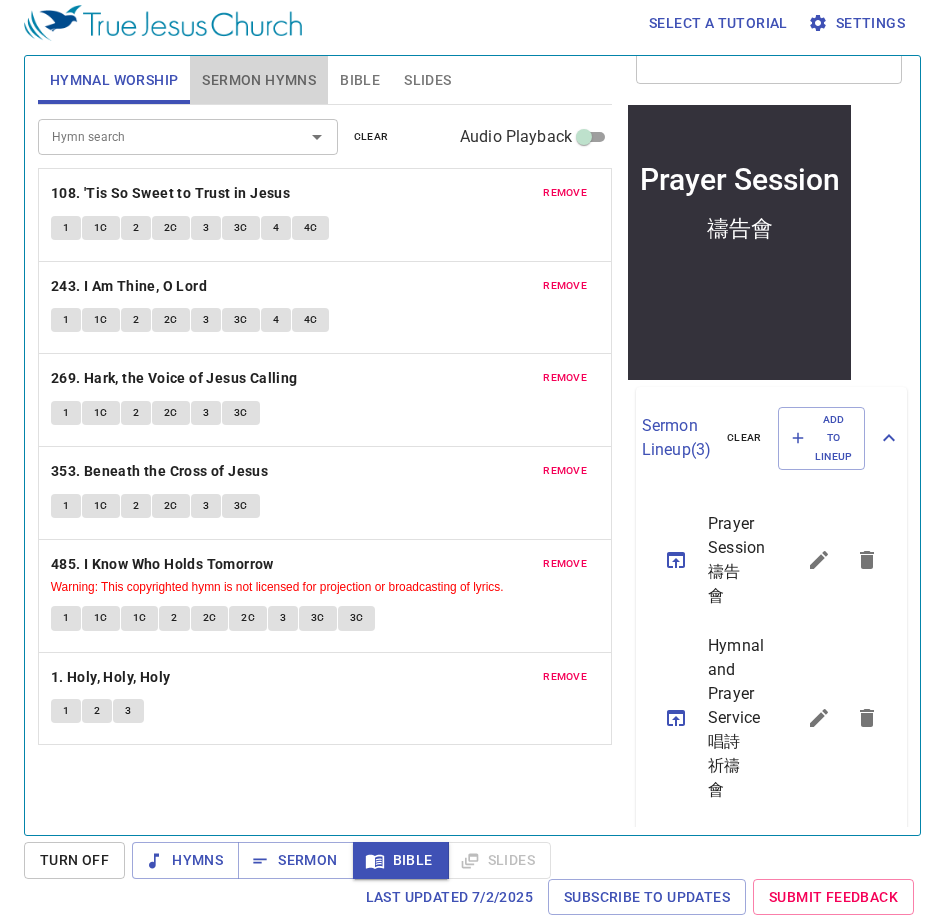 click on "Sermon Hymns" at bounding box center [259, 80] 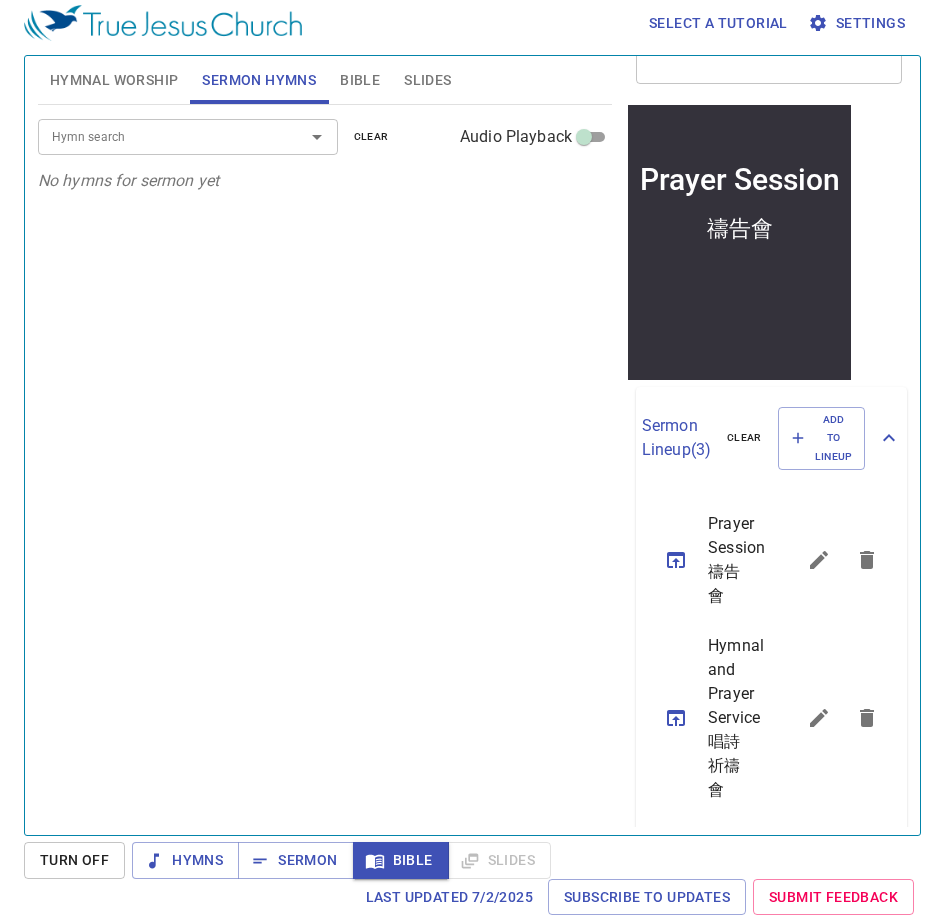 click on "Hymnal Worship" at bounding box center [114, 80] 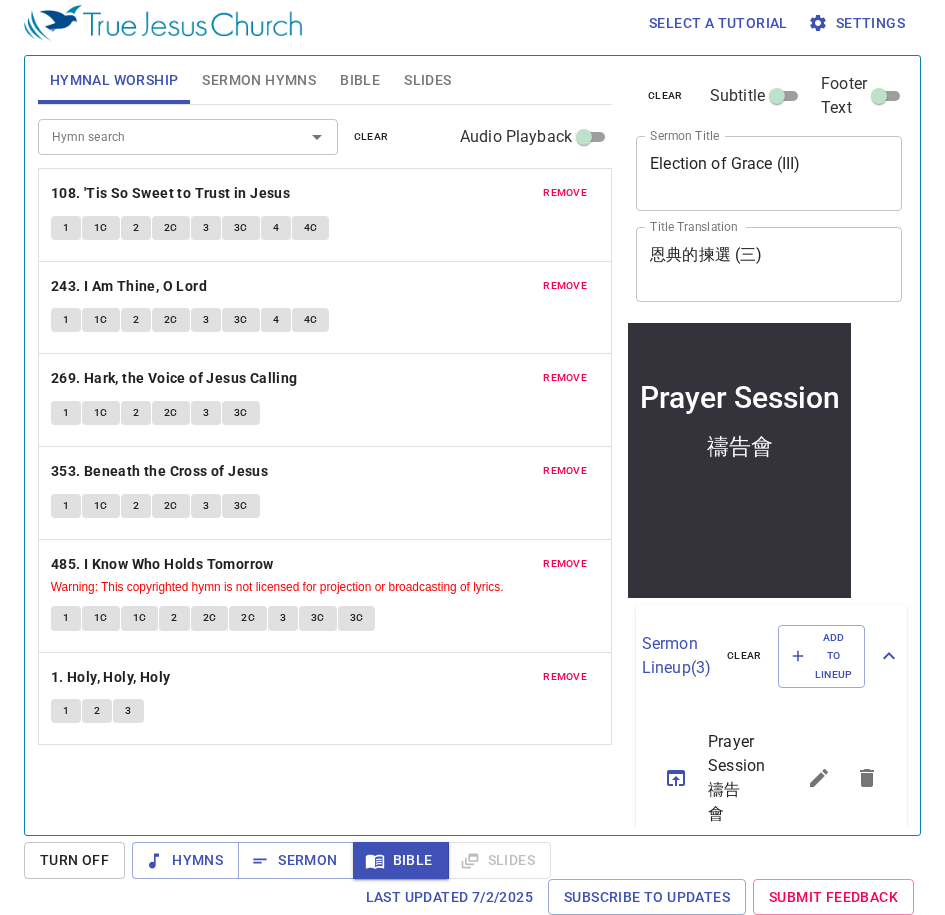 scroll, scrollTop: 0, scrollLeft: 0, axis: both 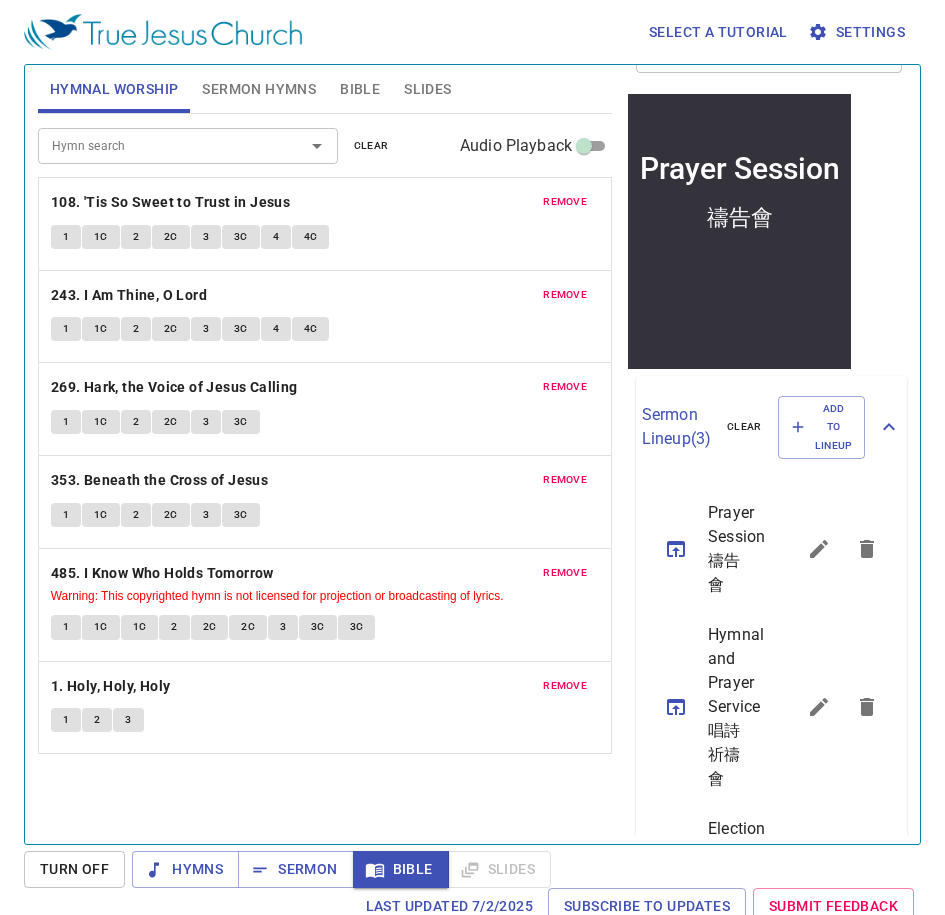 click on "108. 'Tis So Sweet to Trust in Jesus" at bounding box center (170, 202) 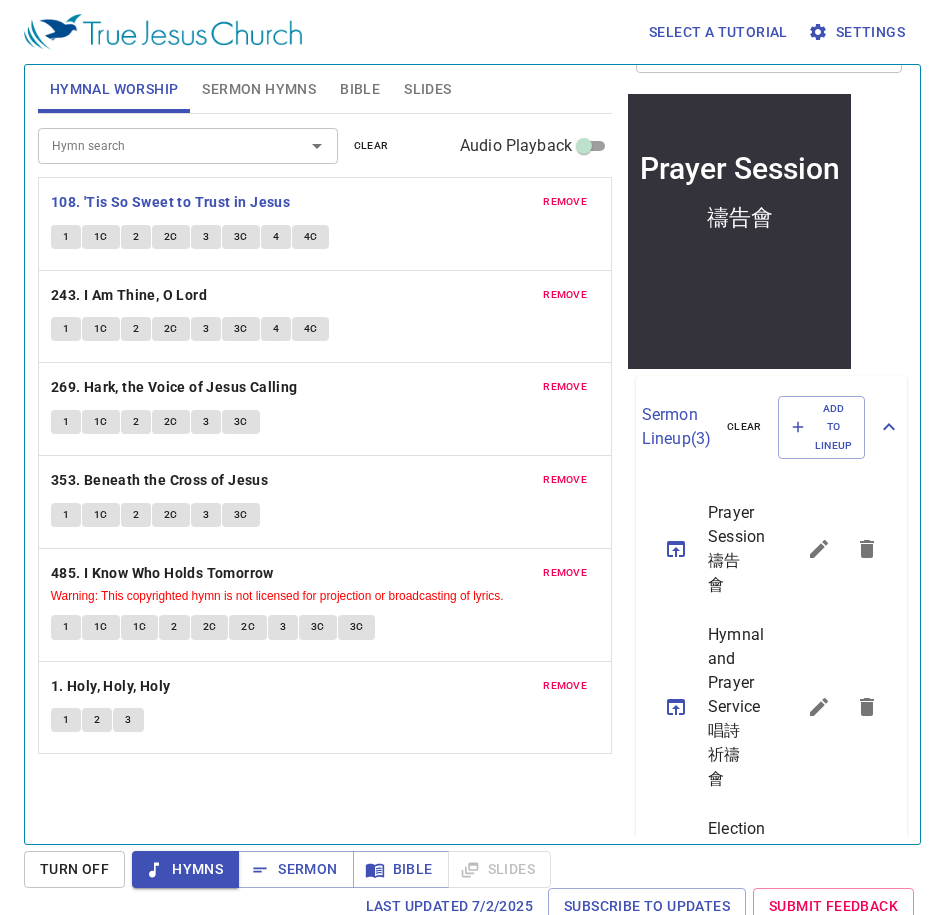 click on "1" at bounding box center [66, 237] 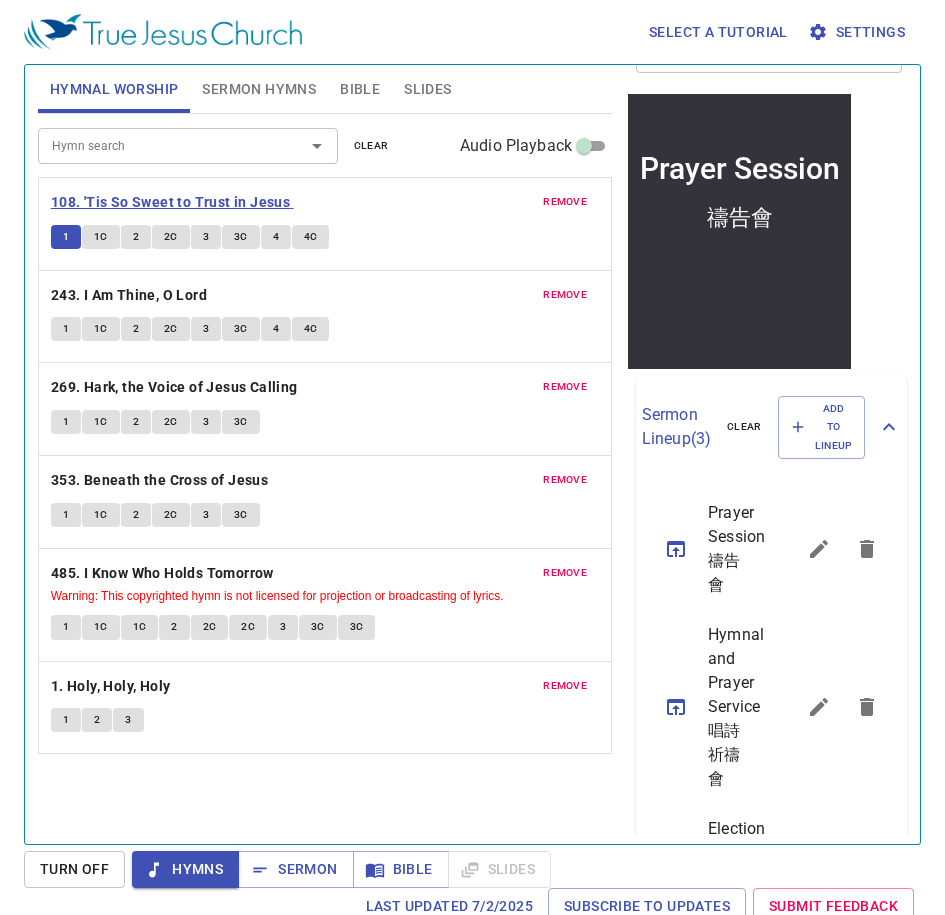 click on "108. 'Tis So Sweet to Trust in Jesus" at bounding box center [170, 202] 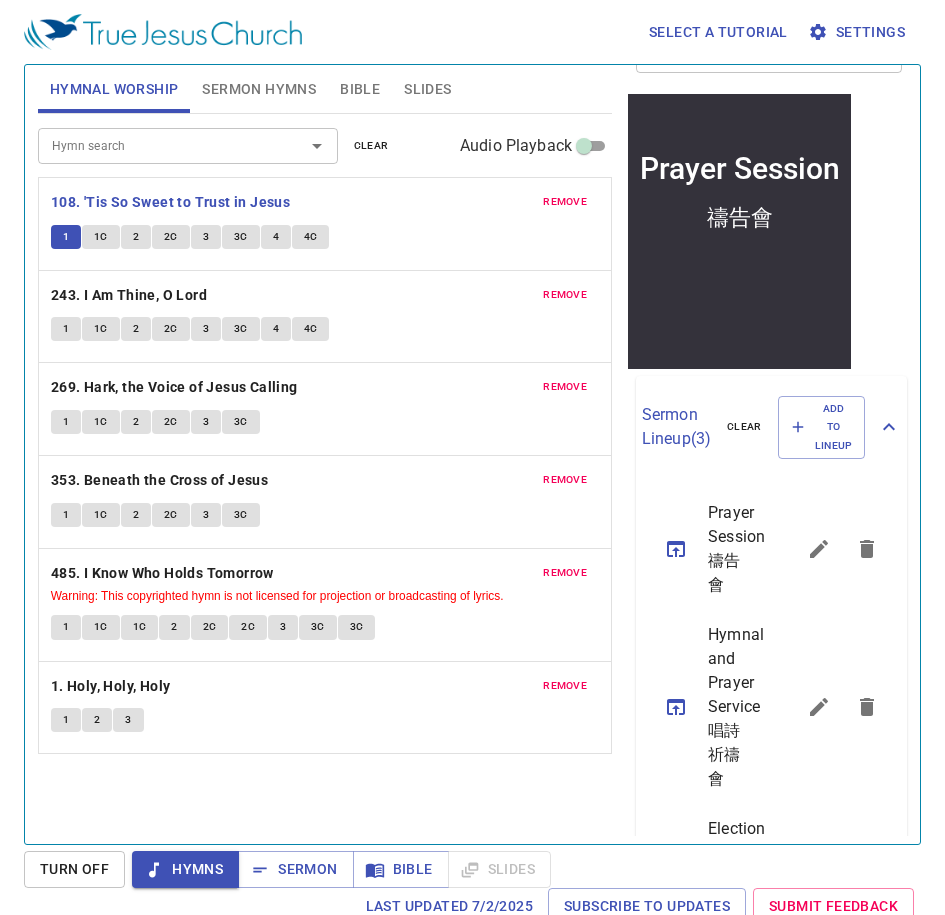 click on "1" at bounding box center [66, 237] 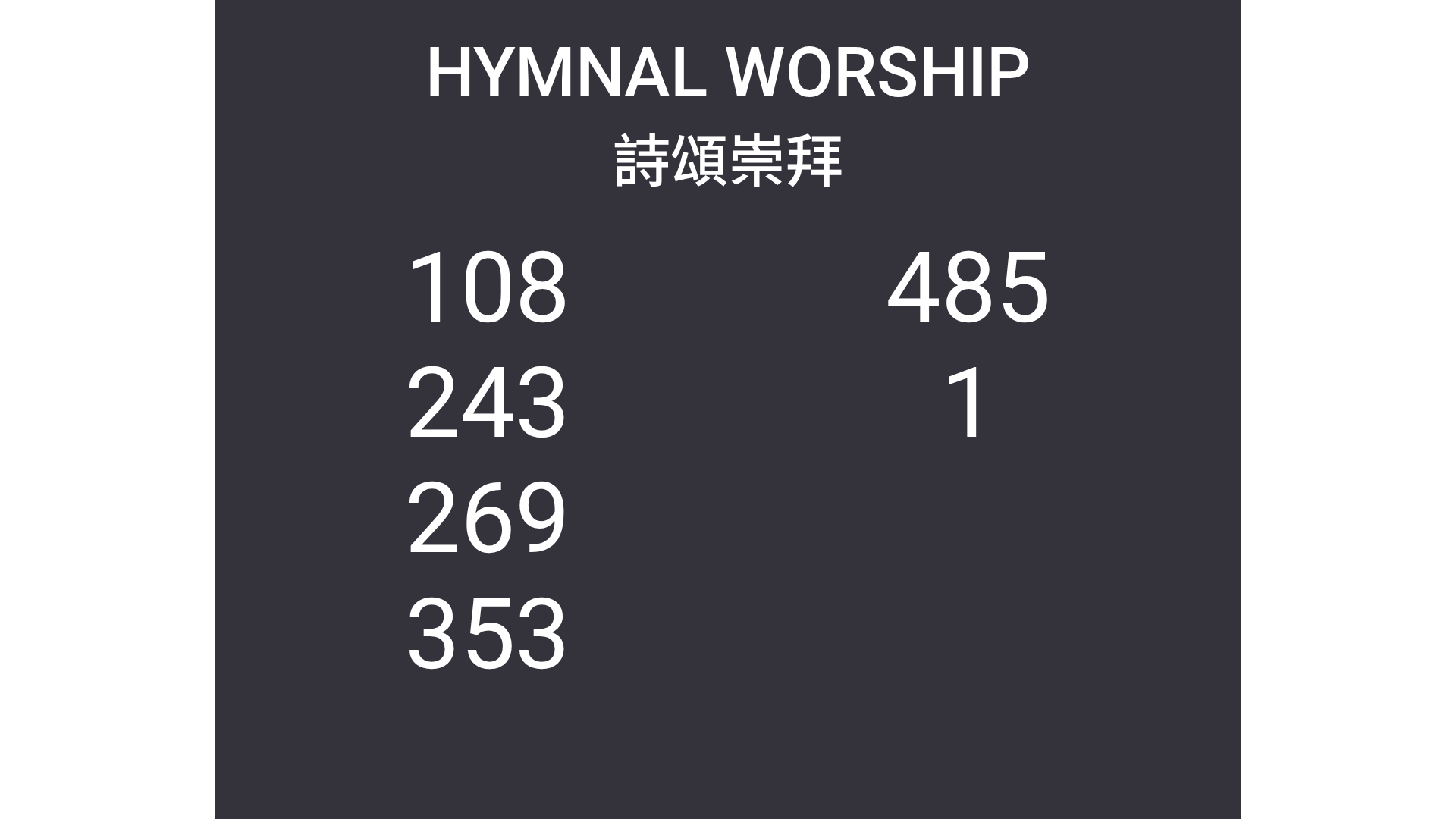 scroll, scrollTop: 0, scrollLeft: 0, axis: both 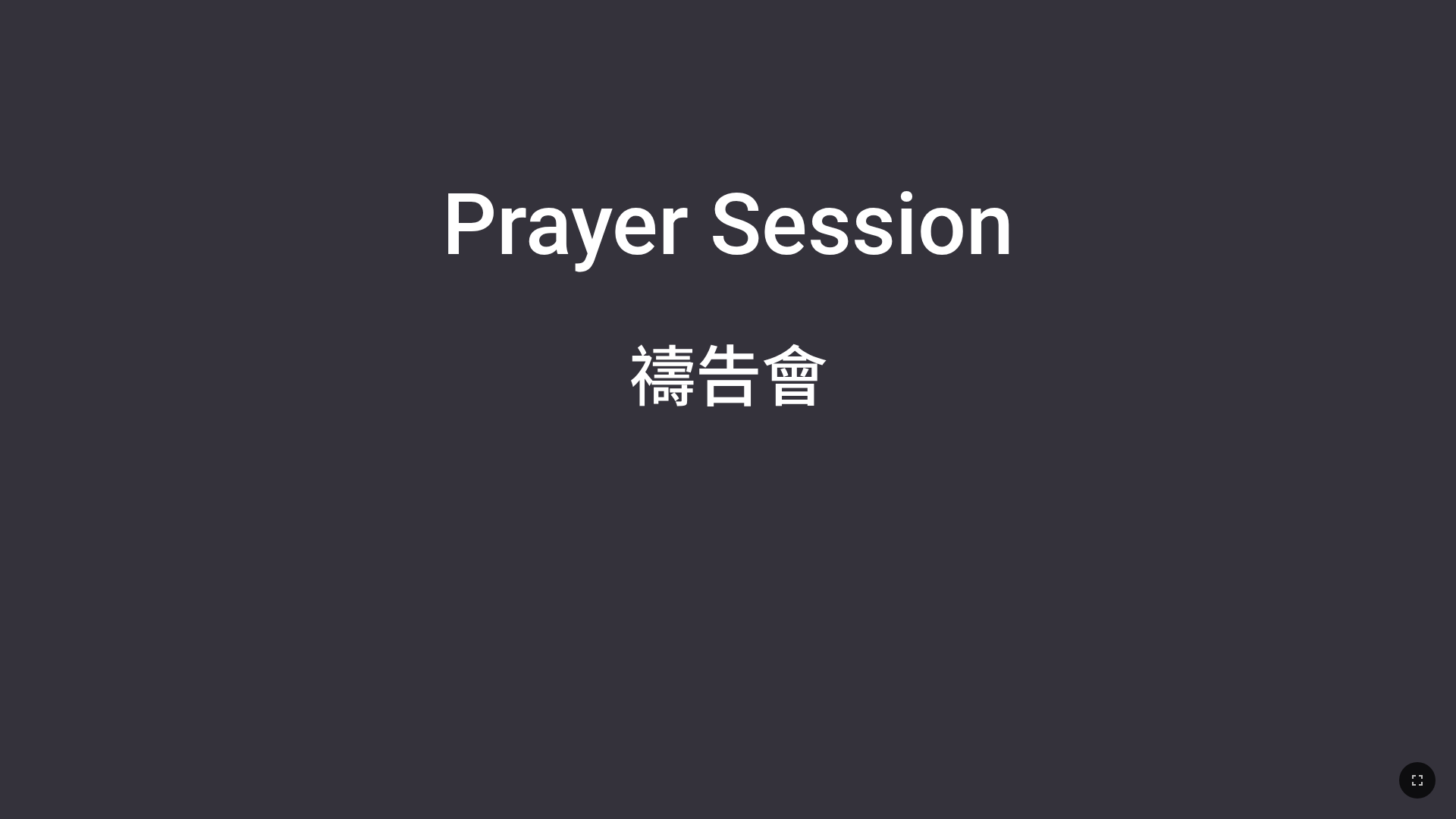 click at bounding box center (728, 496) 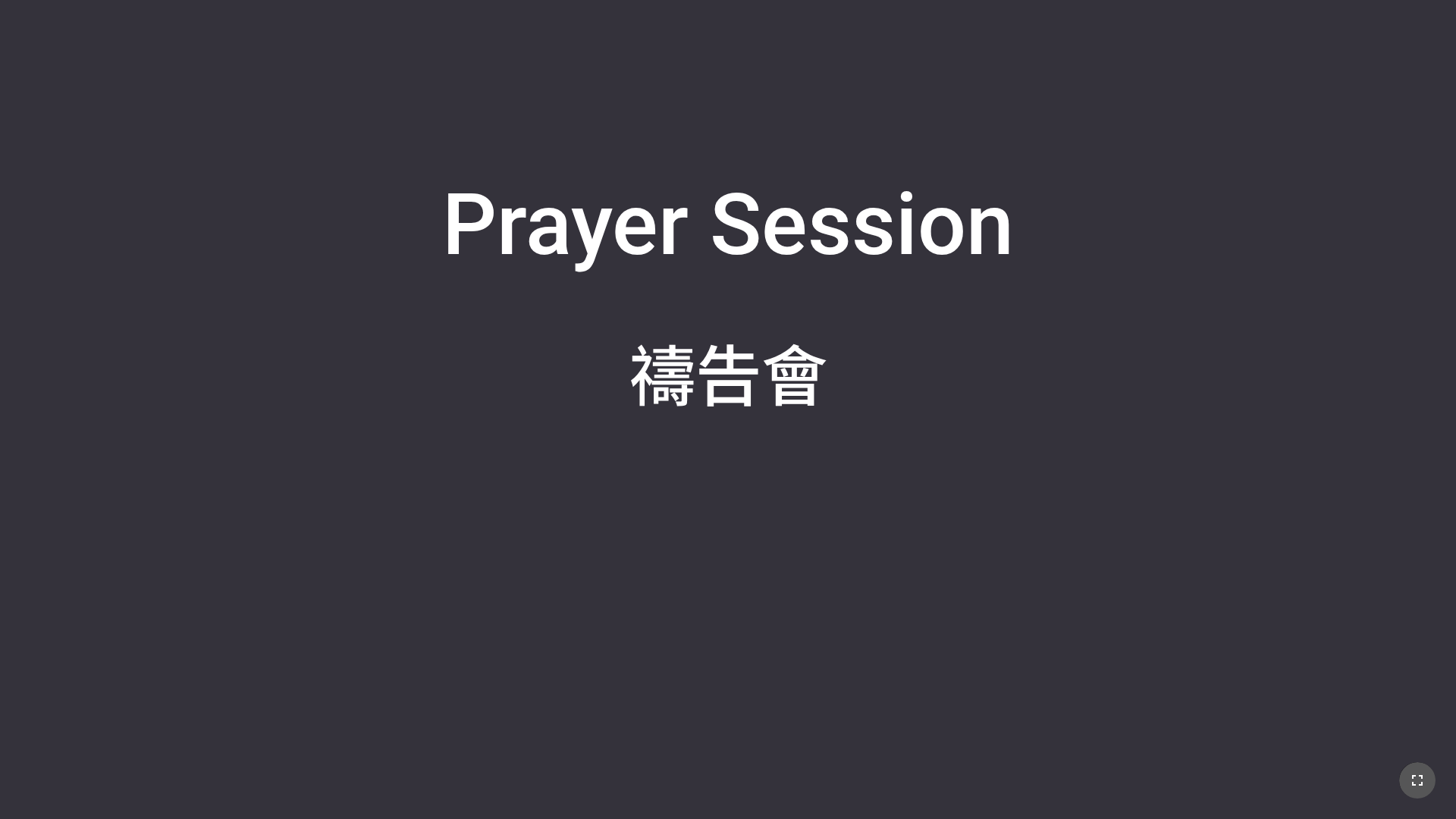 click at bounding box center (1417, 780) 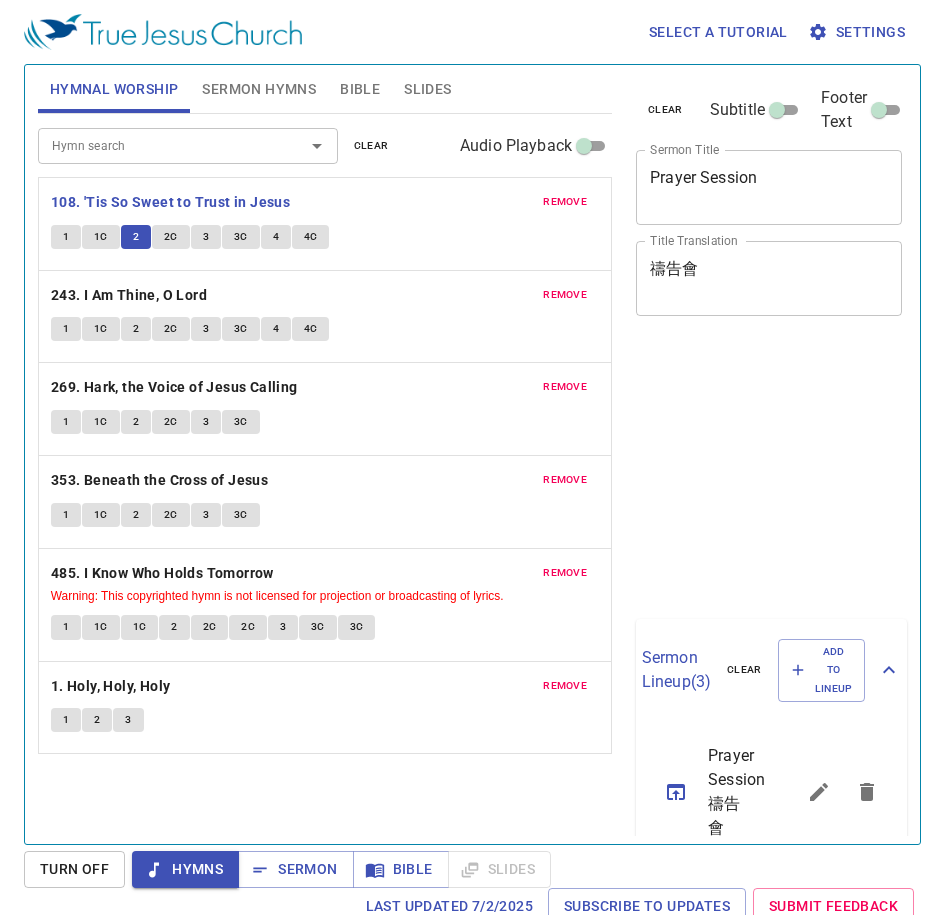 scroll, scrollTop: 0, scrollLeft: 0, axis: both 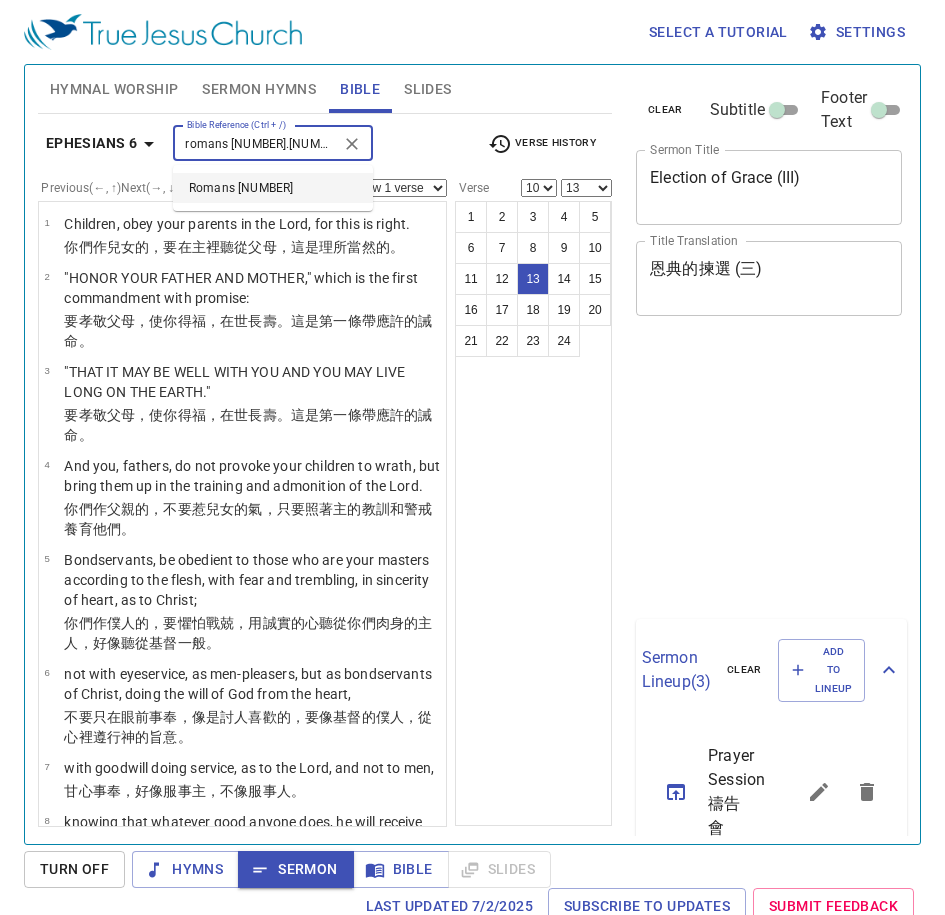 select on "10" 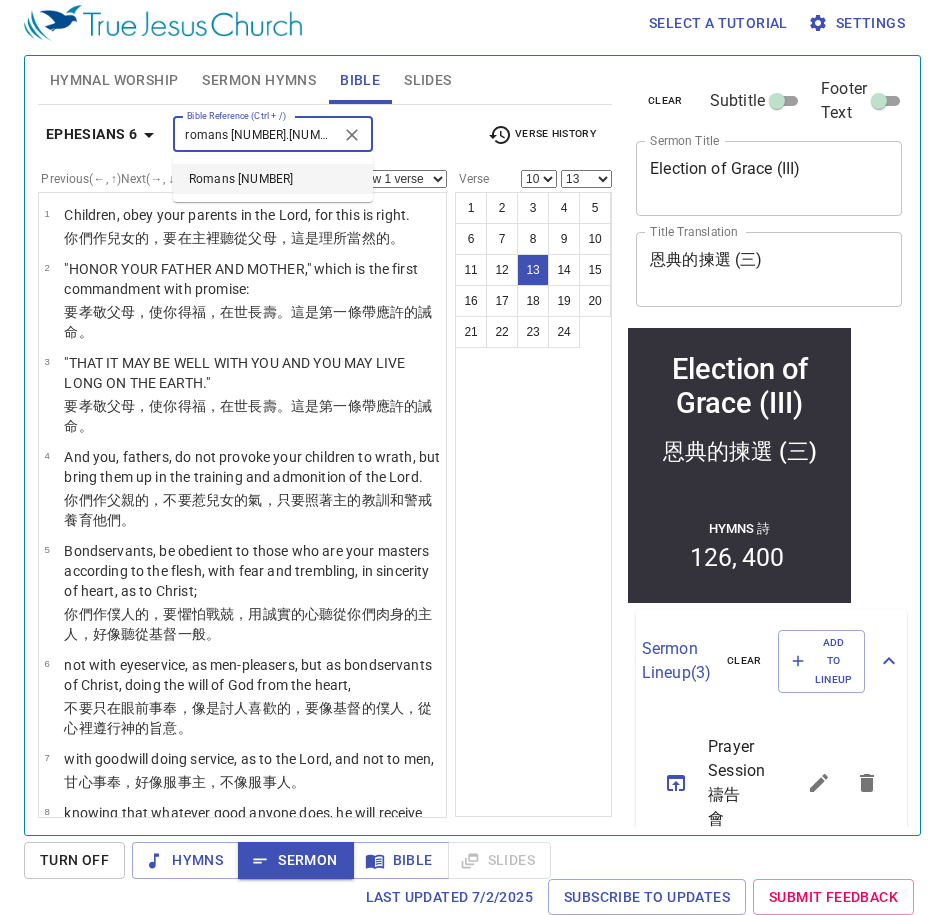 type on "romans 11:5" 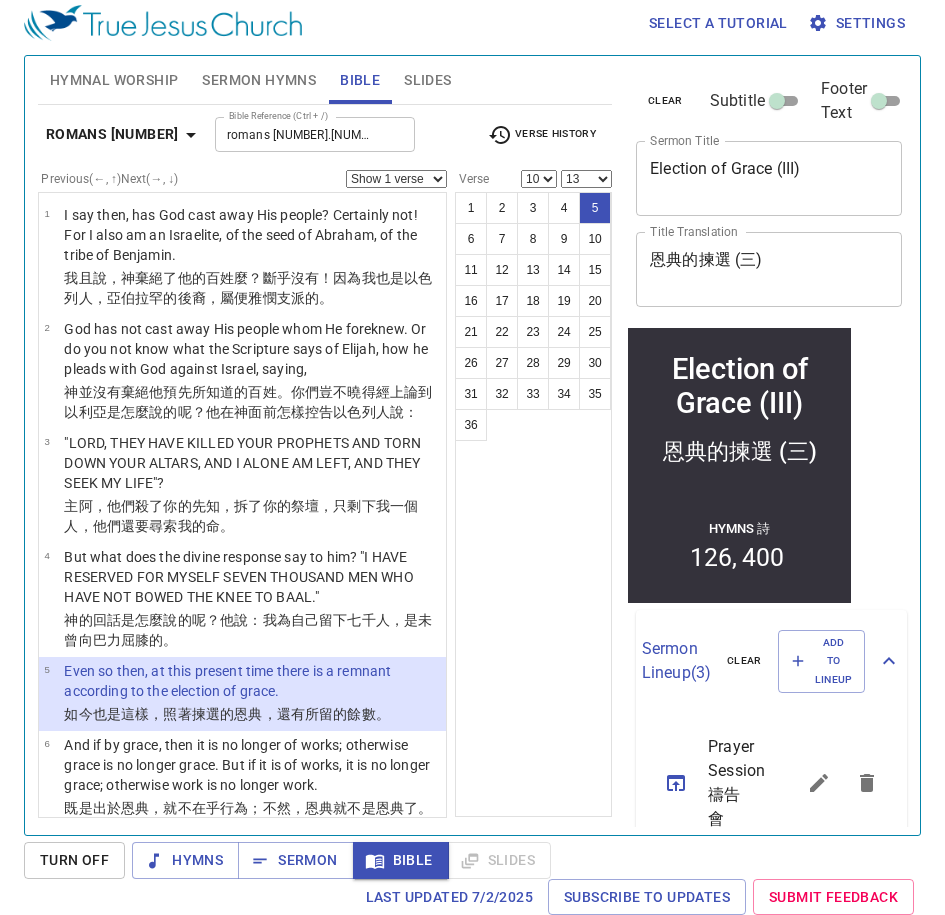 type 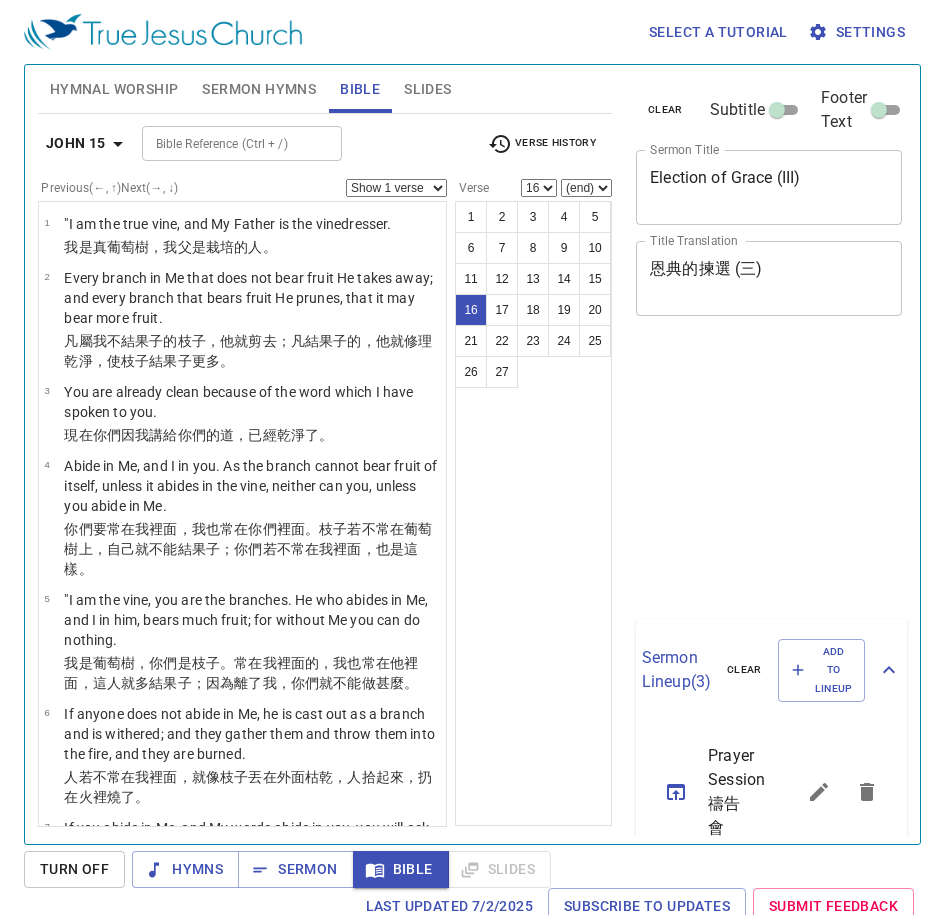 select on "16" 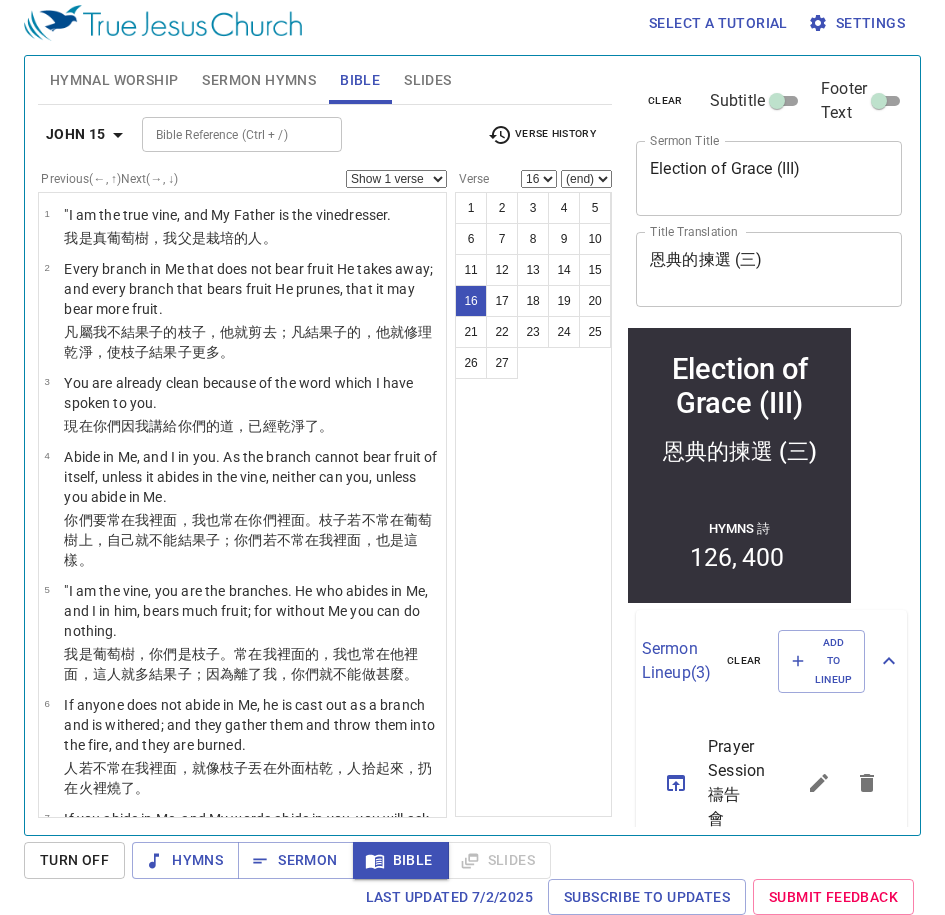 scroll, scrollTop: 9, scrollLeft: 0, axis: vertical 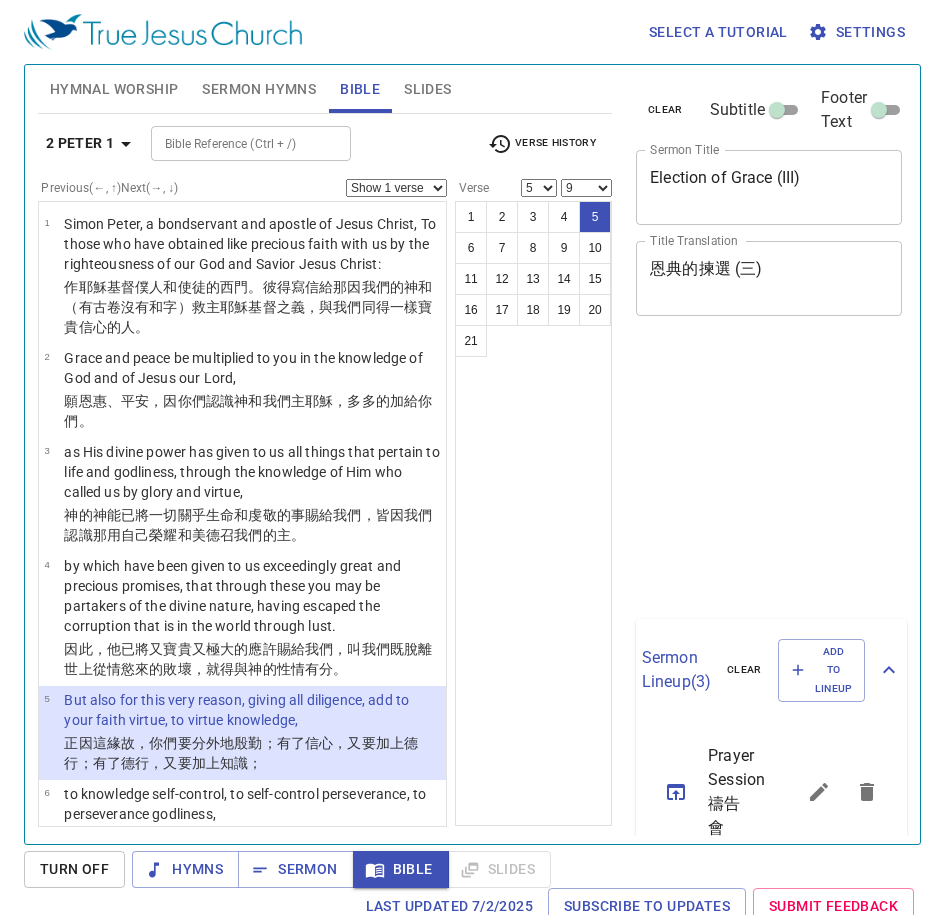 select on "5" 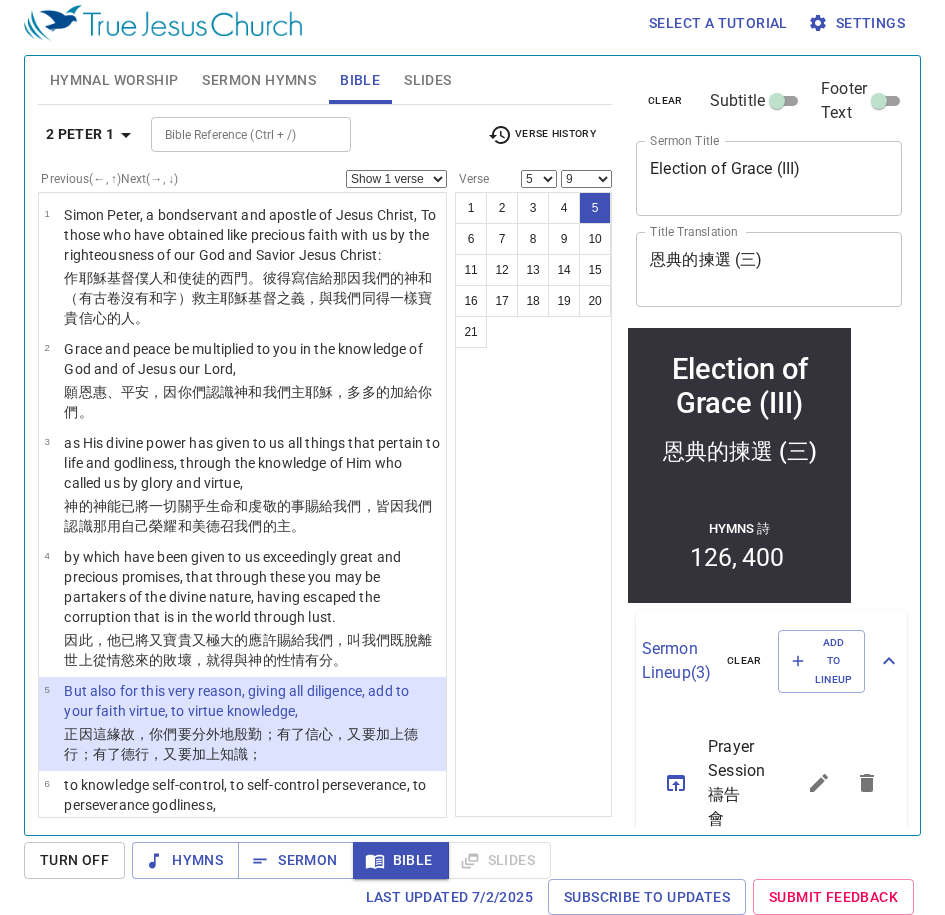 scroll, scrollTop: 9, scrollLeft: 0, axis: vertical 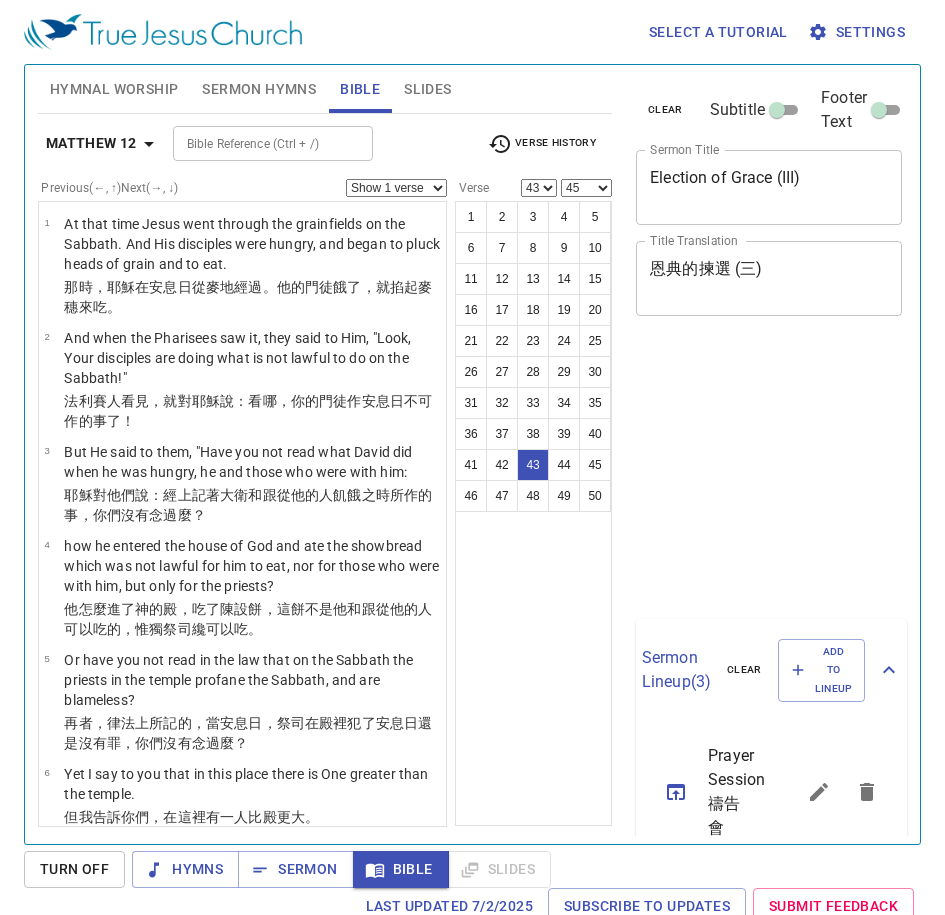 select on "43" 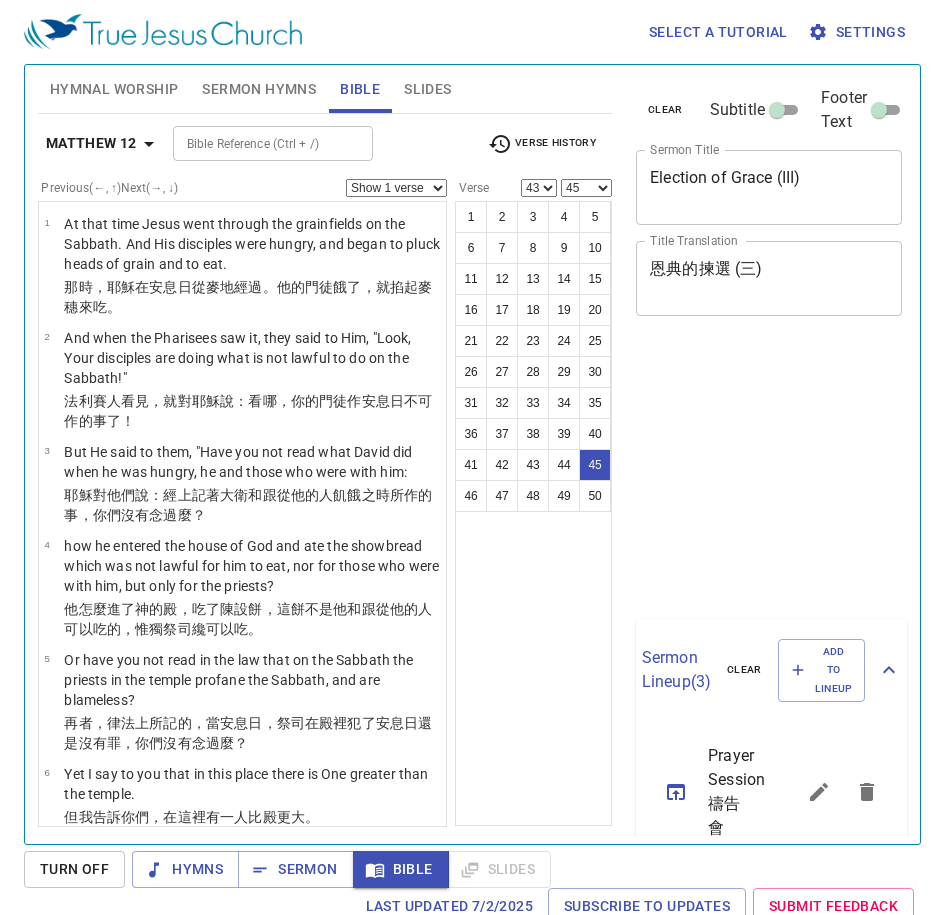 select on "43" 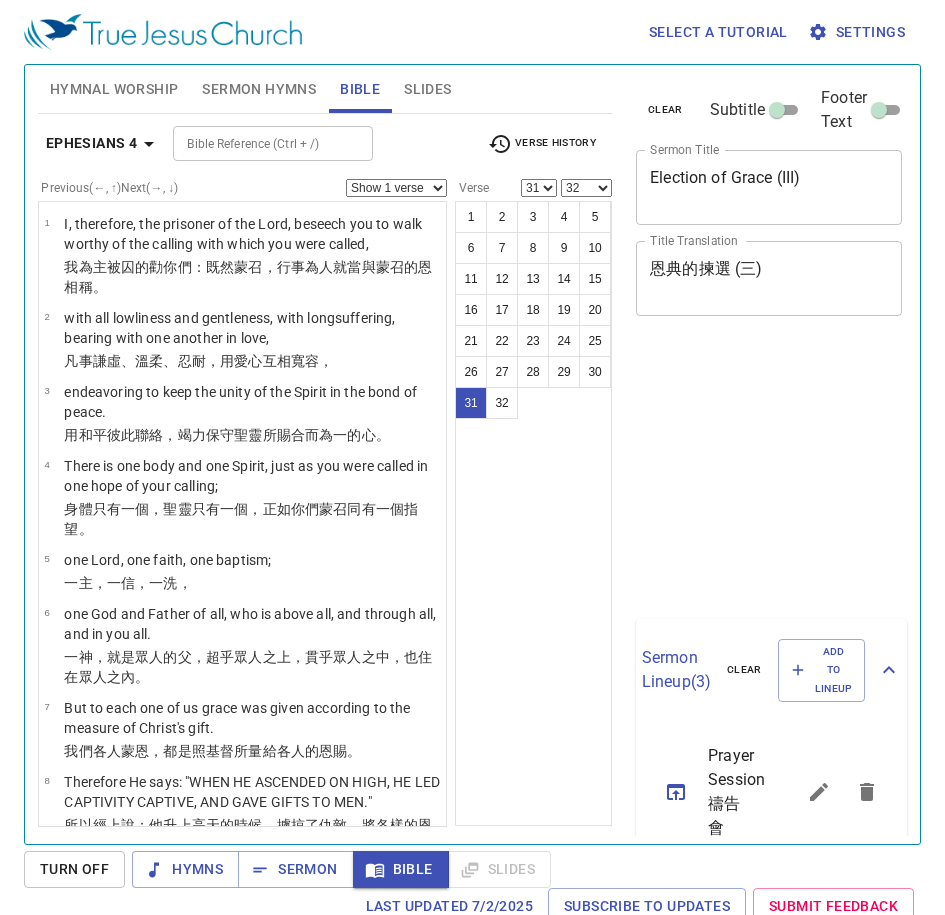 select on "31" 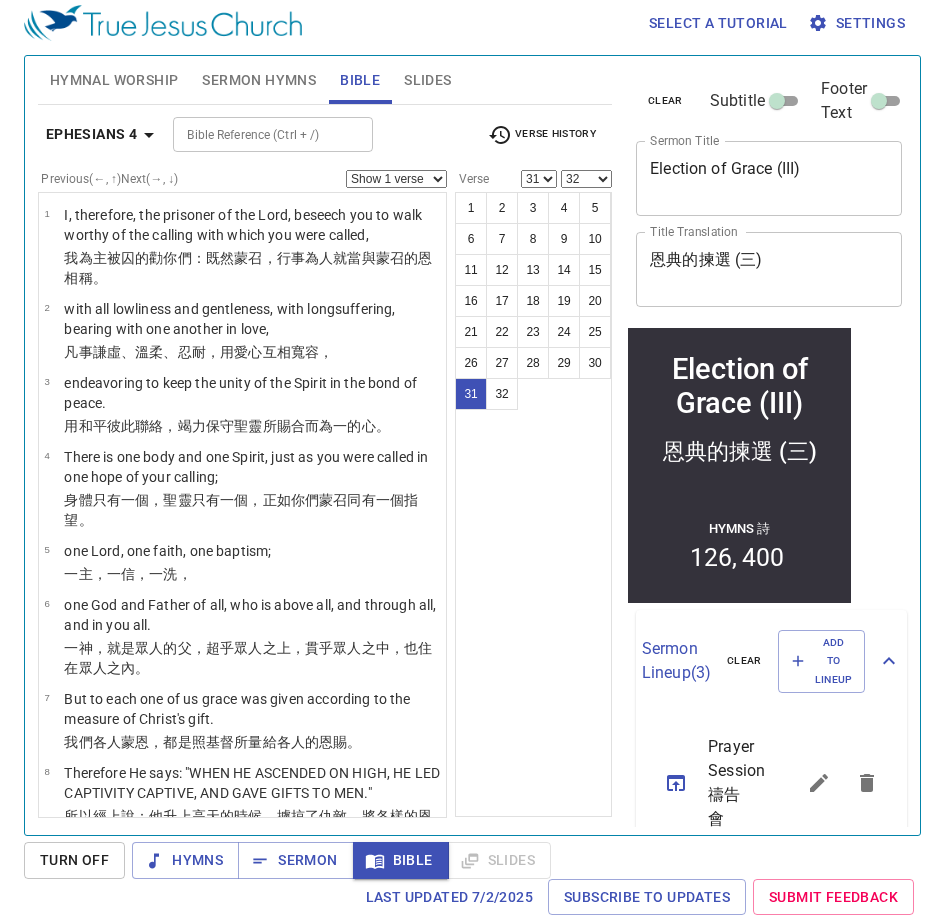 click on "1 2 3 4 5 6 7 8 9 10 11 12 13 14 15 16 17 18 19 20 21 22 23 24 25 26 27 28 29 30 31 32" at bounding box center [533, 504] 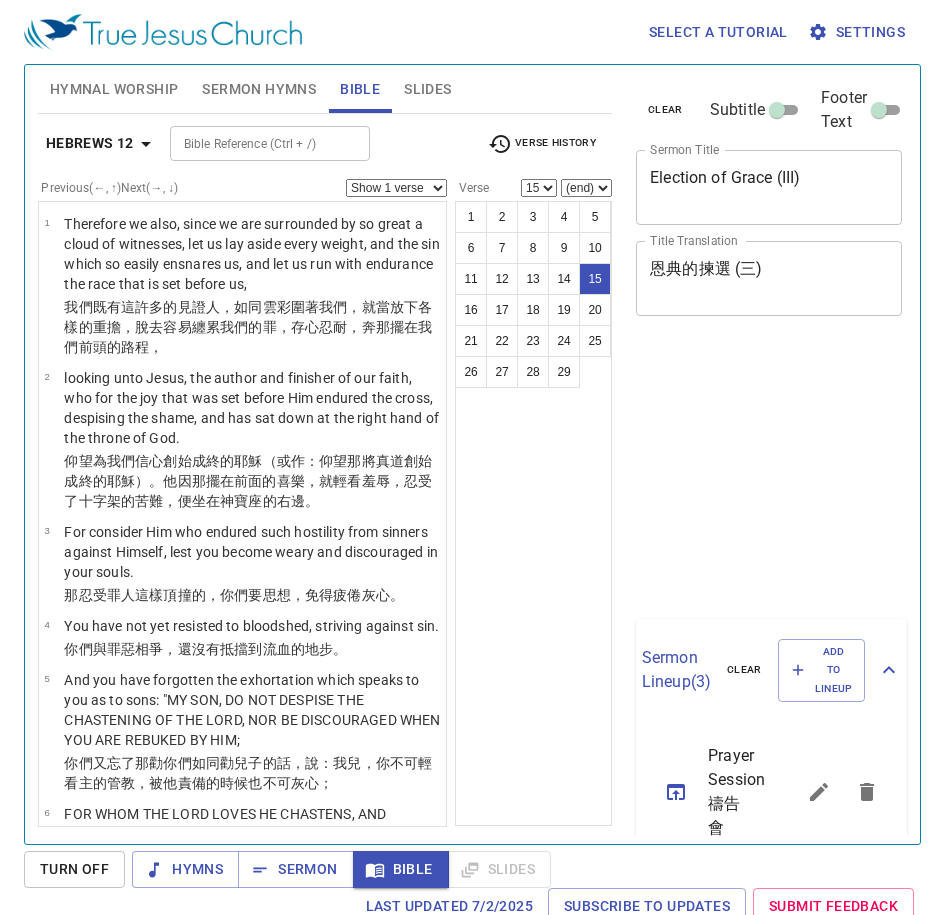select on "15" 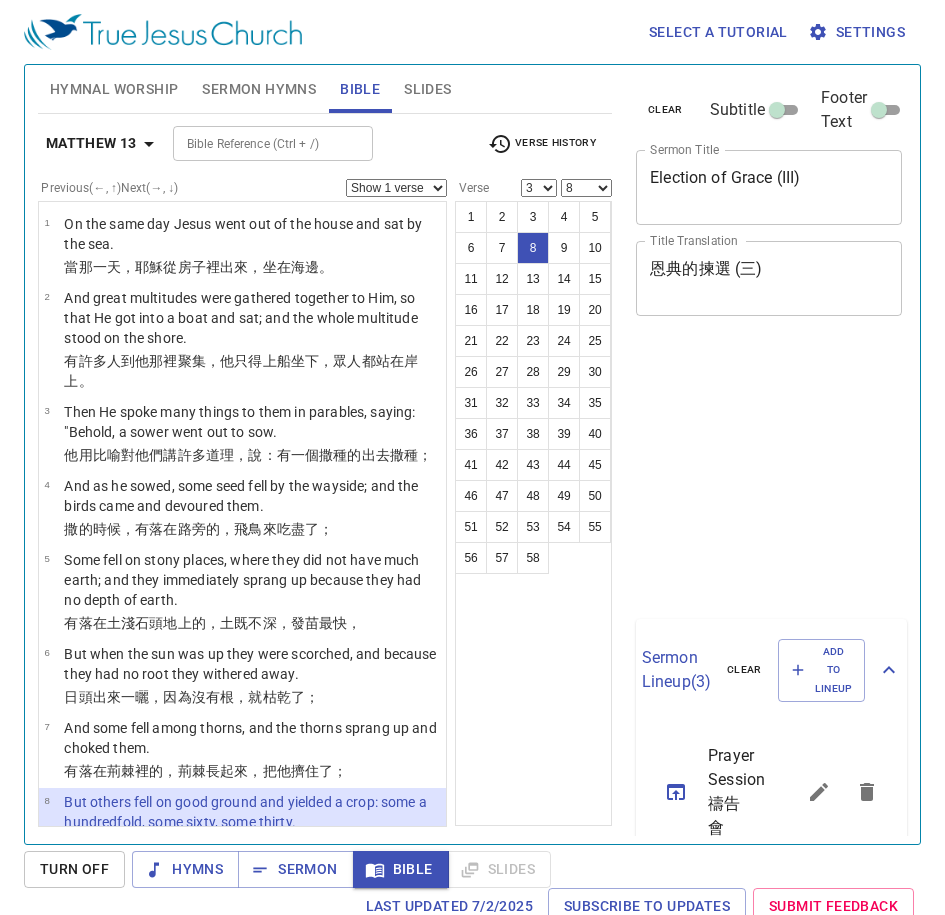 select on "3" 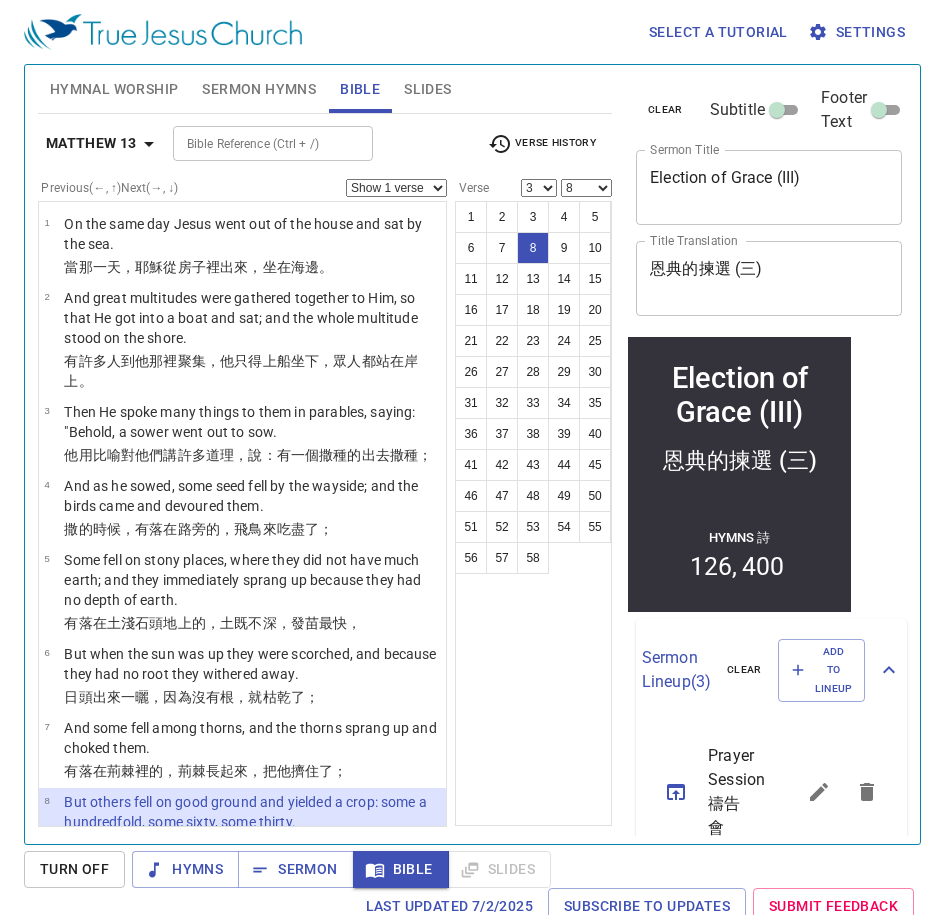 click on "1 2 3 4 5 6 7 8 9 10 11 12 13 14 15 16 17 18 19 20 21 22 23 24 25 26 27 28 29 30 31 32 33 34 35 36 37 38 39 40 41 42 43 44 45 46 47 48 49 50 51 52 53 54 55 56 57 58" at bounding box center (533, 513) 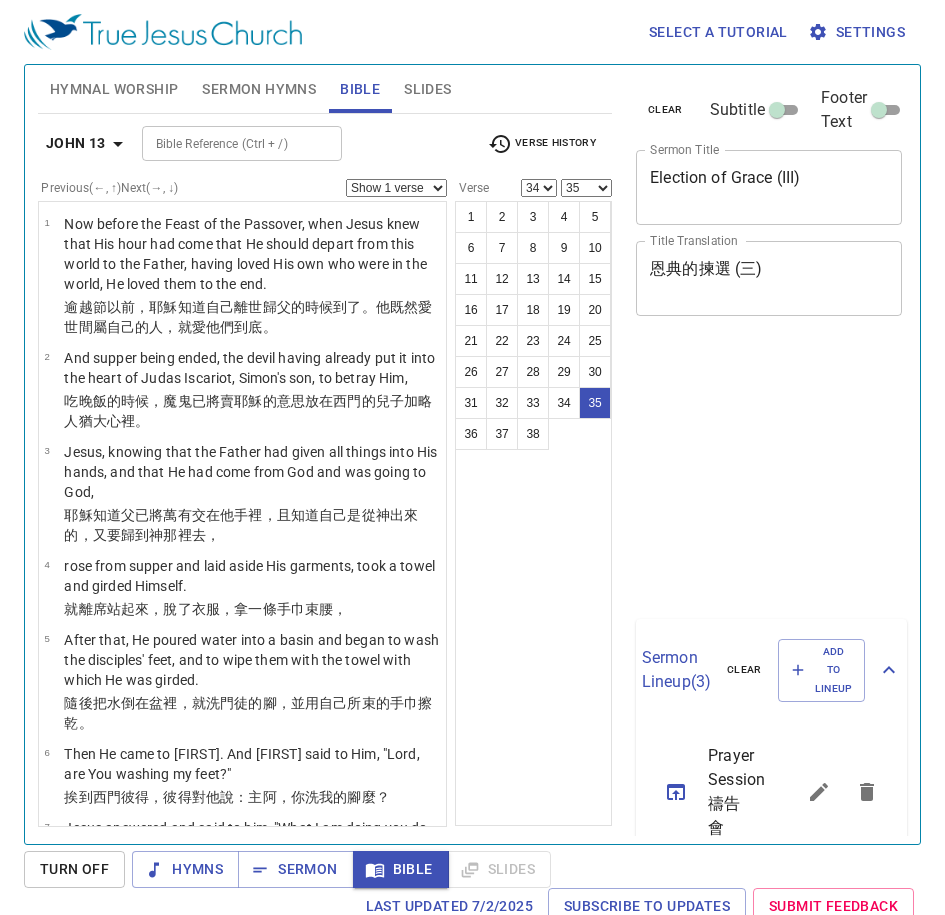 select on "34" 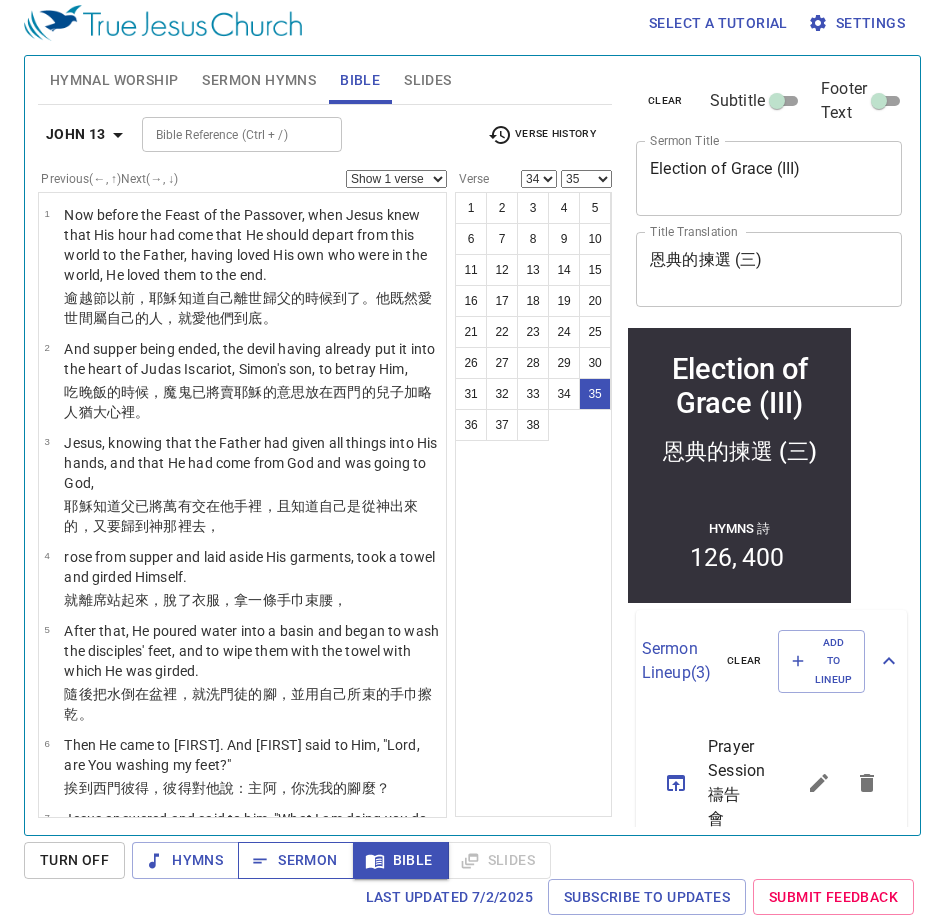 click on "Sermon" at bounding box center [295, 860] 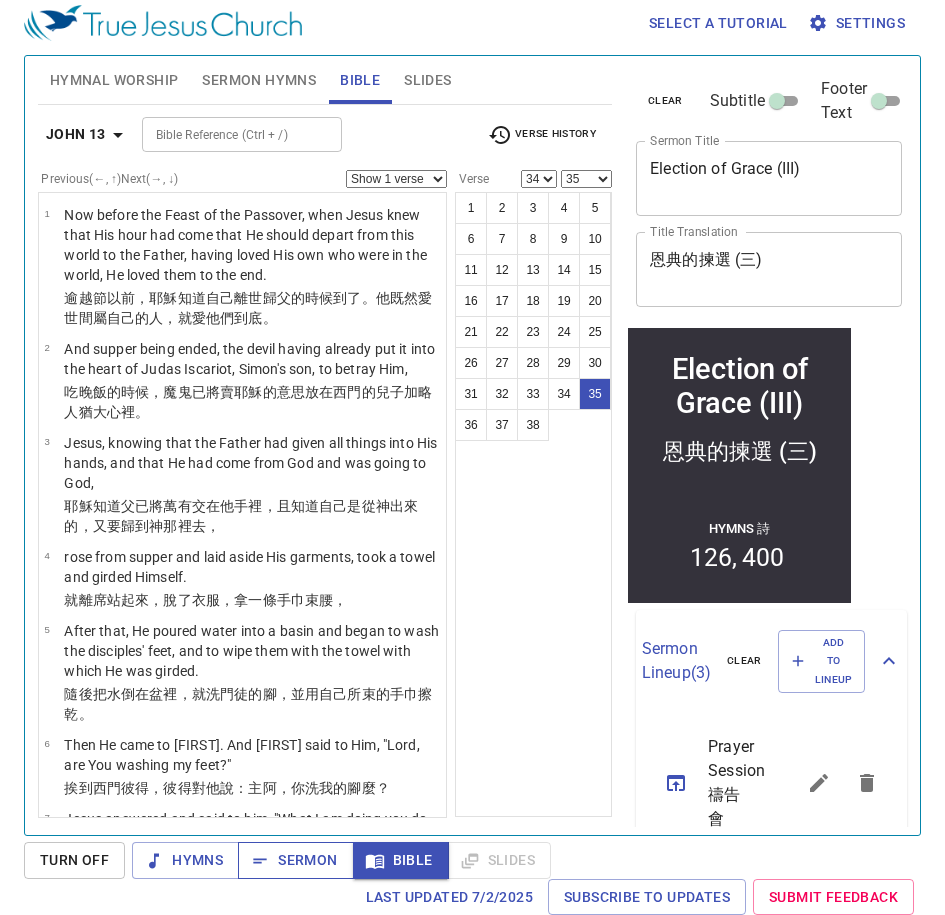 click on "Sermon" at bounding box center [295, 860] 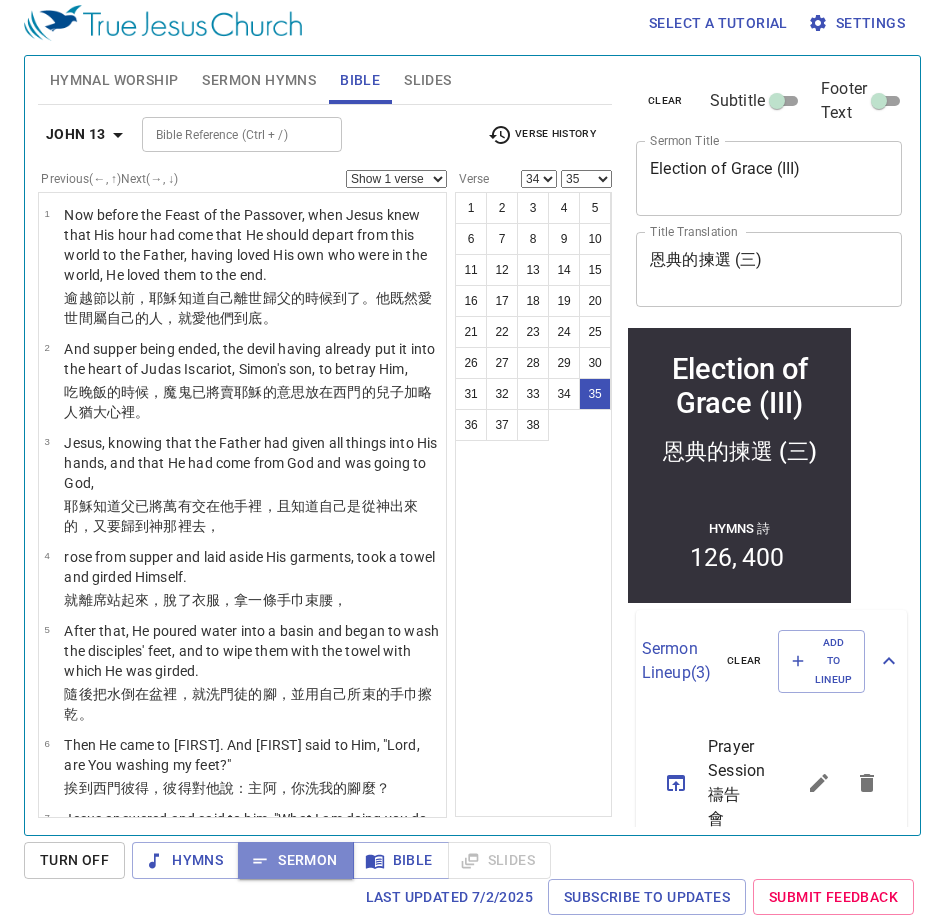 scroll, scrollTop: 9, scrollLeft: 0, axis: vertical 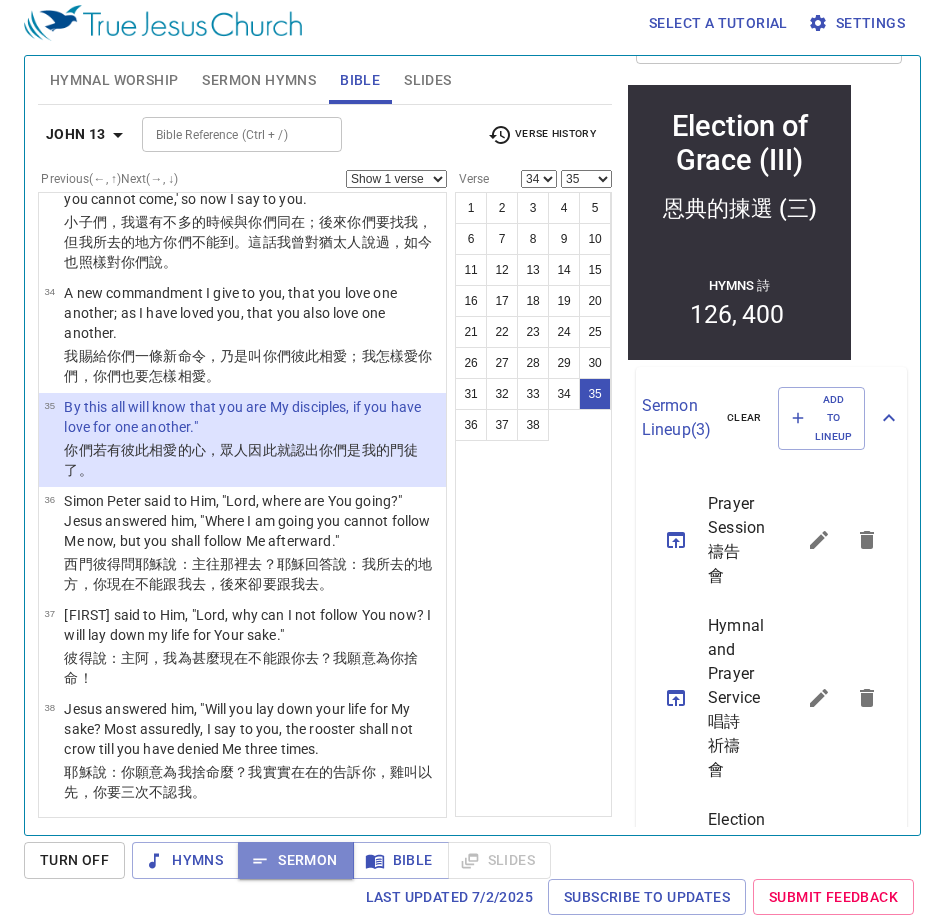 click on "Sermon" at bounding box center (295, 860) 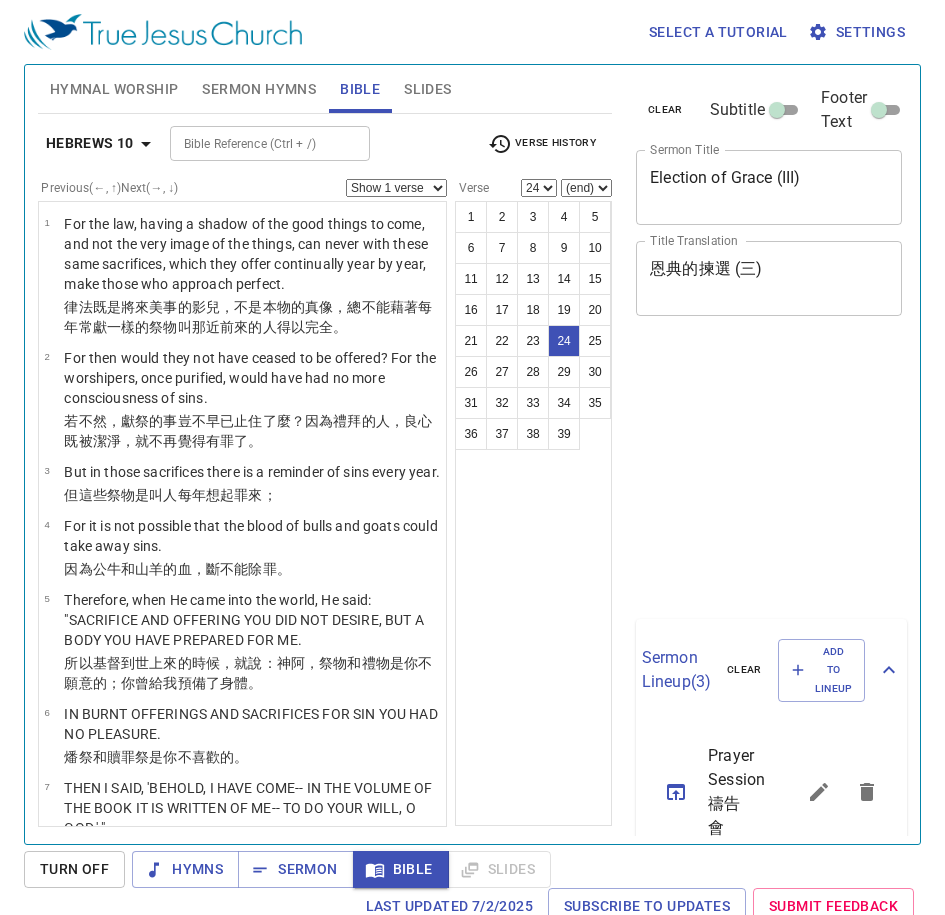 select on "24" 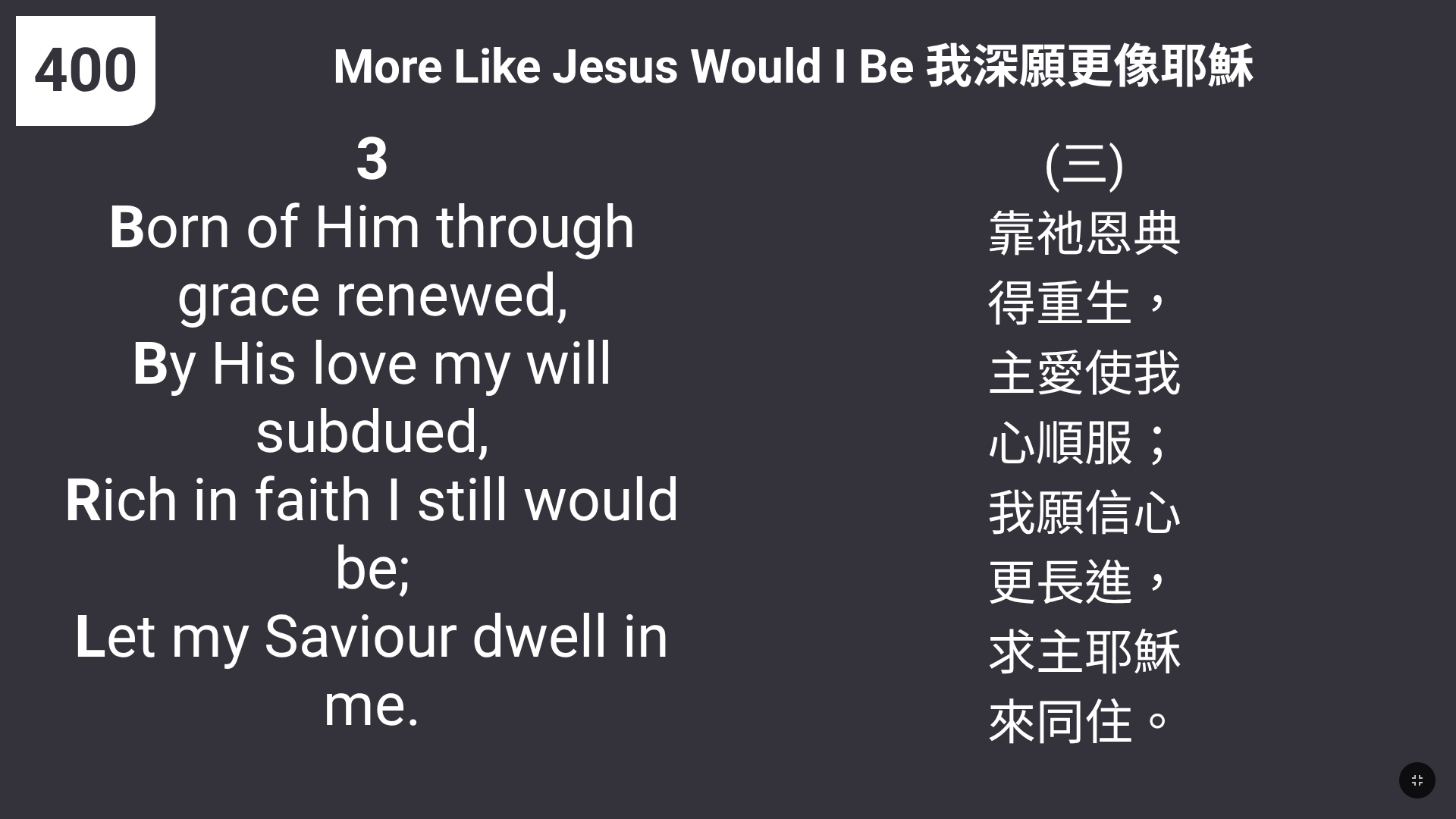 scroll, scrollTop: 0, scrollLeft: 0, axis: both 